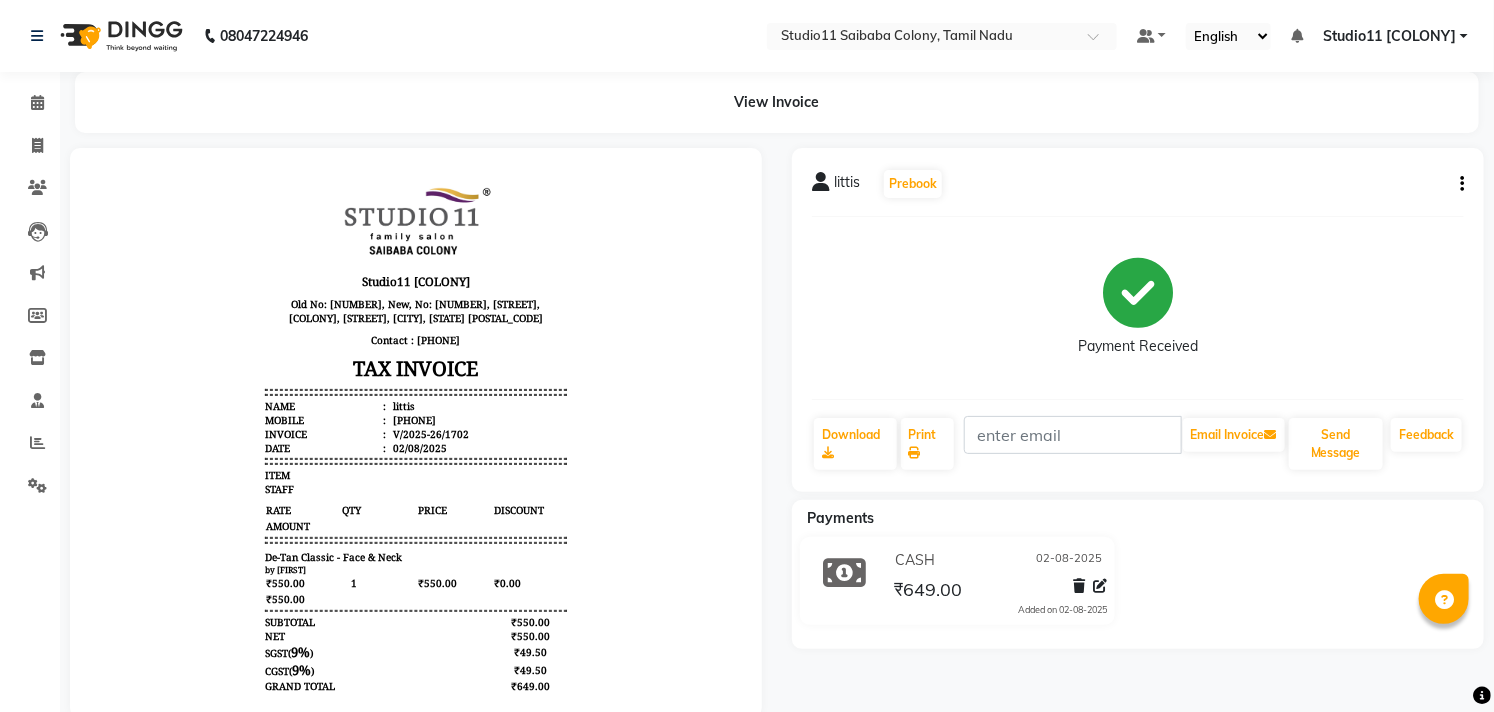 scroll, scrollTop: 0, scrollLeft: 0, axis: both 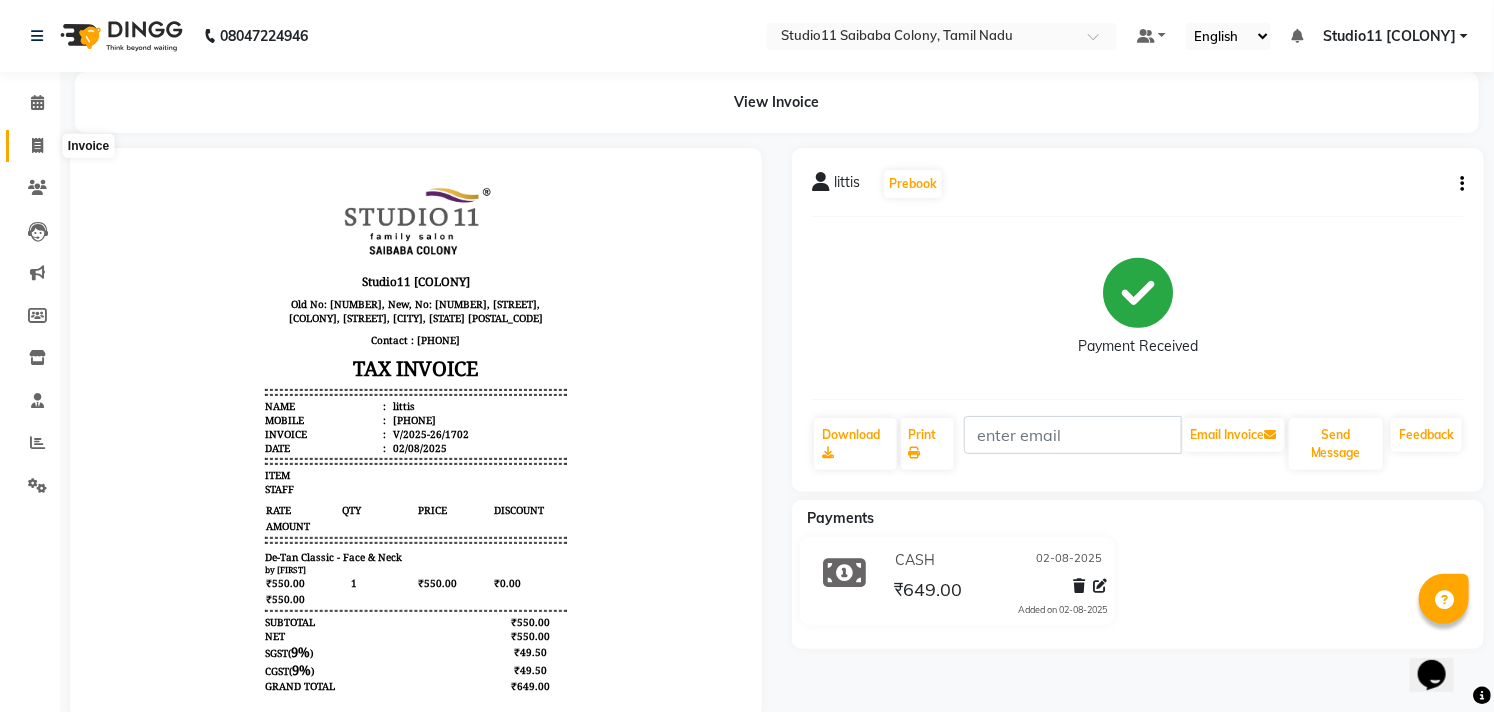 click 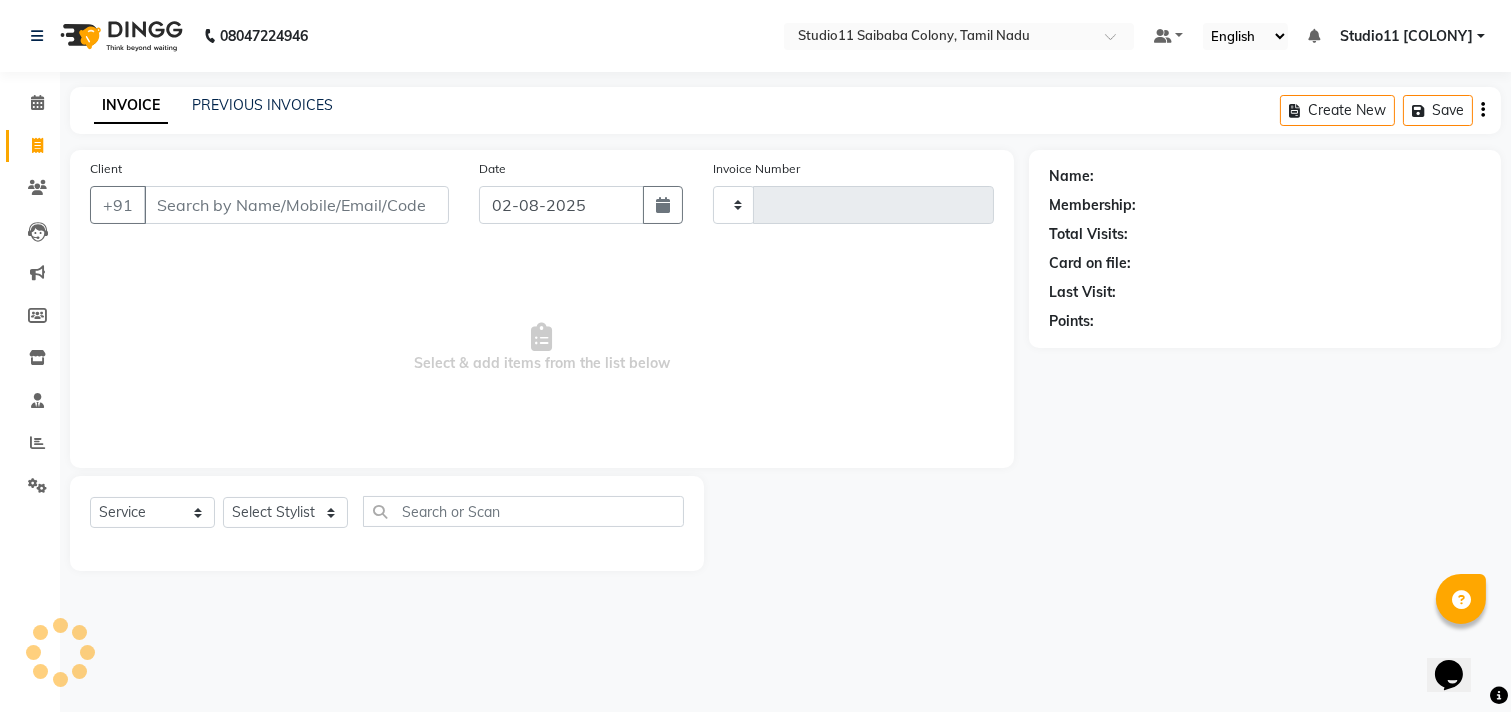 type on "1708" 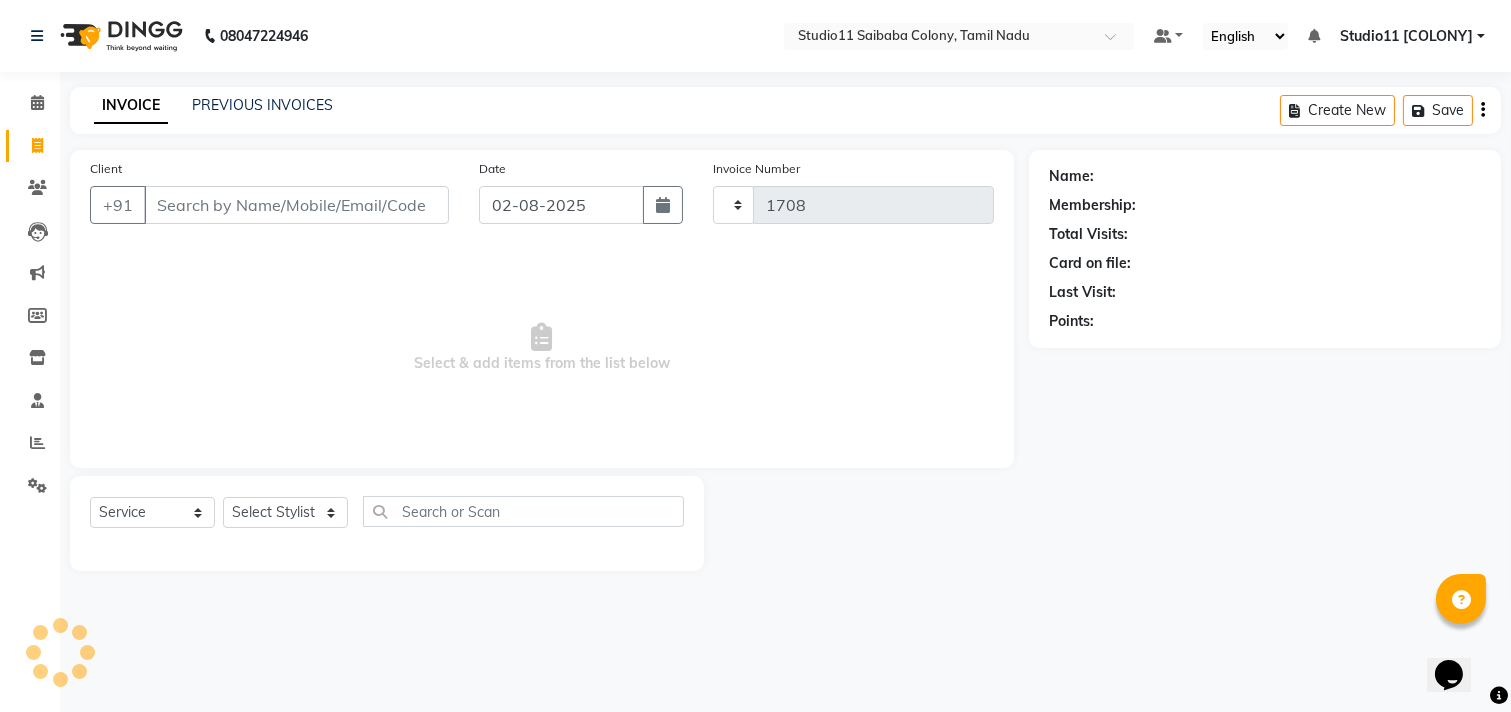 select on "7717" 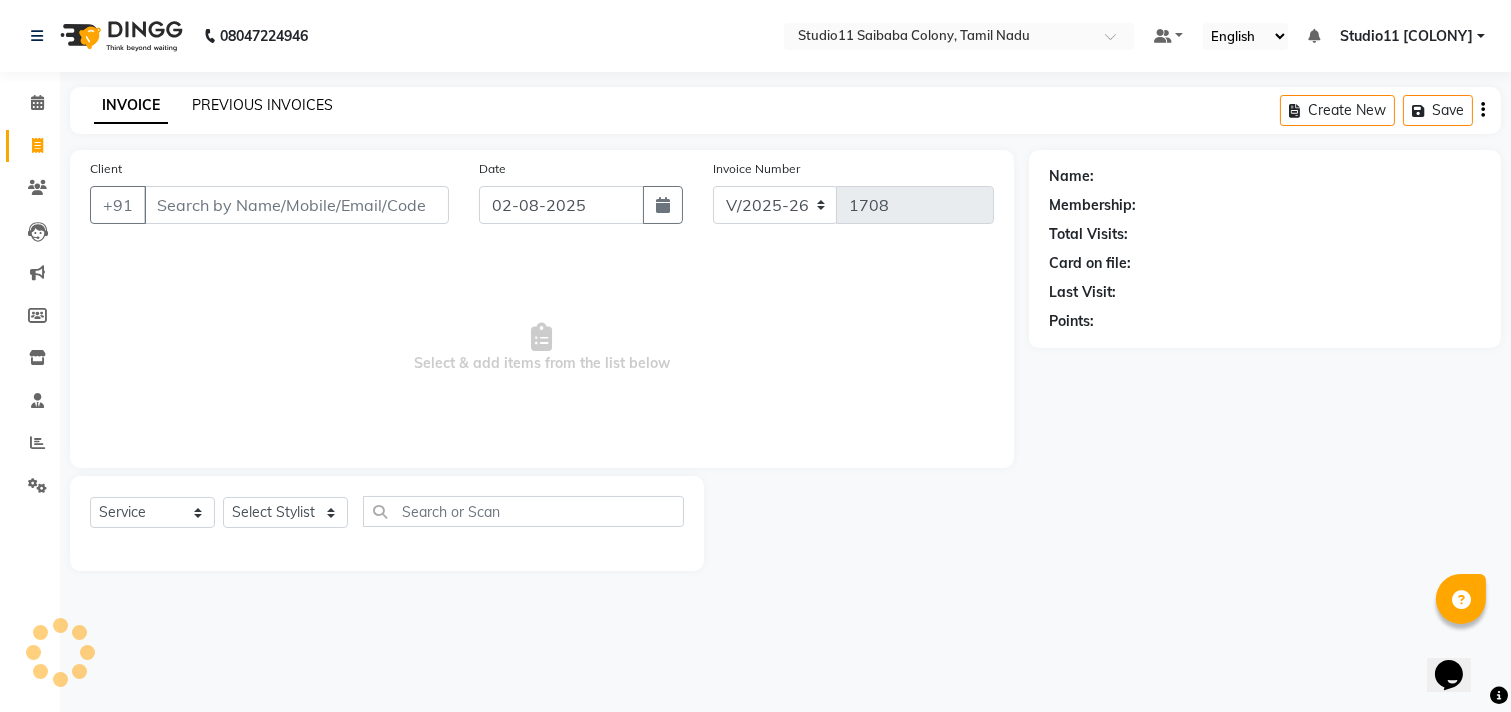 drag, startPoint x: 275, startPoint y: 87, endPoint x: 274, endPoint y: 107, distance: 20.024984 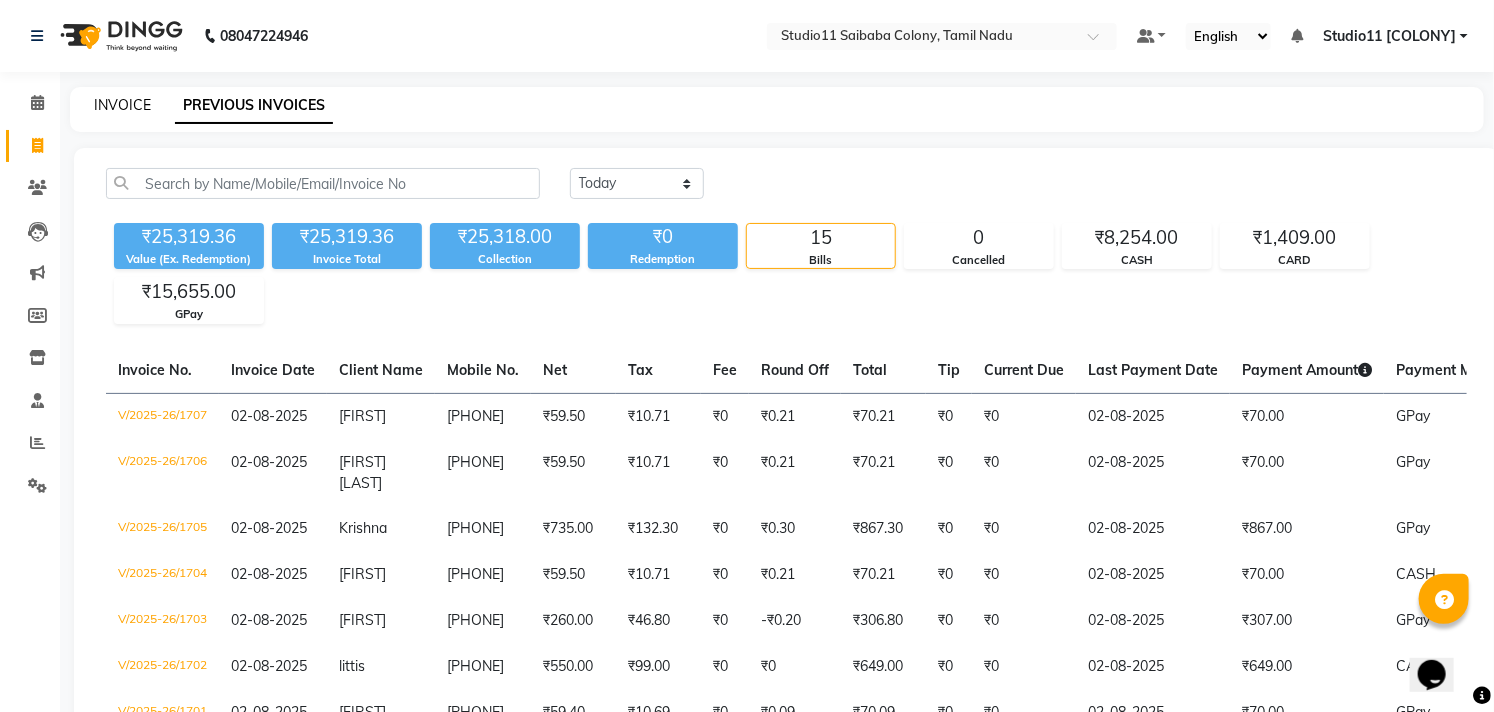 click on "INVOICE" 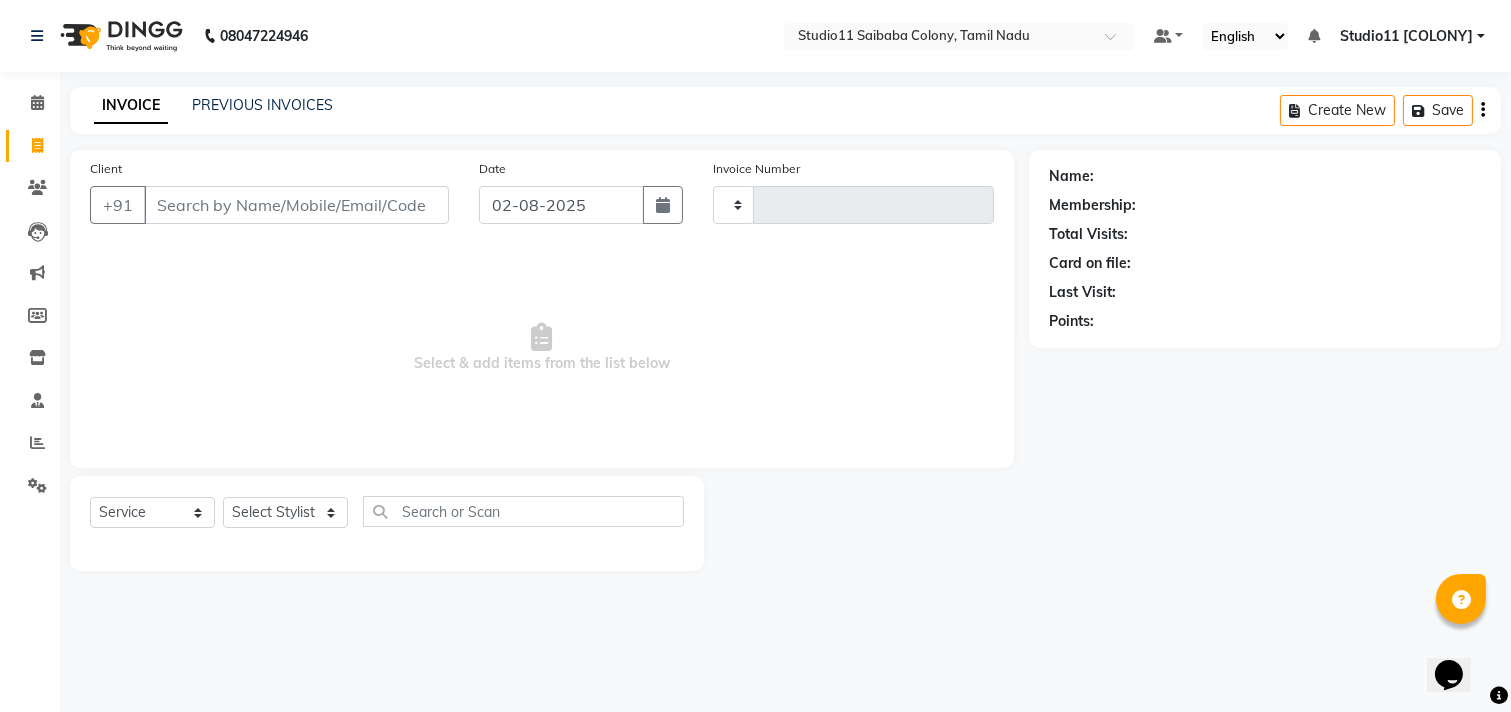 type on "1708" 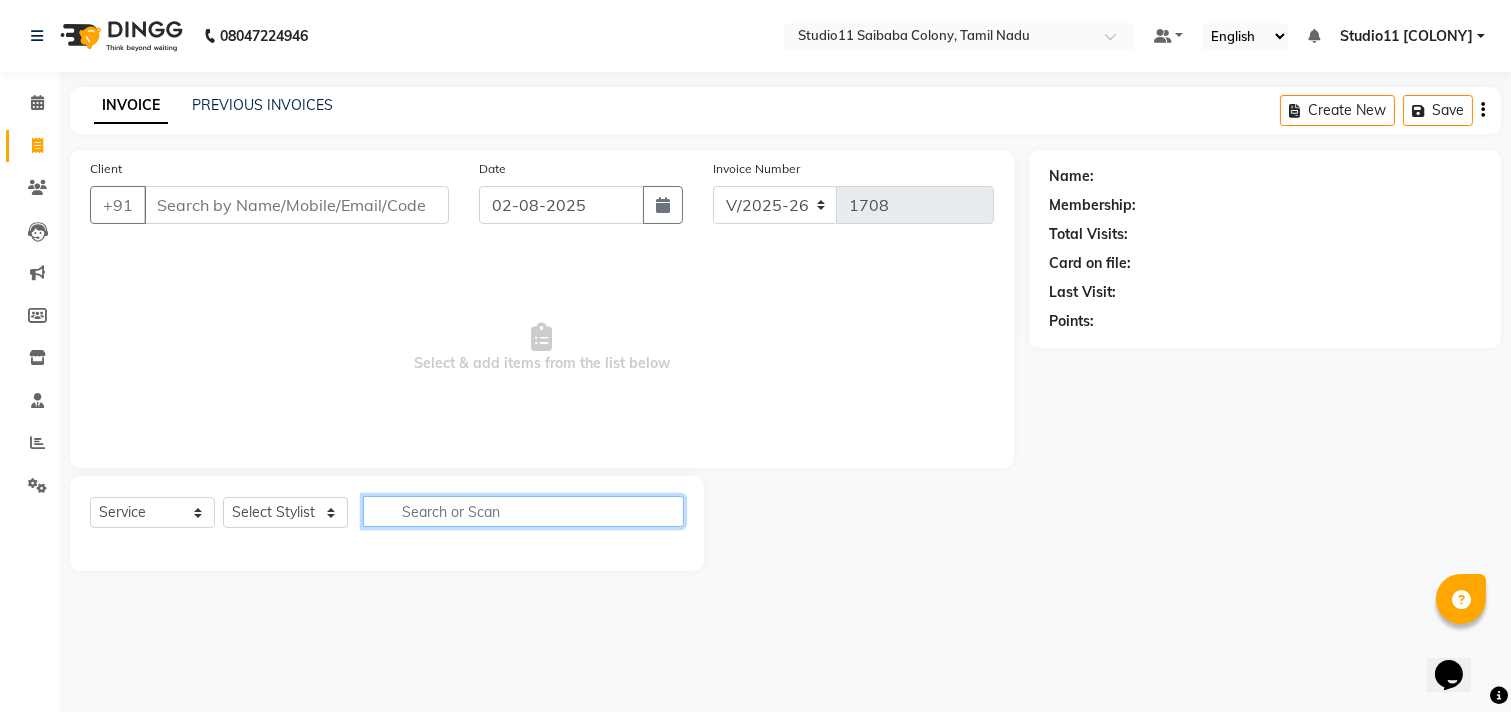 click 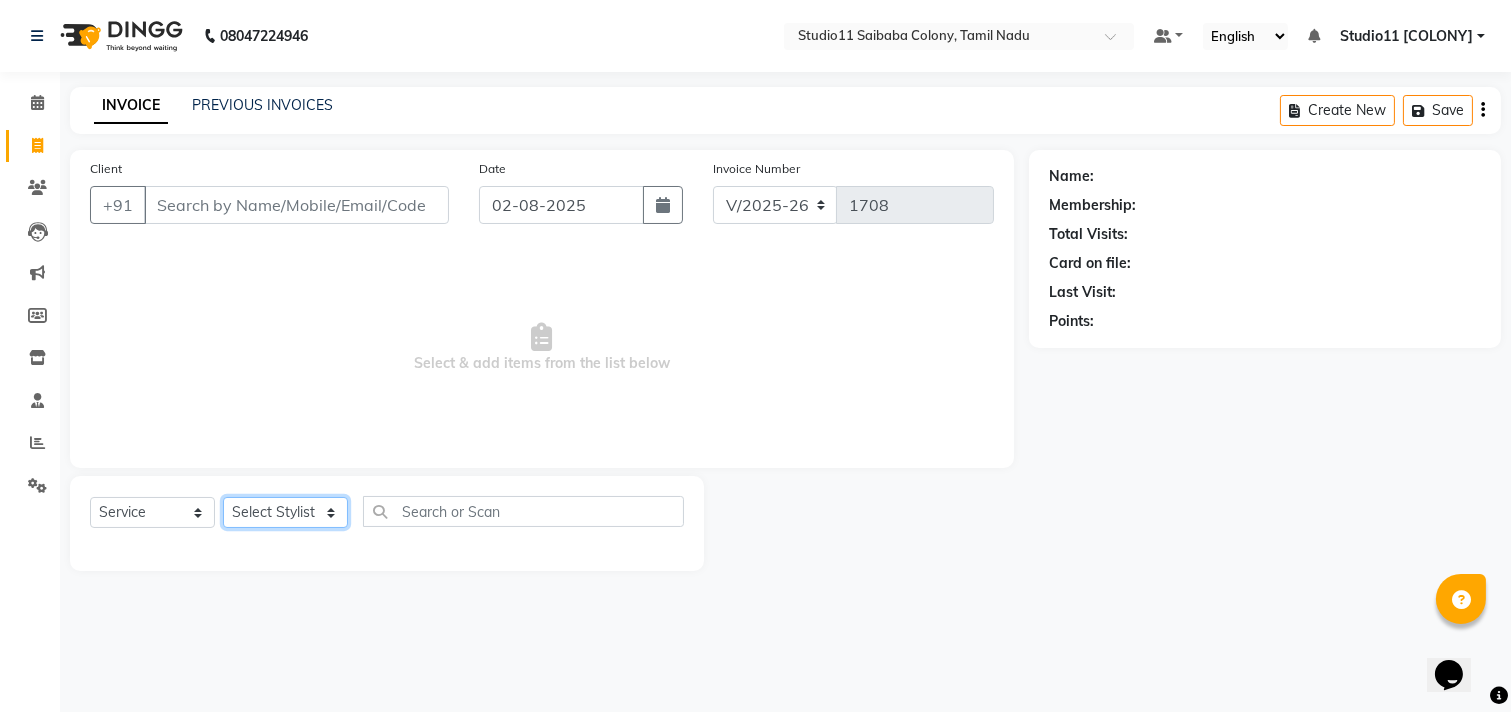 click on "Select Stylist Afzal Akbar Dani Jeni Josna kaif lavanya manimekalai Praveen Sonu Studio11 SB colony Tahir tamil" 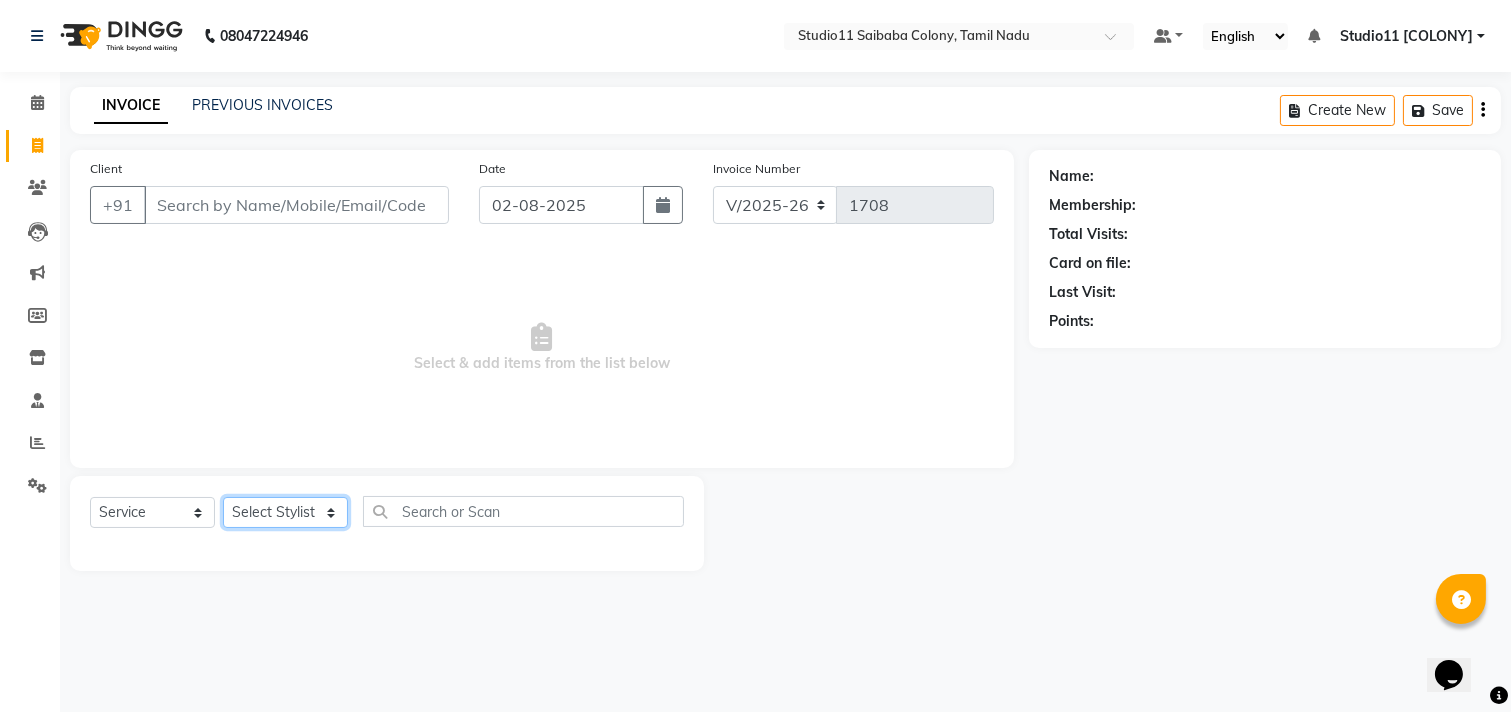 select on "68835" 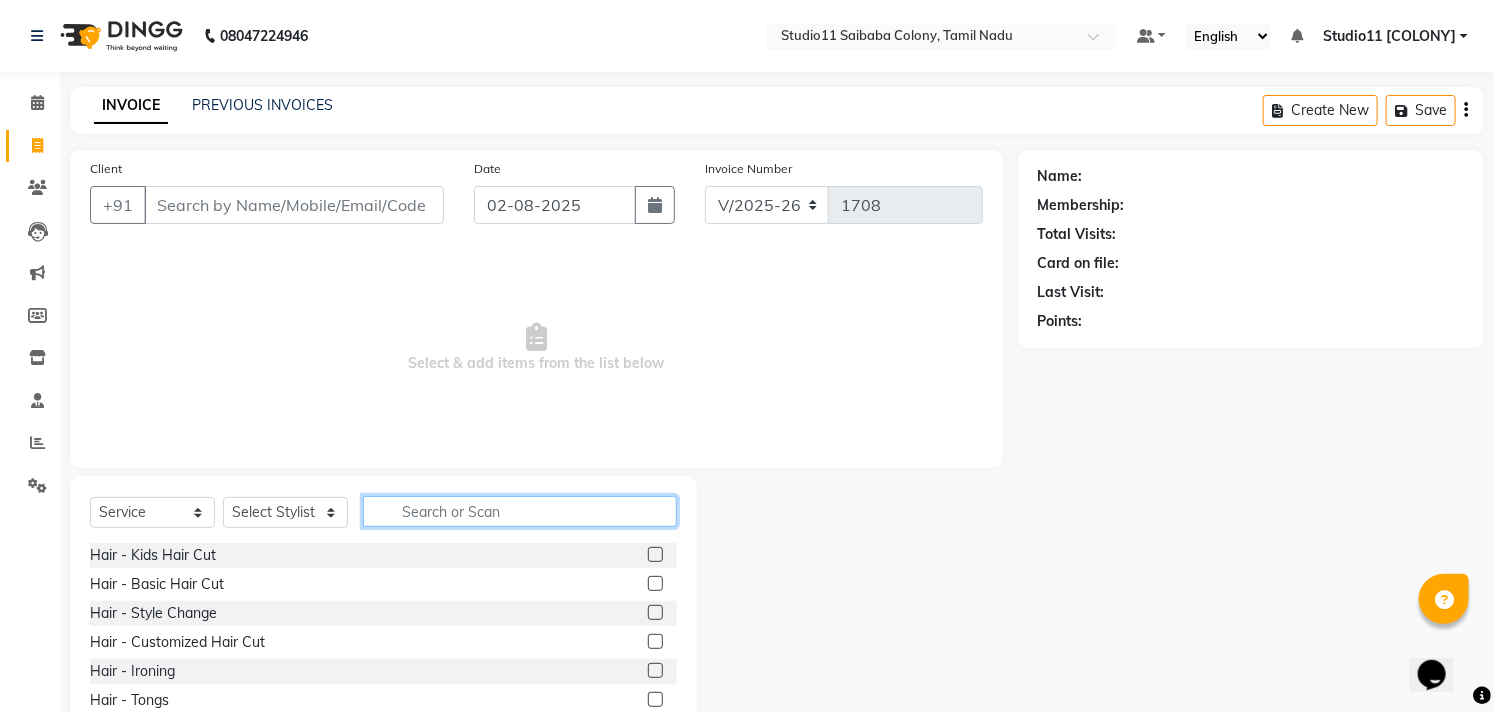 click 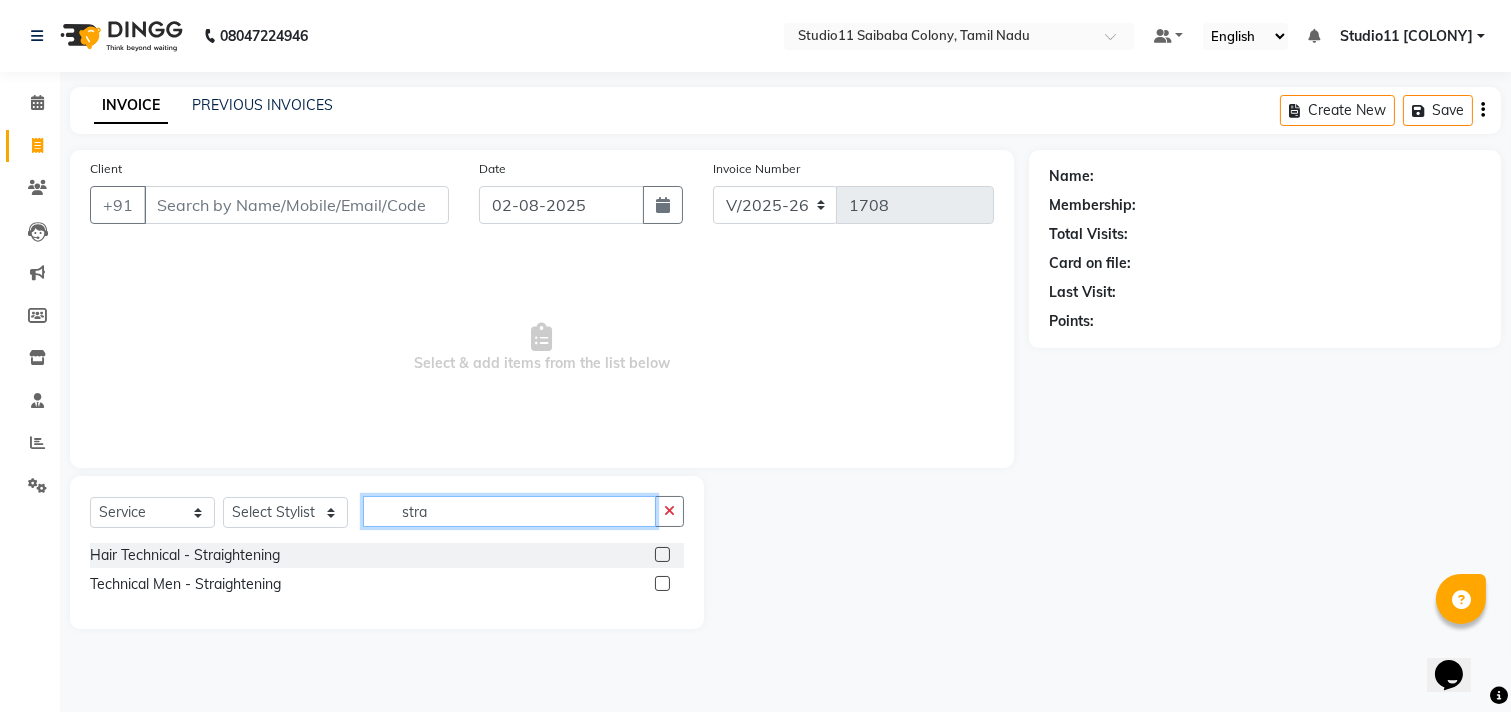 type on "stra" 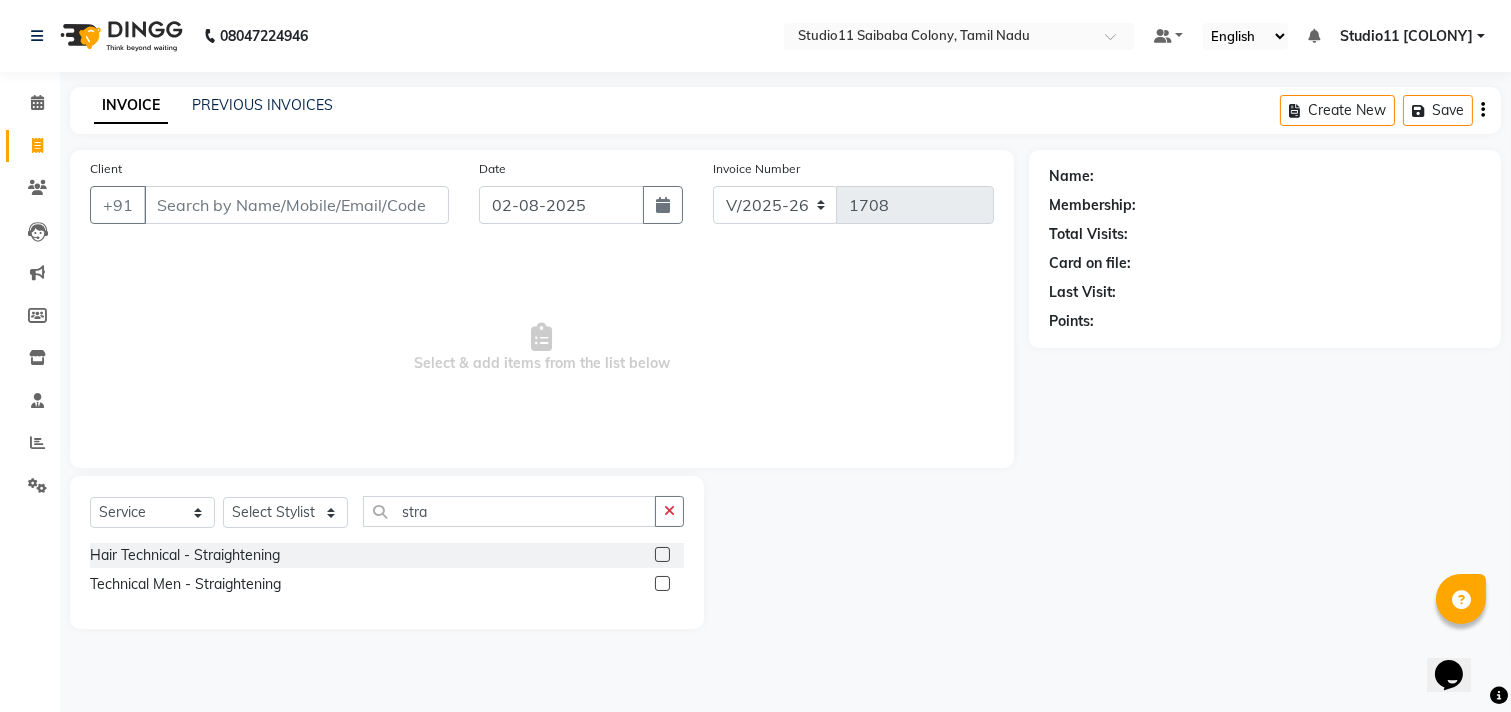 click 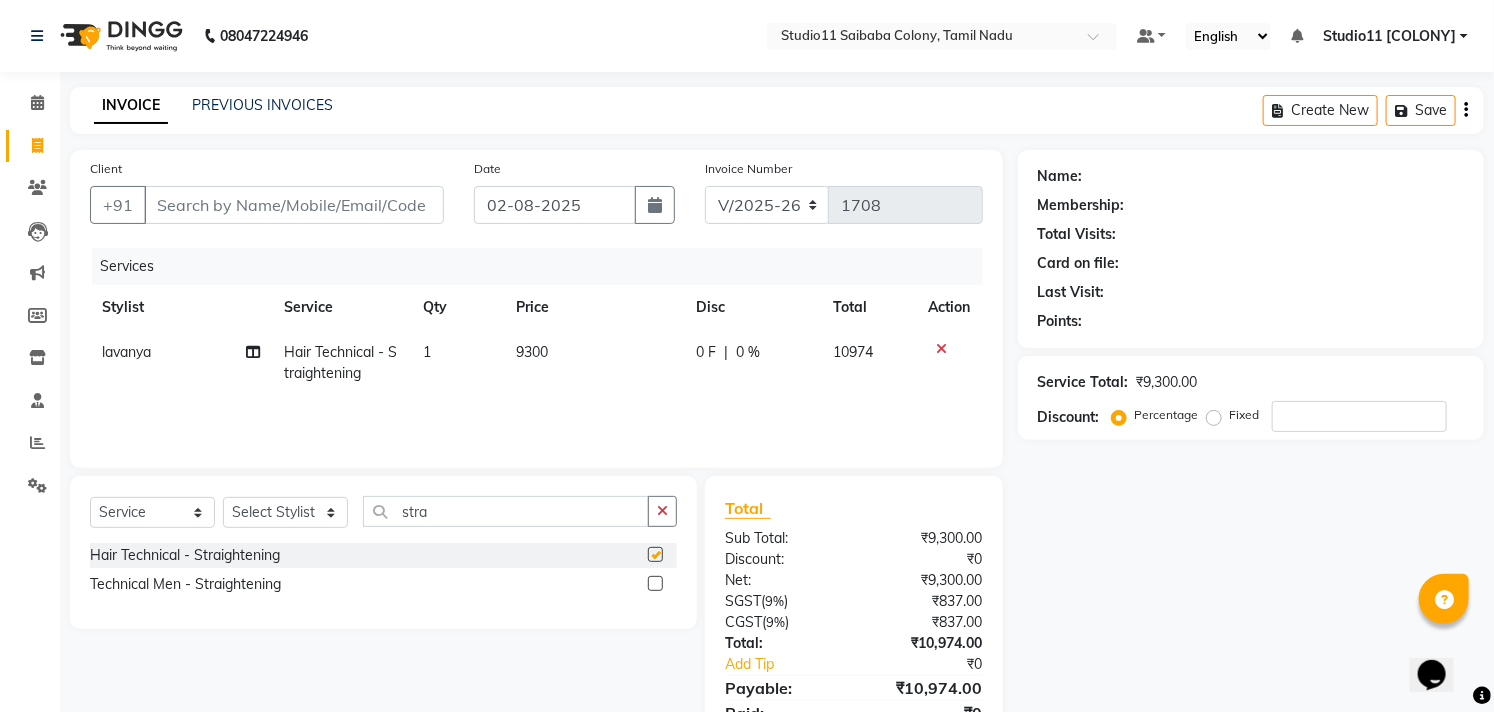 checkbox on "false" 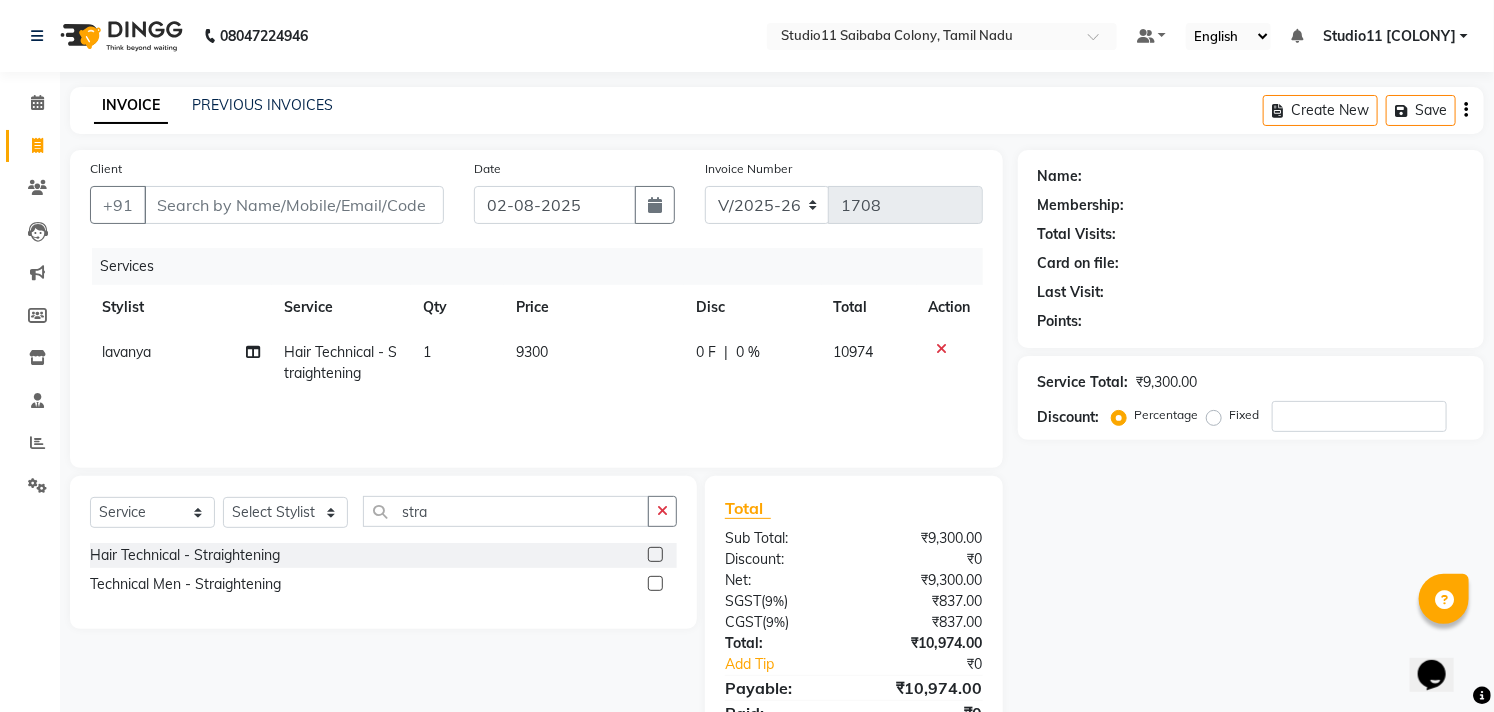 click on "9300" 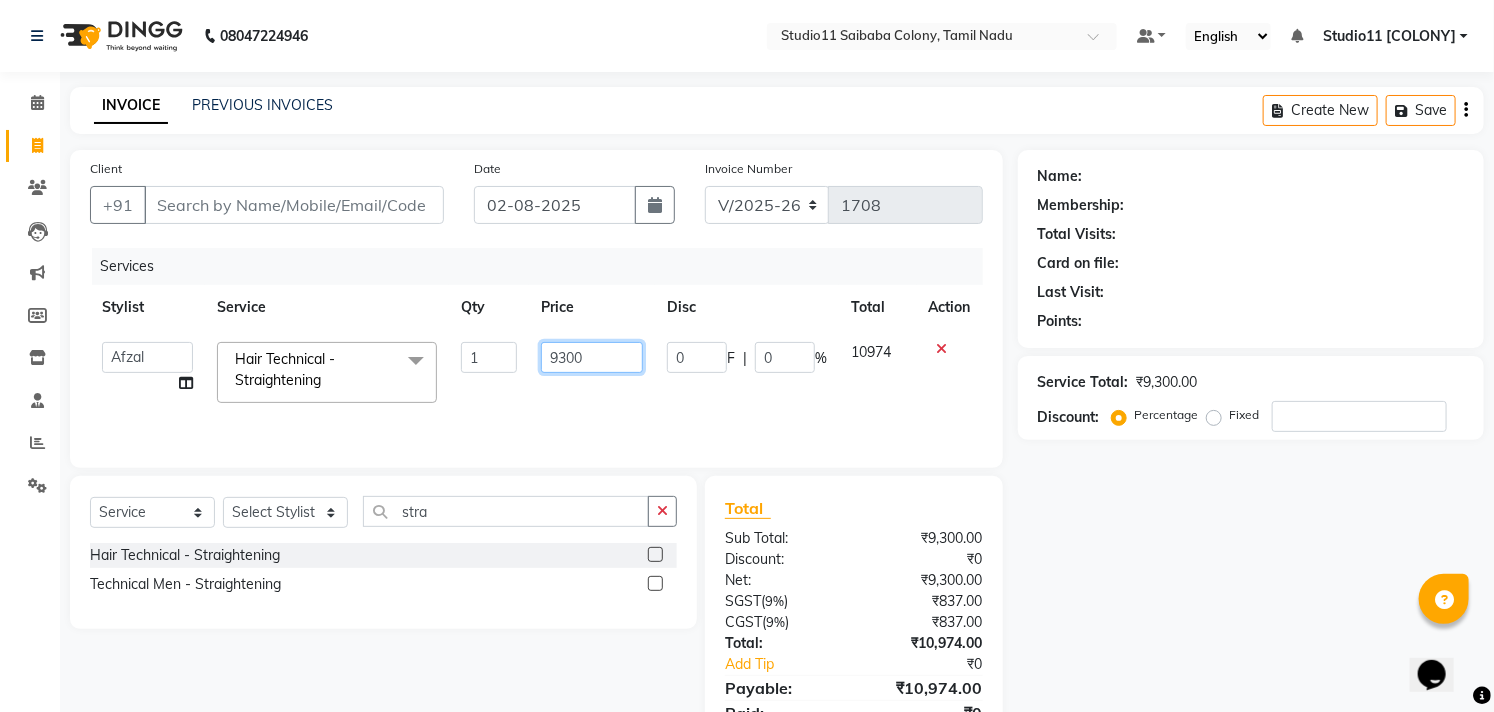 click on "Afzal   Akbar   Dani   Jeni   Josna   kaif   lavanya   manimekalai   Praveen   Sonu   Studio11 SB colony   Tahir   tamil  Hair Technical - Straightening  x Hair - Kids Hair Cut Hair - Basic Hair Cut Hair - Style Change Hair - Customized Hair Cut Hair - Ironing Hair - Tongs Hair - Roller Sets Hair Advance - Hair Do-Basic Hair Advance - Hair -Up Do Hair Technical - Straightening Hair Technical - Smoothening Hair Technical - Rebonding Hair Technical - Keratin Hair Technical - Kera Smooth Colouring - Root Touch Up(Ammonia) Colouring - Root Touch Up(Ammonia Free) Colouring - Global Color(Ammonia) Colouring - Global Color(Ammonia Free) Fashion Colour - Global Ammonia Fashion Colour - Global Ammonia Free Fashion Colour - Fashion Streaks(Min 3 Streaks) Fashion Colour - Highlights Half Fashion Colour - Highlights Full Wash&Blowdry - Blowdry Wash&Blowdry - Blowdry & Hair Wash Wash&Blowdry - Hair Wash & Setting Wash&Blowdry - Moroccan Hairwash & Conditioning Hair Spa - Repairing Hair Spa Hair Spa - Nourising Hair Spa" 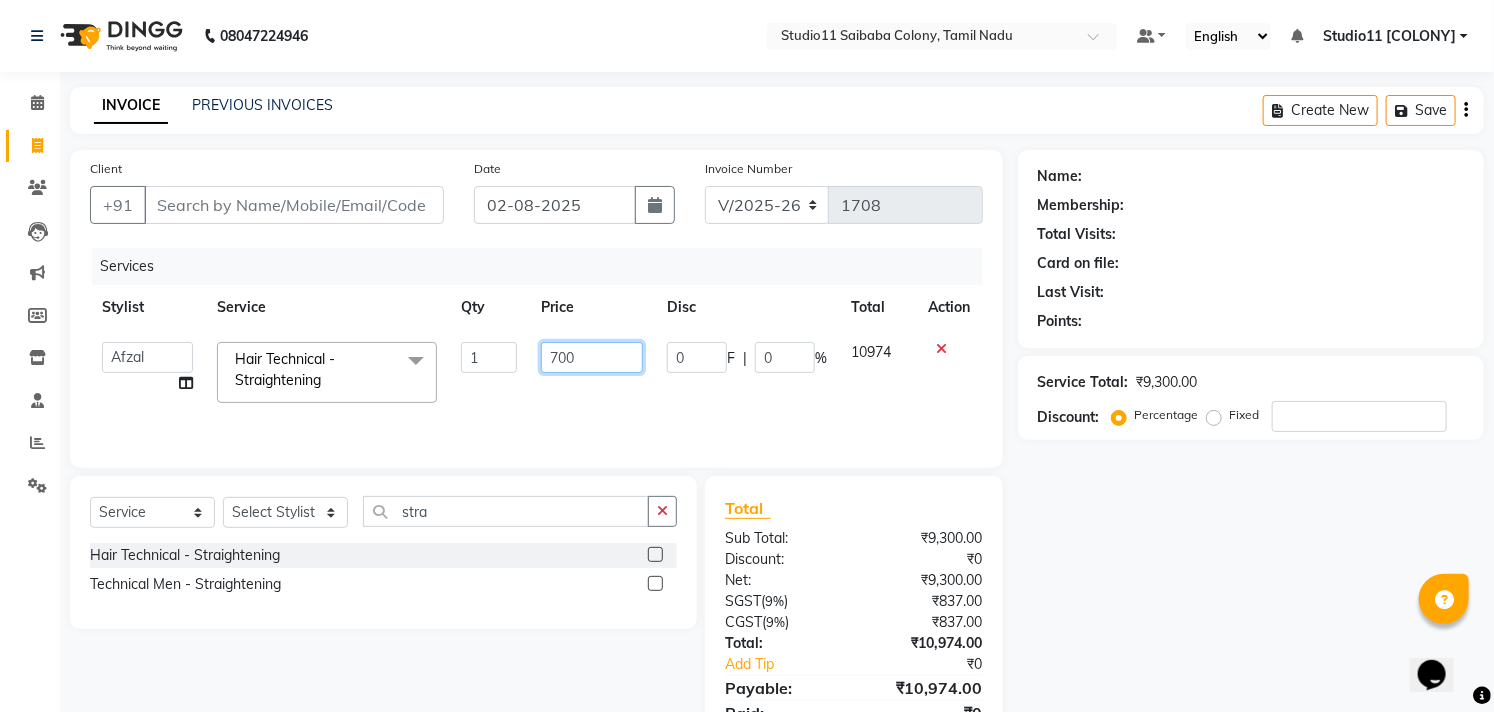type on "7000" 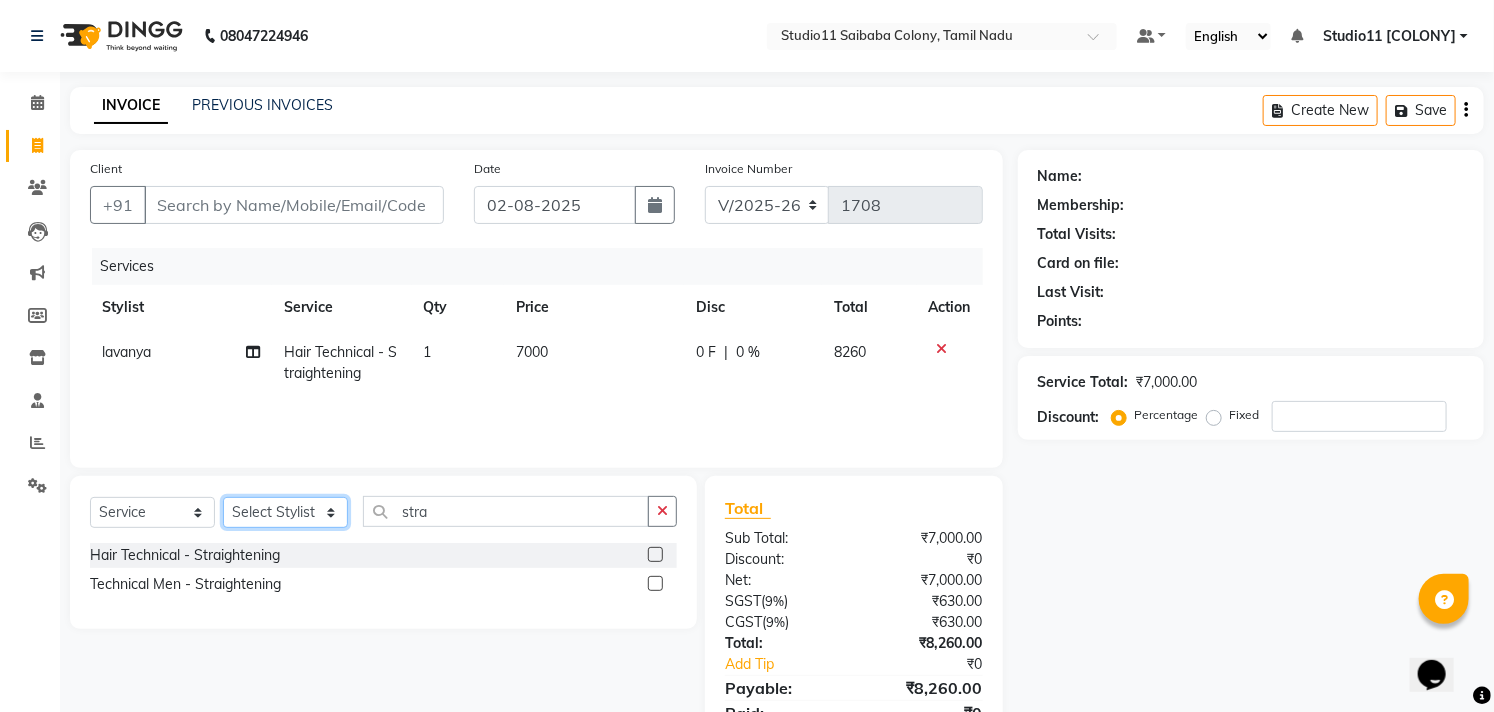 click on "Select Stylist Afzal Akbar Dani Jeni Josna kaif lavanya manimekalai Praveen Sonu Studio11 SB colony Tahir tamil" 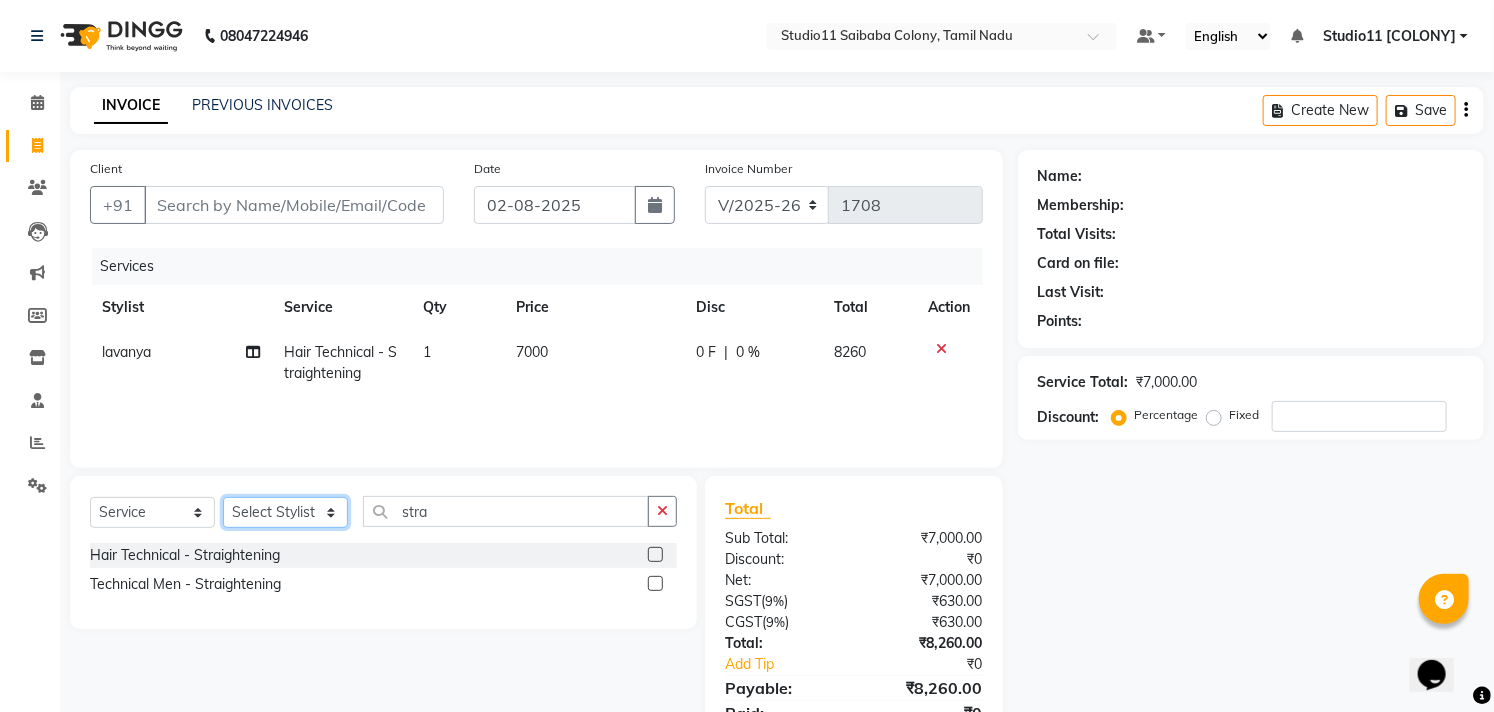 select on "85620" 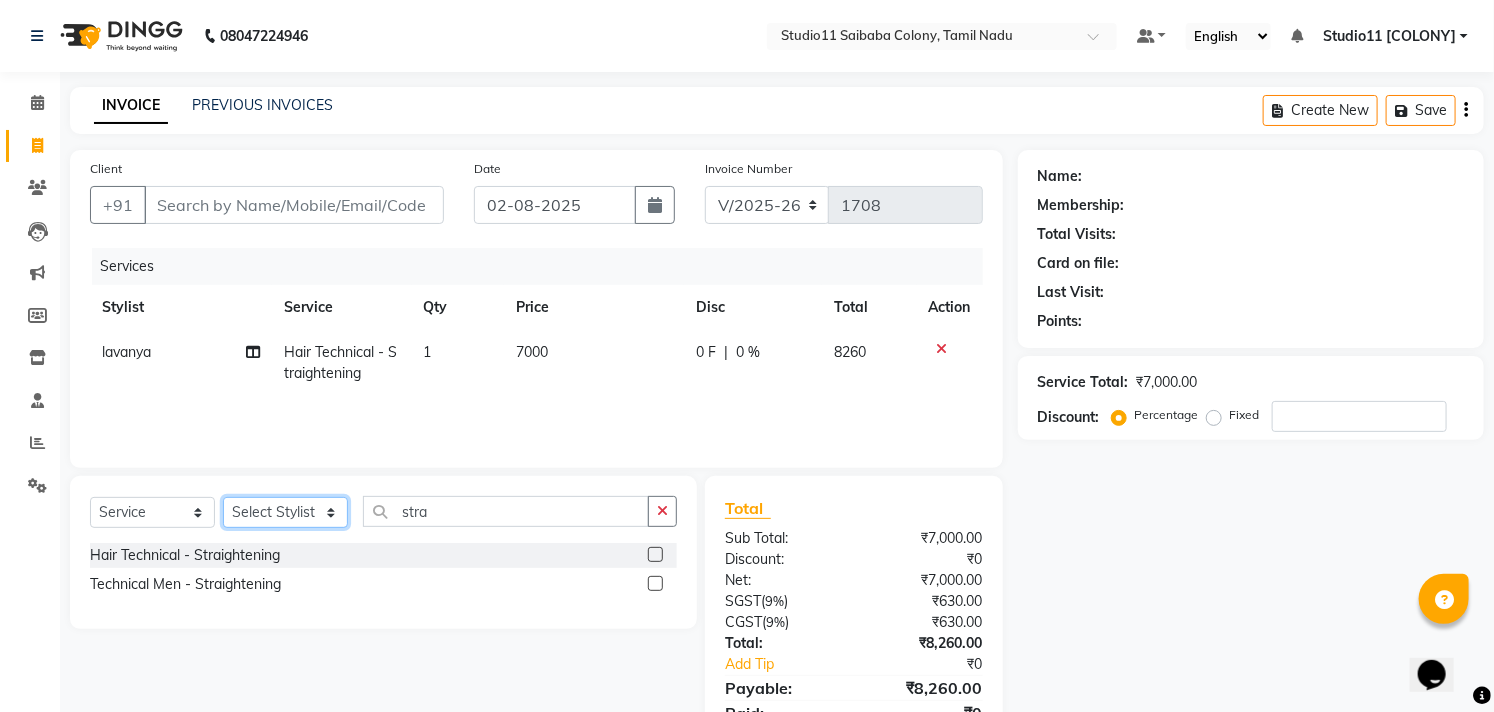 click on "Select Stylist Afzal Akbar Dani Jeni Josna kaif lavanya manimekalai Praveen Sonu Studio11 SB colony Tahir tamil" 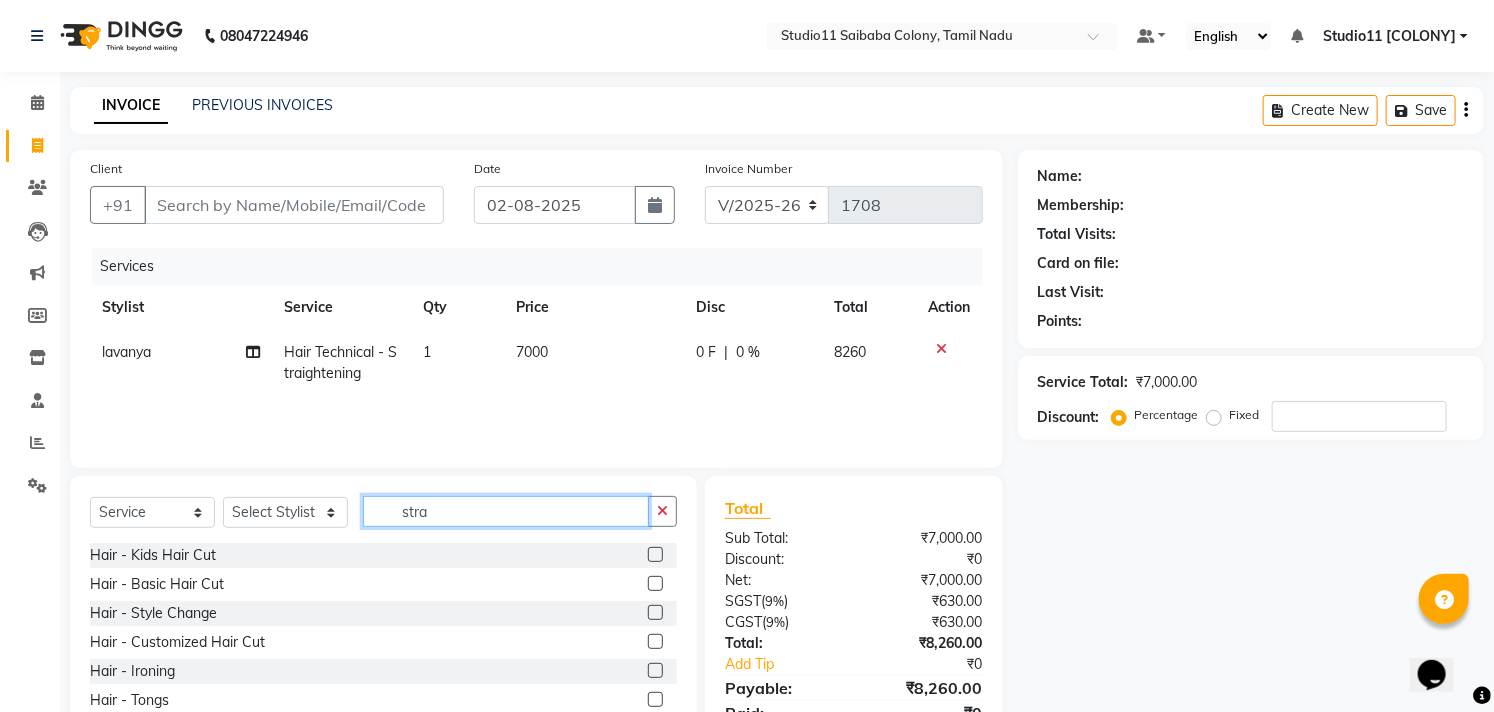 click on "stra" 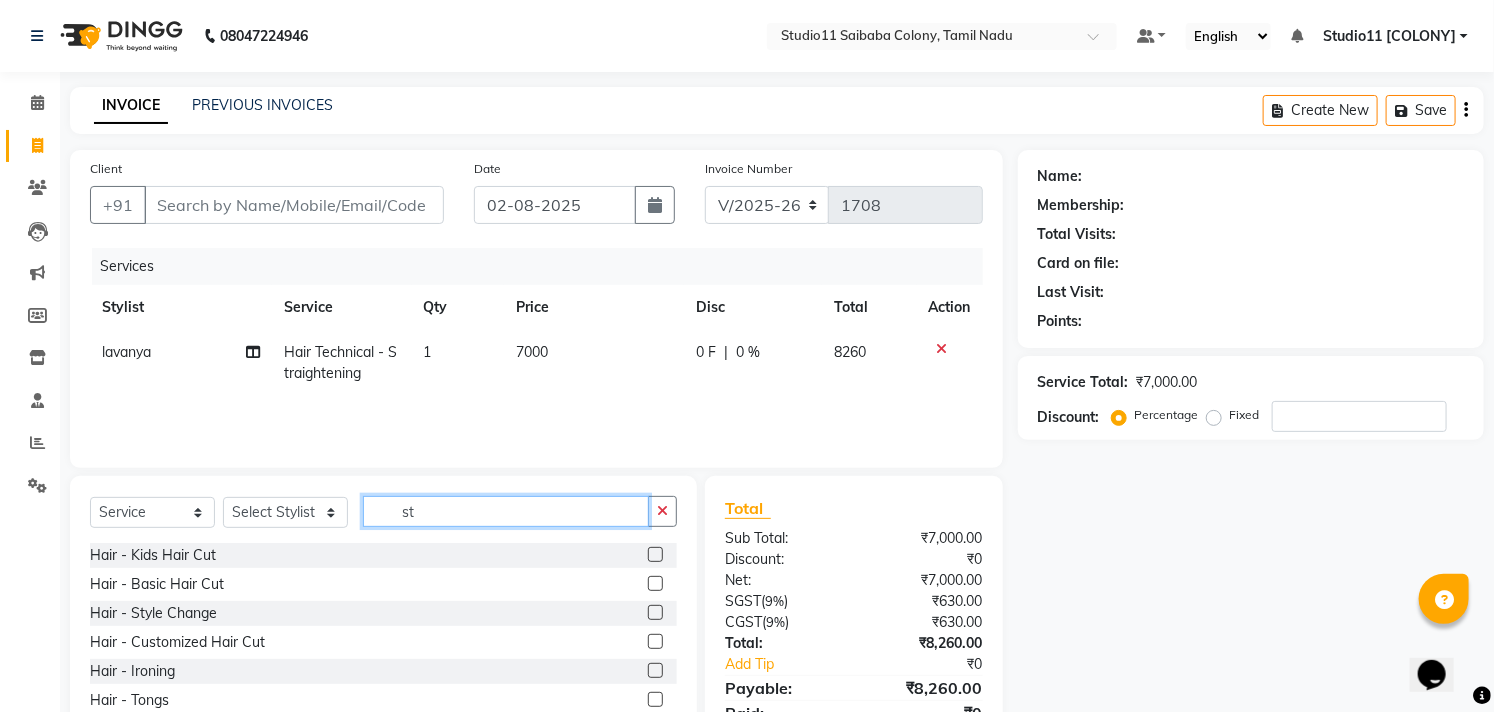 type on "s" 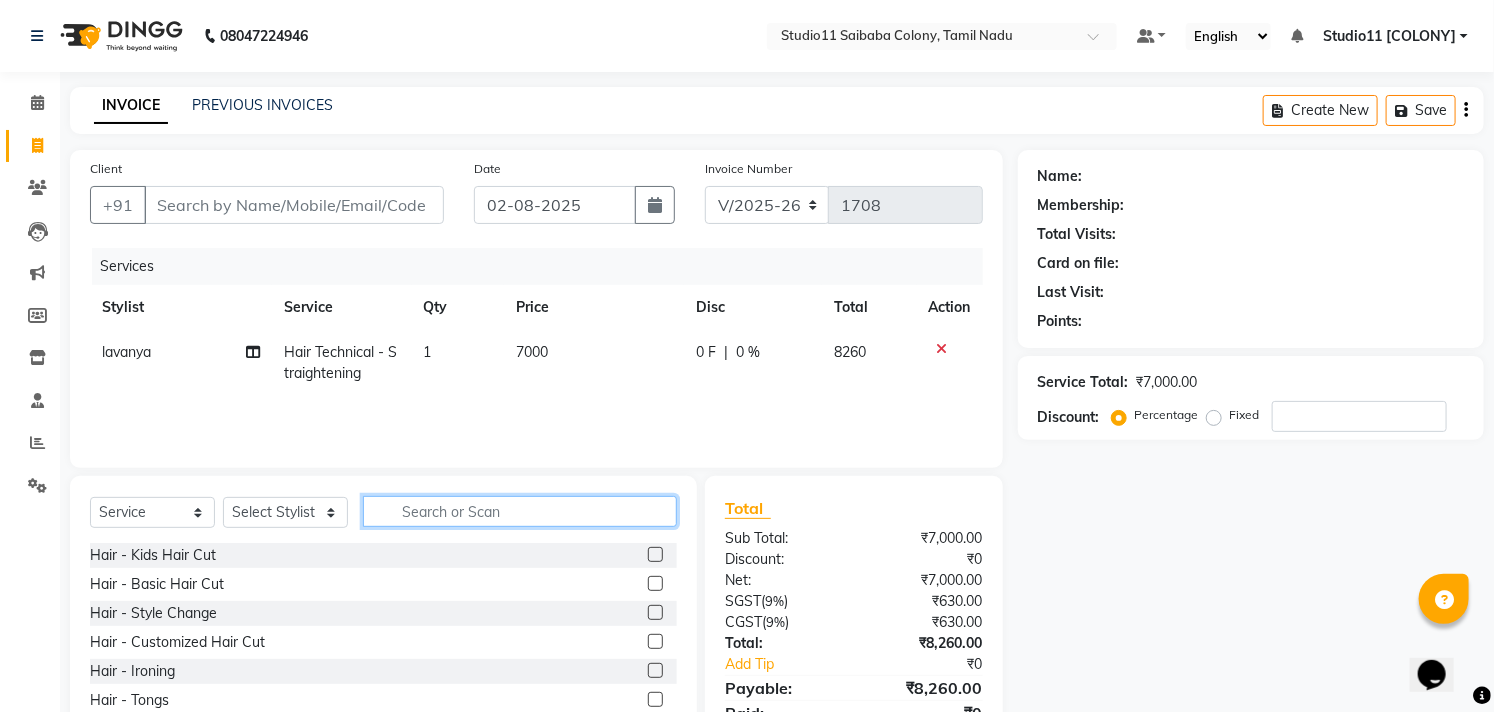 click 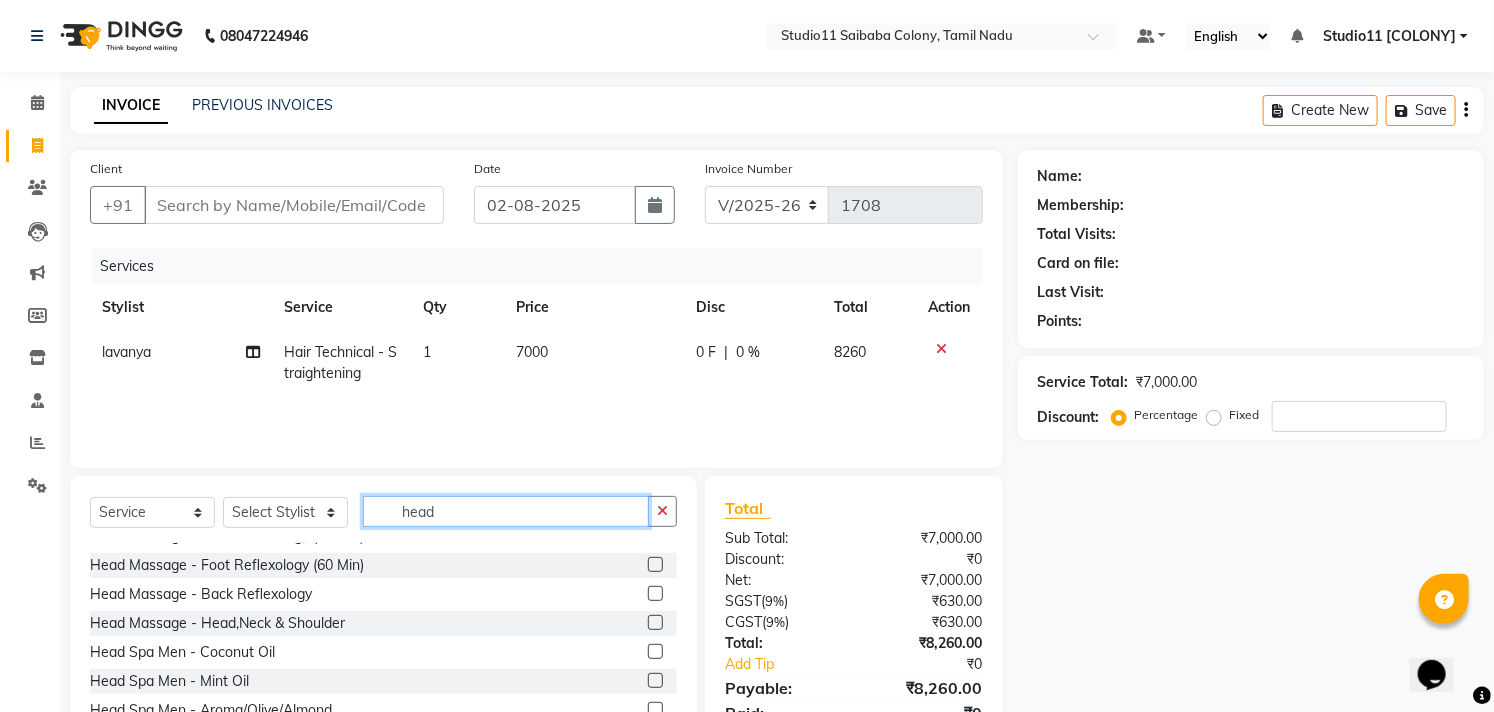 scroll, scrollTop: 321, scrollLeft: 0, axis: vertical 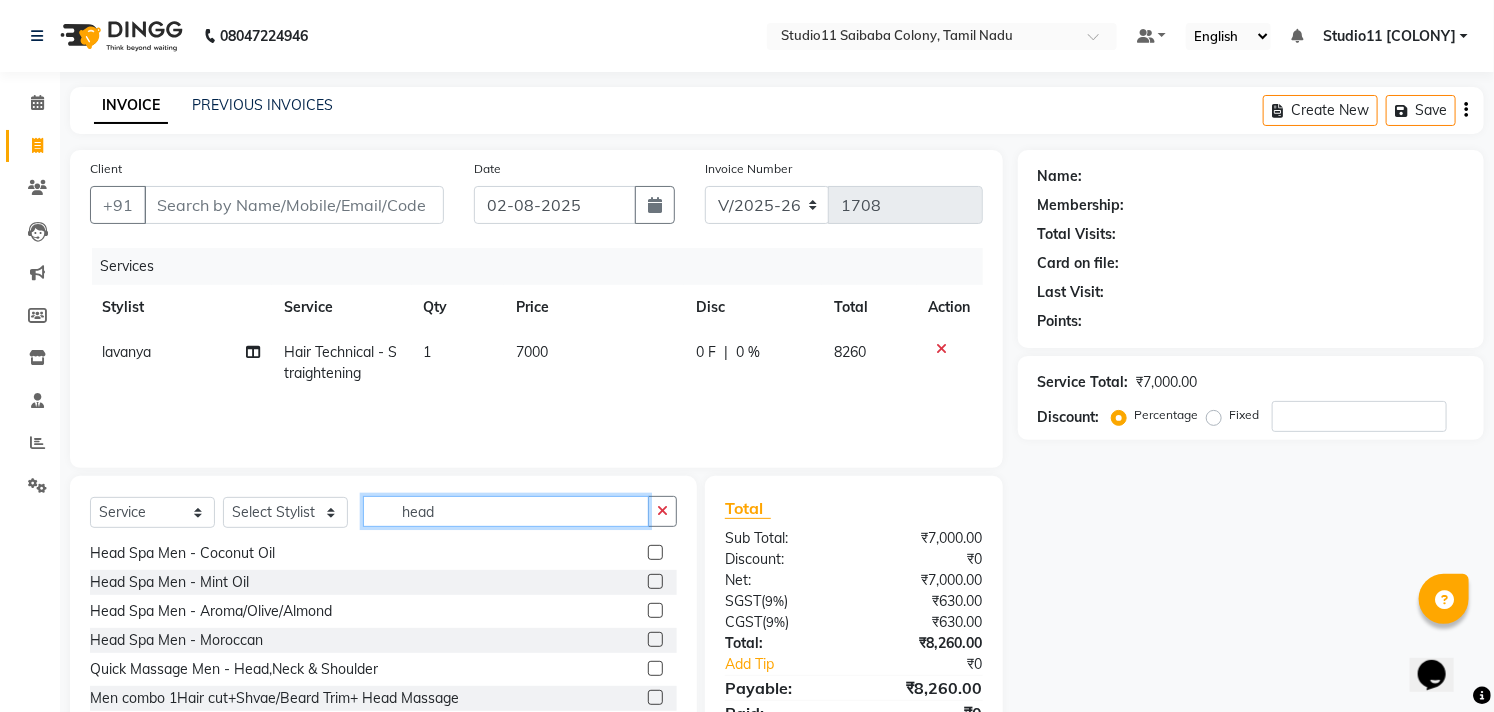type on "head" 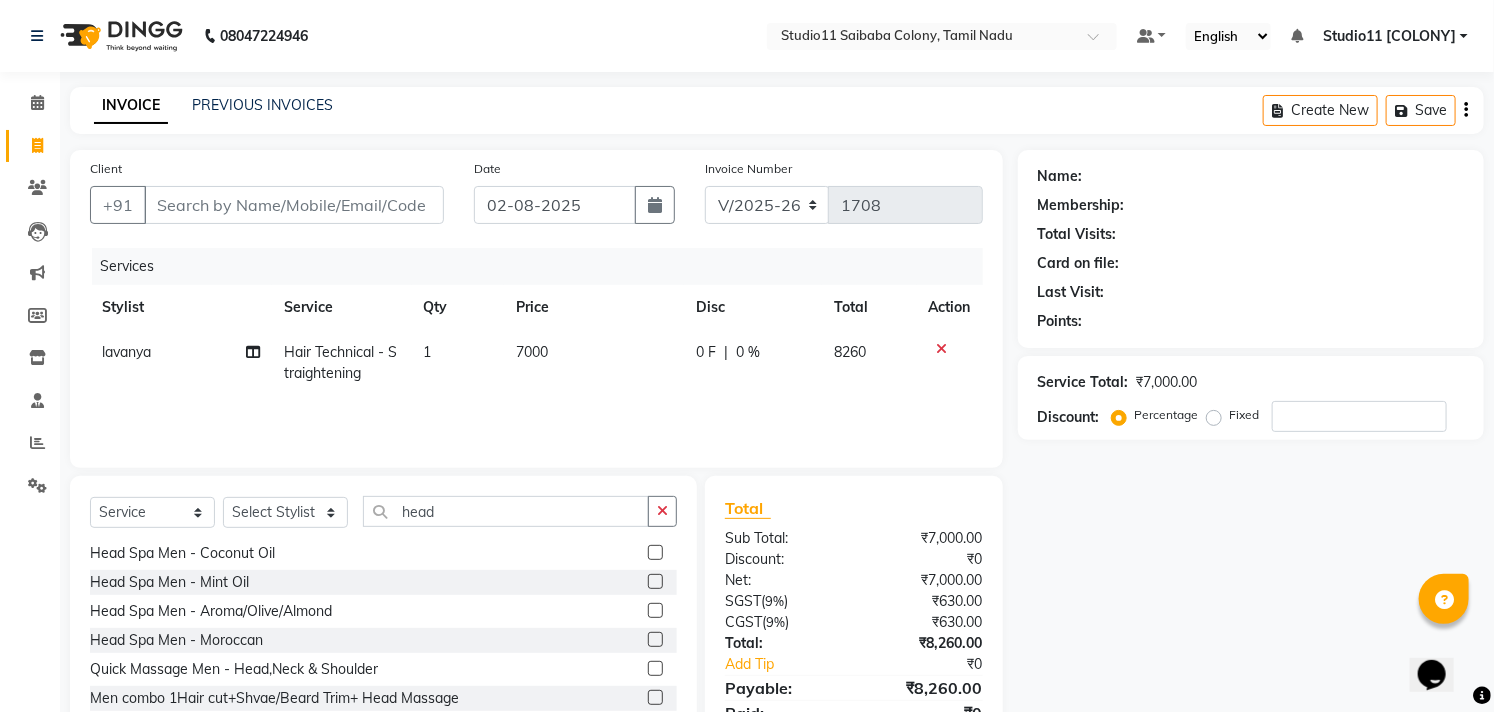 click 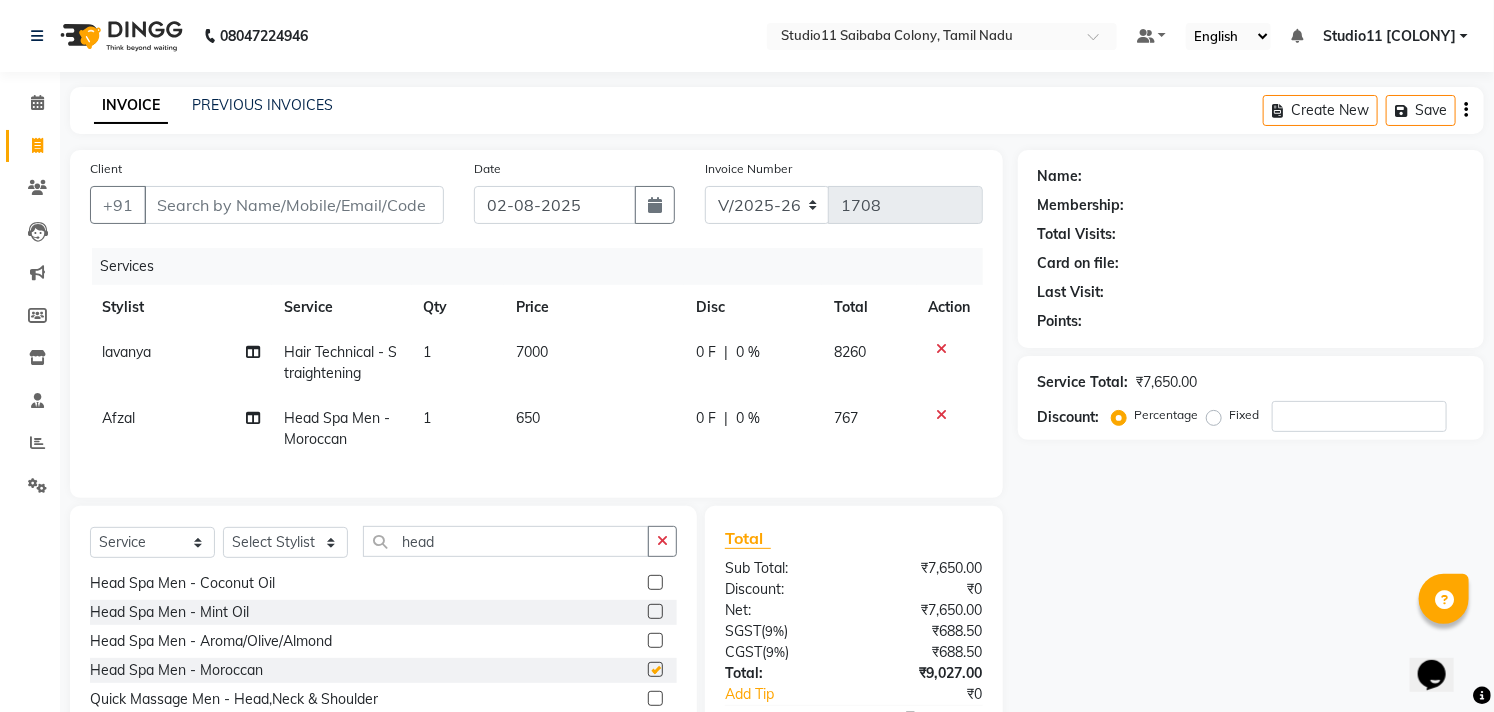 checkbox on "false" 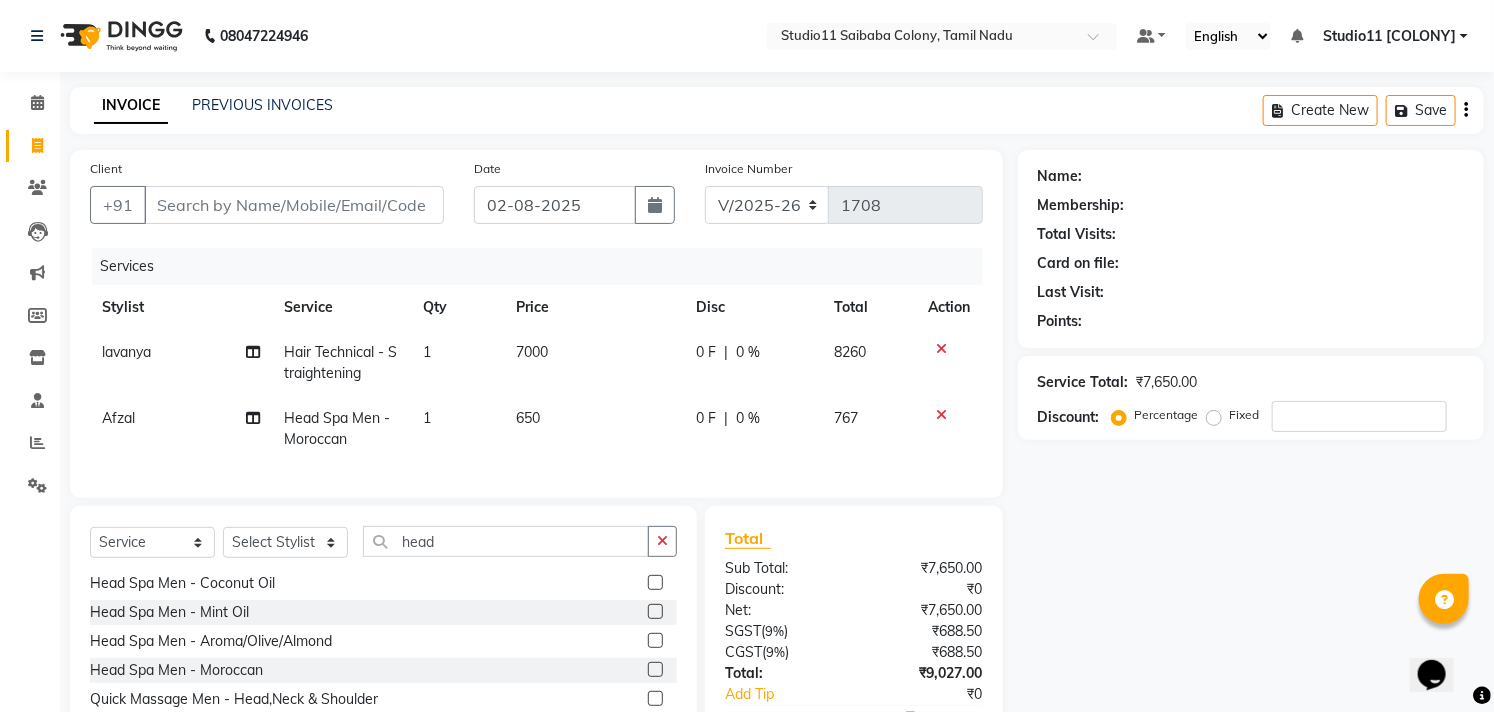 drag, startPoint x: 1190, startPoint y: 583, endPoint x: 1150, endPoint y: 567, distance: 43.081318 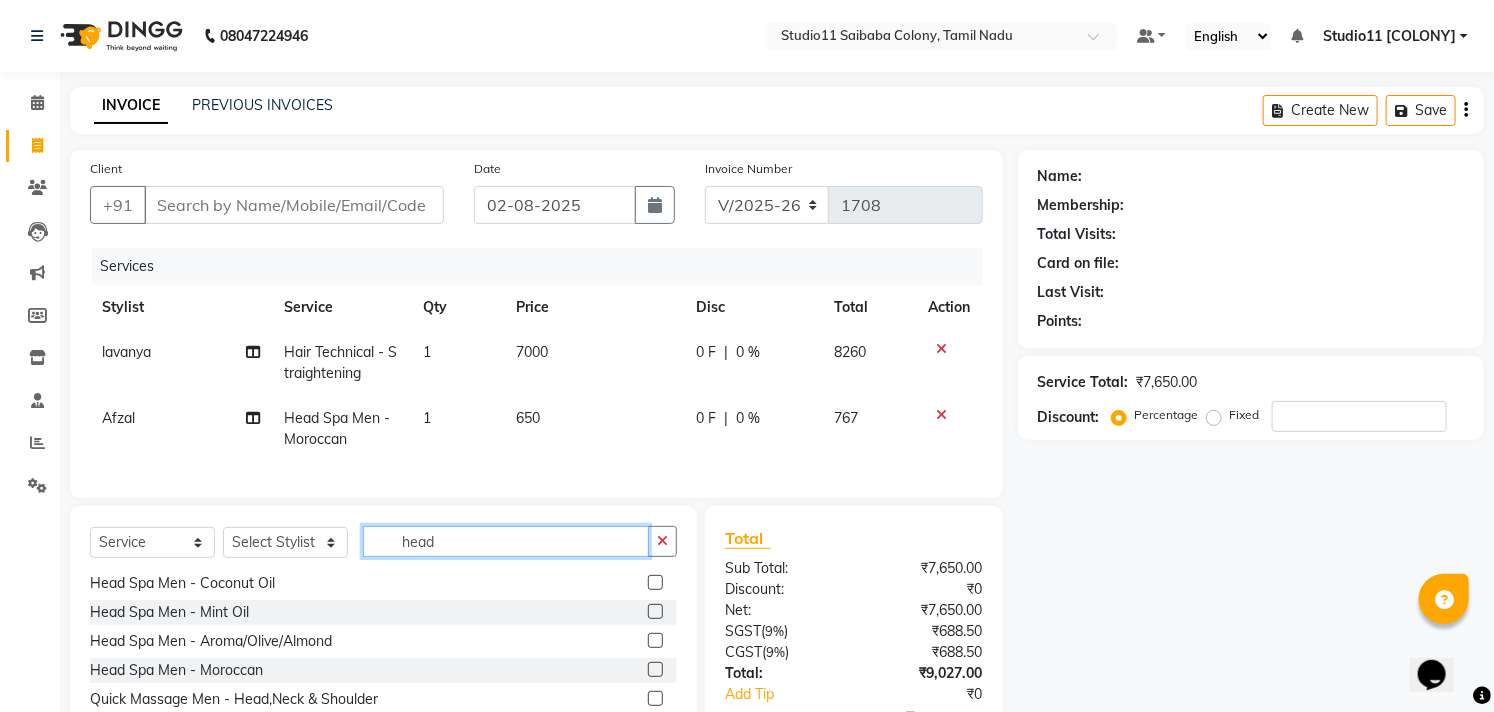 click on "head" 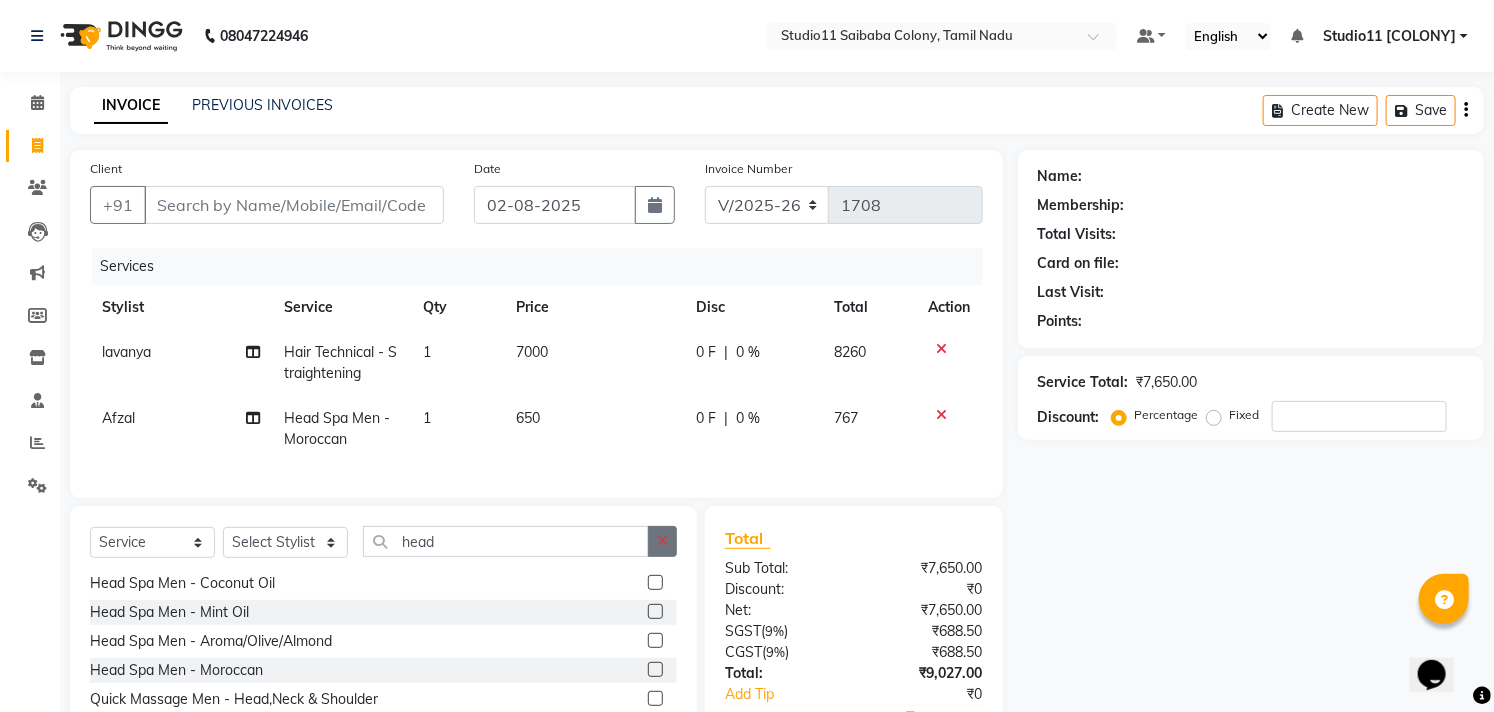click 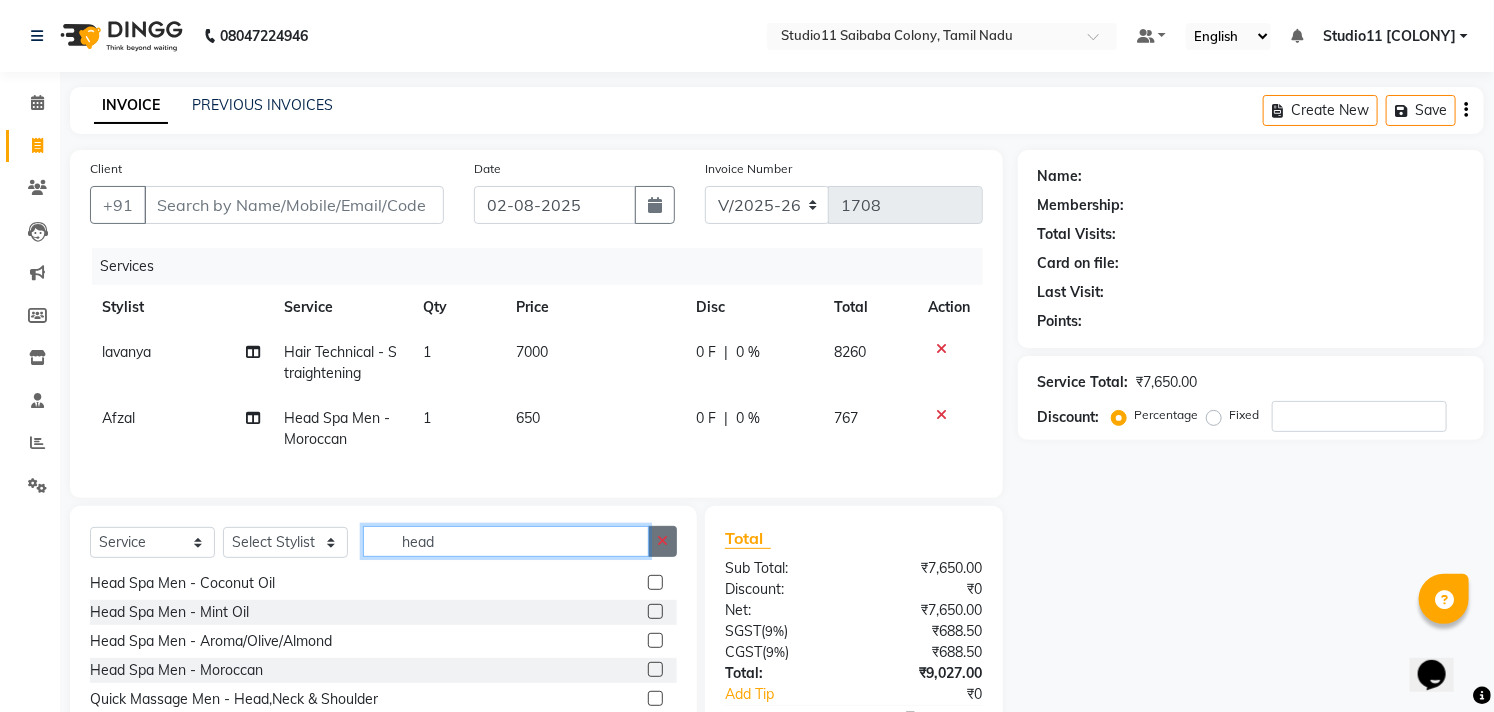 type 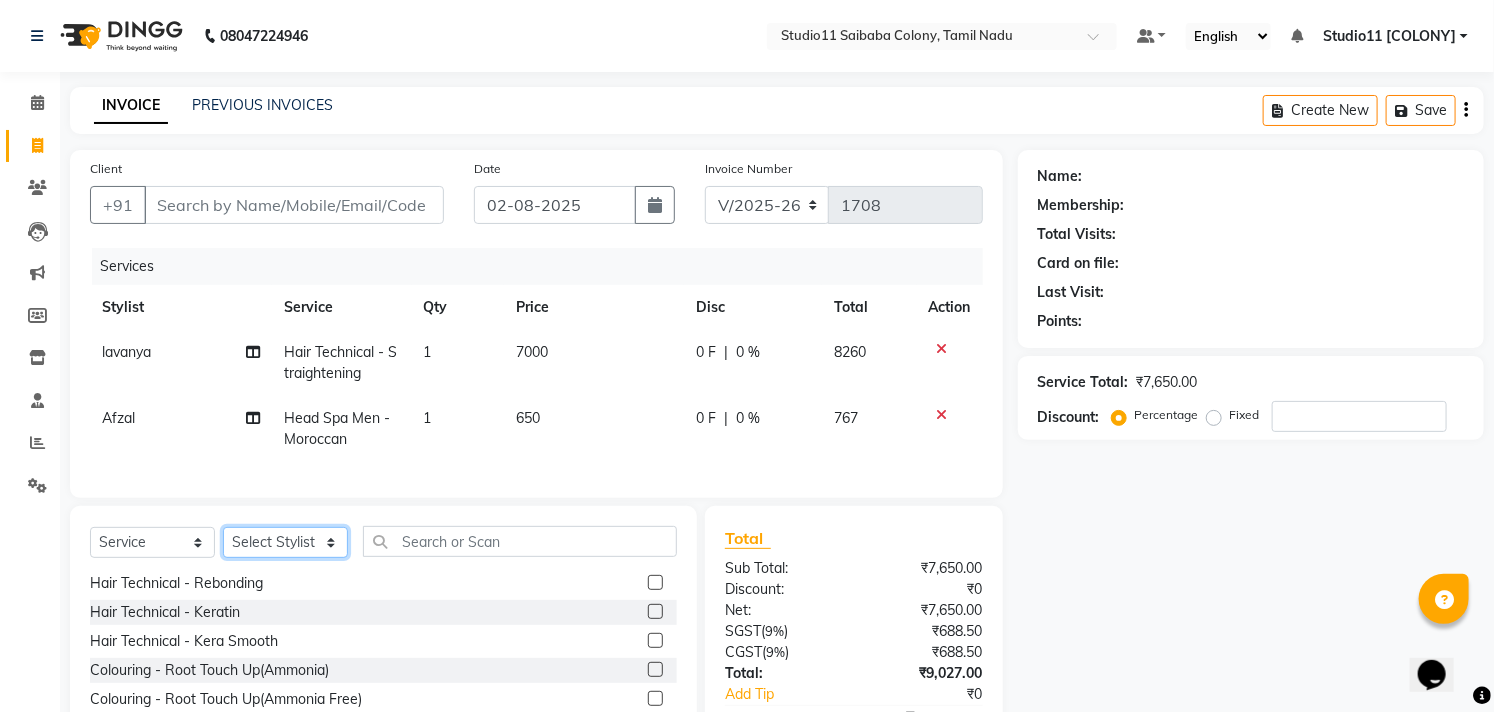 click on "Select Stylist Afzal Akbar Dani Jeni Josna kaif lavanya manimekalai Praveen Sonu Studio11 SB colony Tahir tamil" 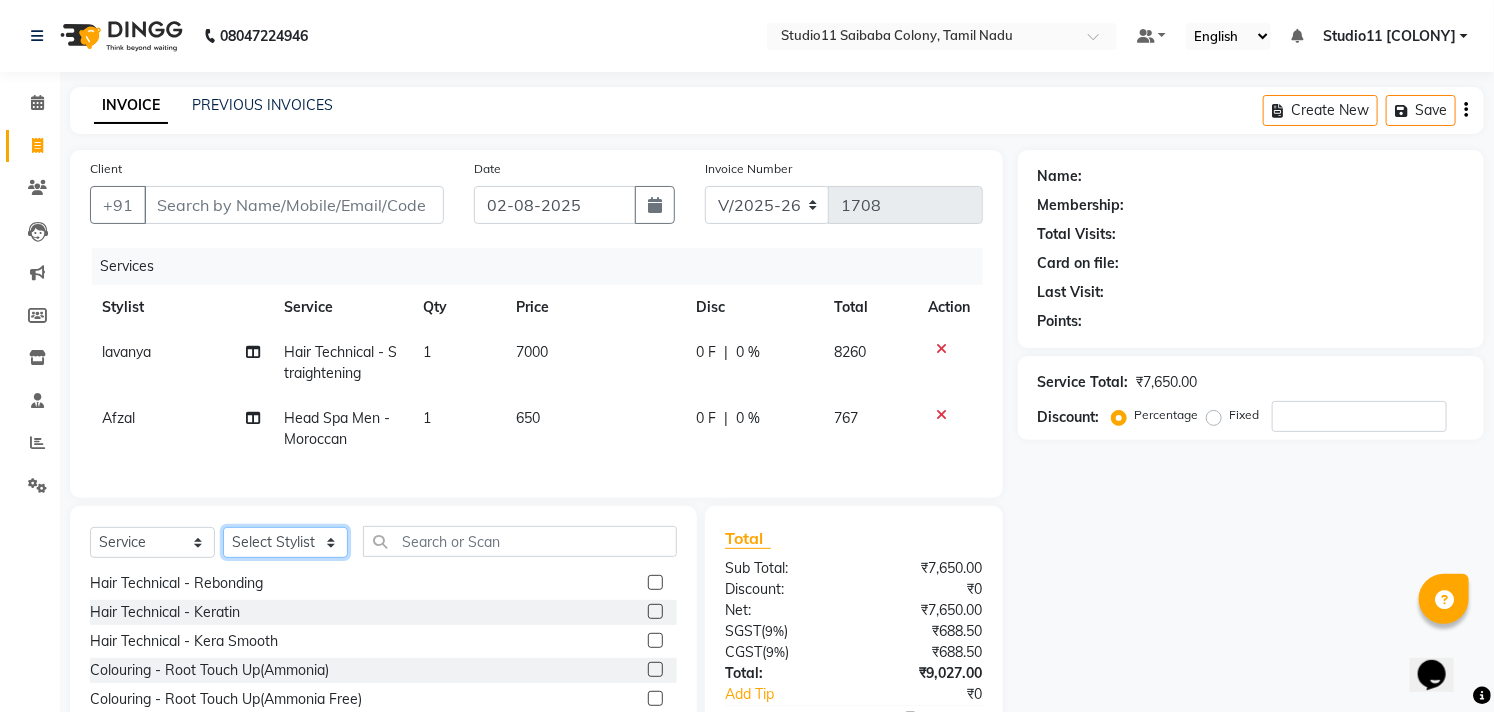 select on "68835" 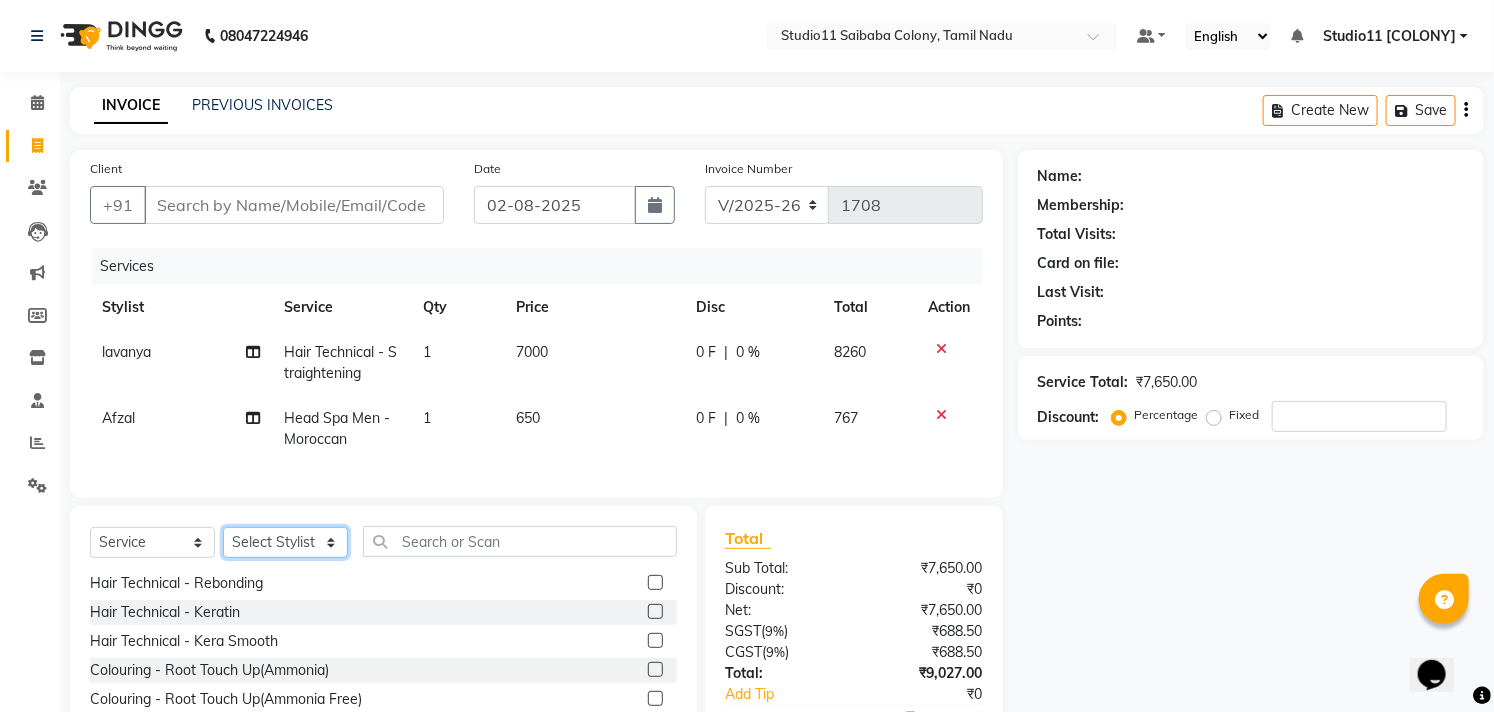 click on "Select Stylist Afzal Akbar Dani Jeni Josna kaif lavanya manimekalai Praveen Sonu Studio11 SB colony Tahir tamil" 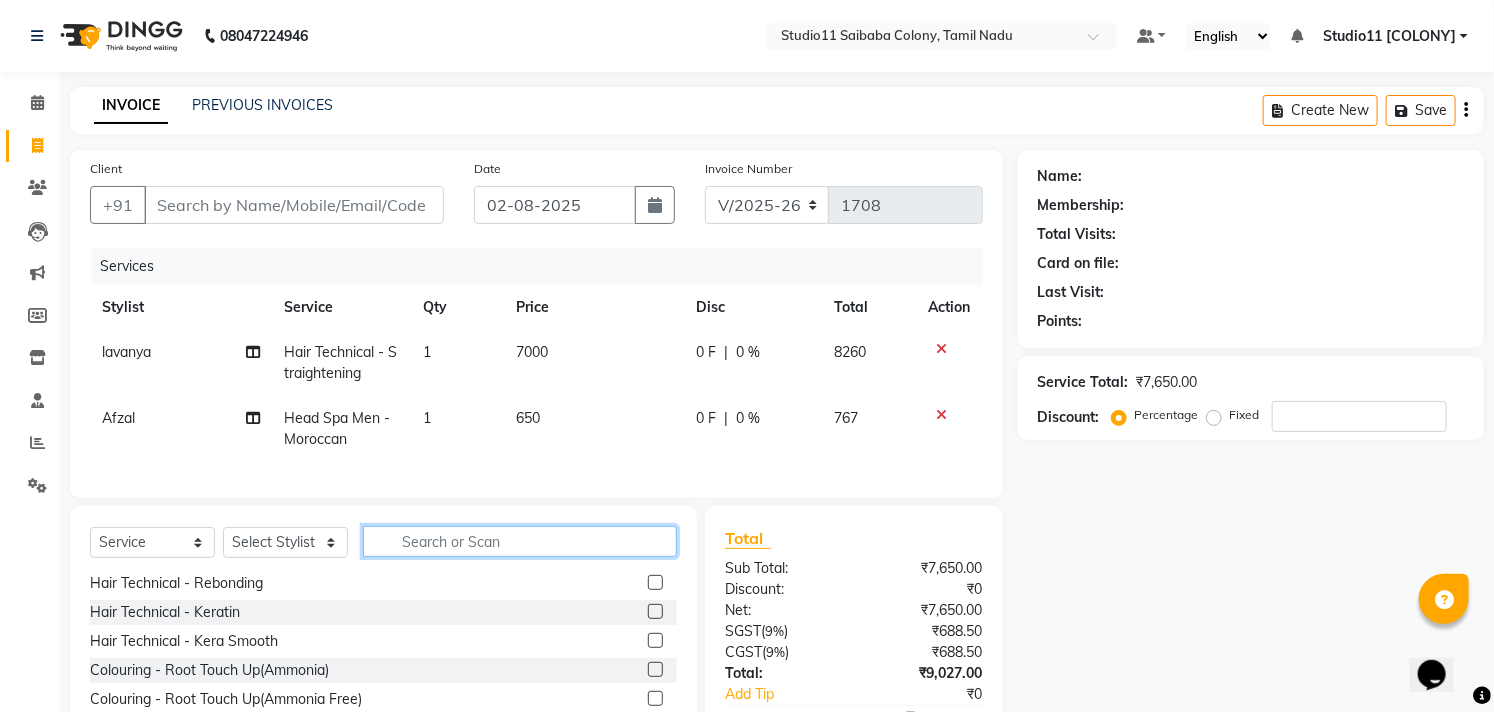 click 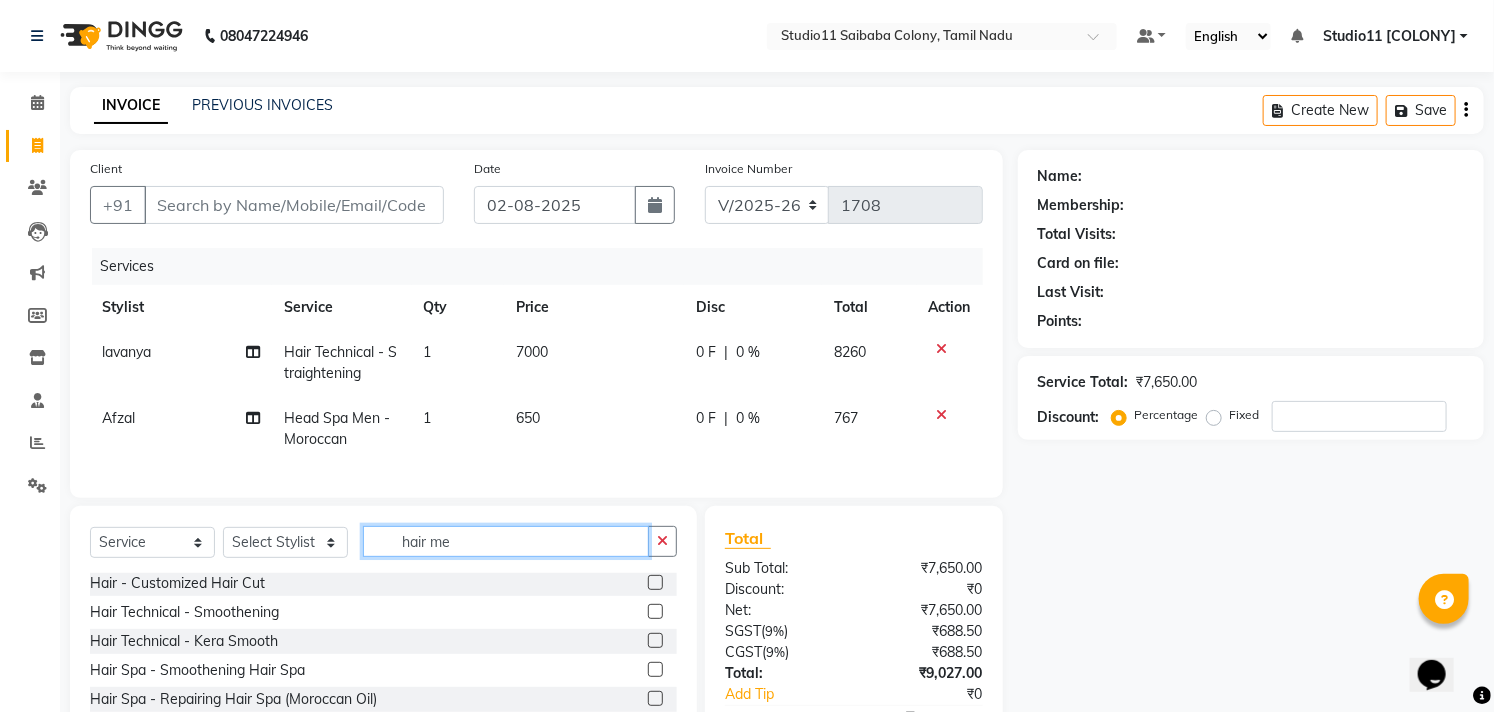scroll, scrollTop: 0, scrollLeft: 0, axis: both 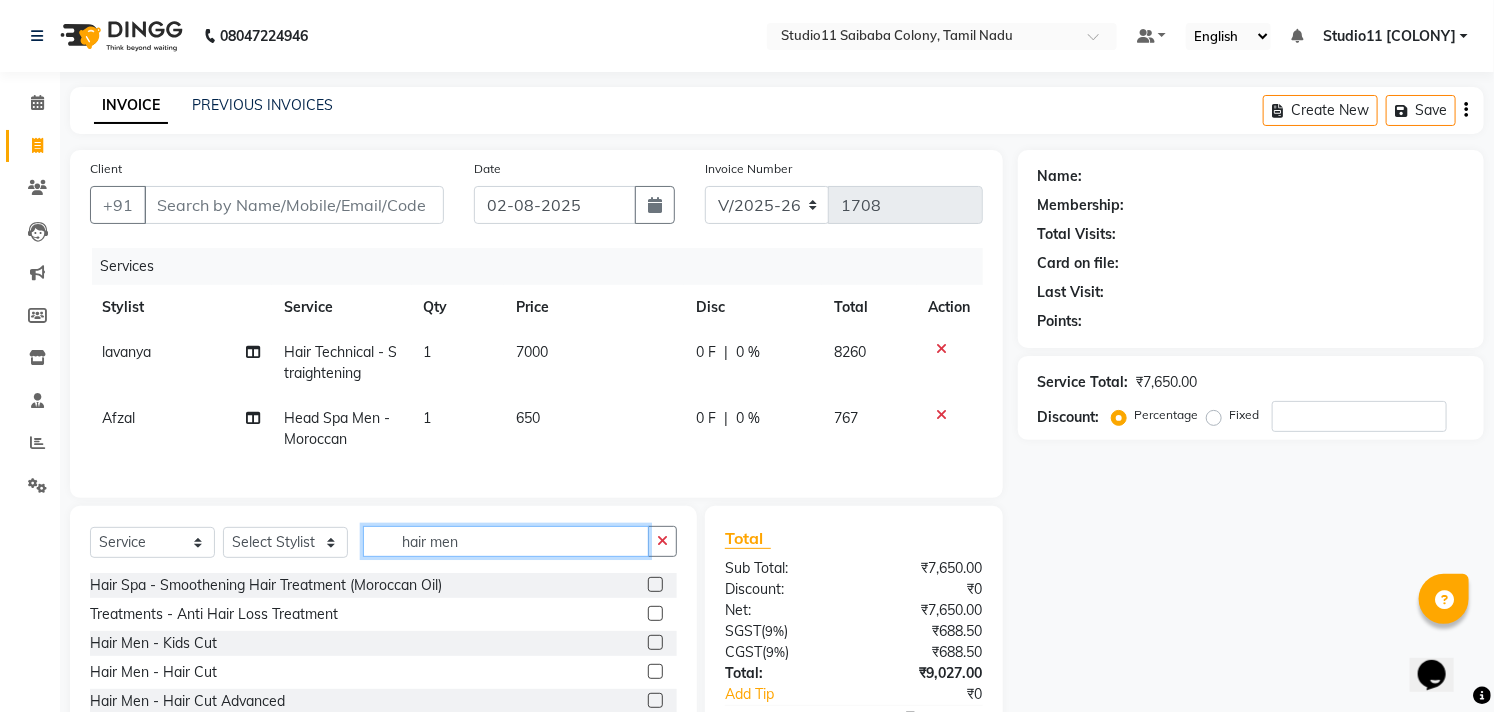 type on "hair men" 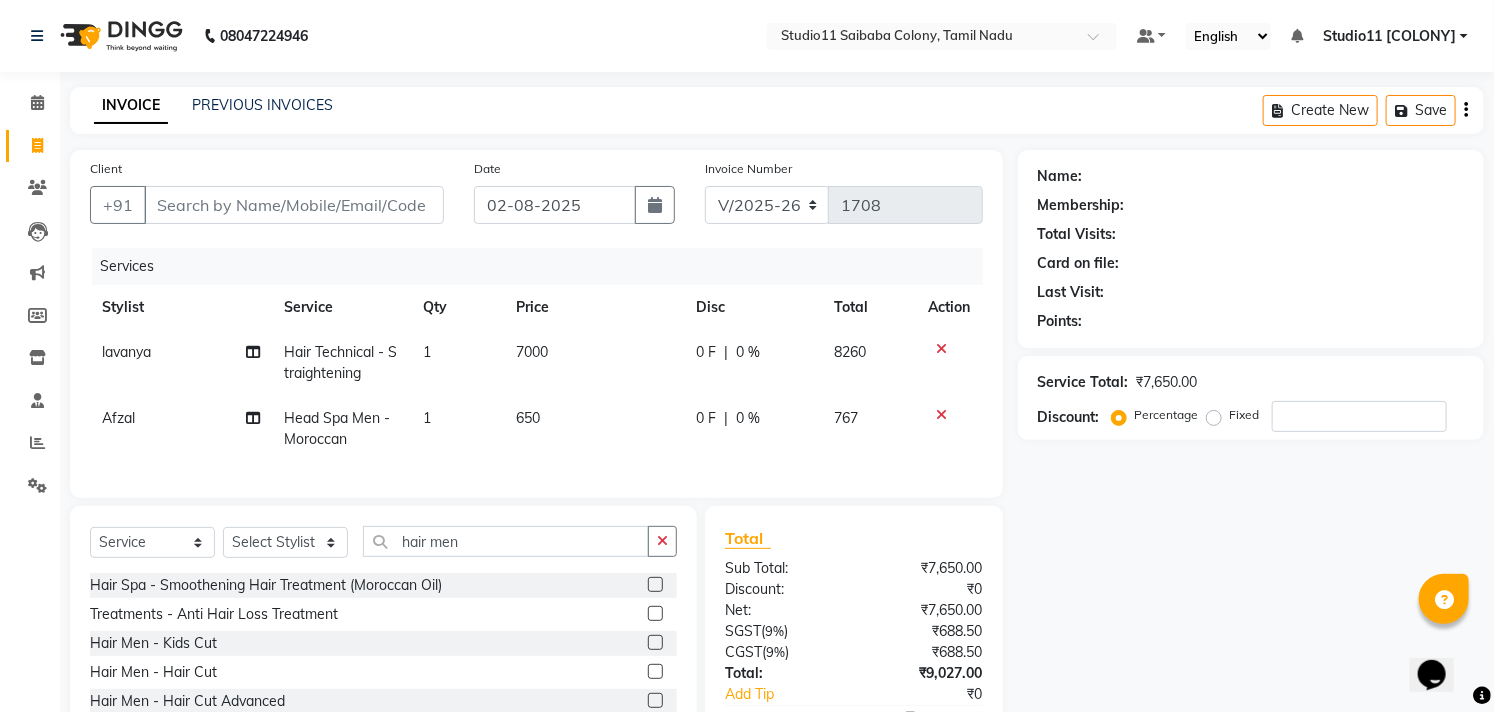 click 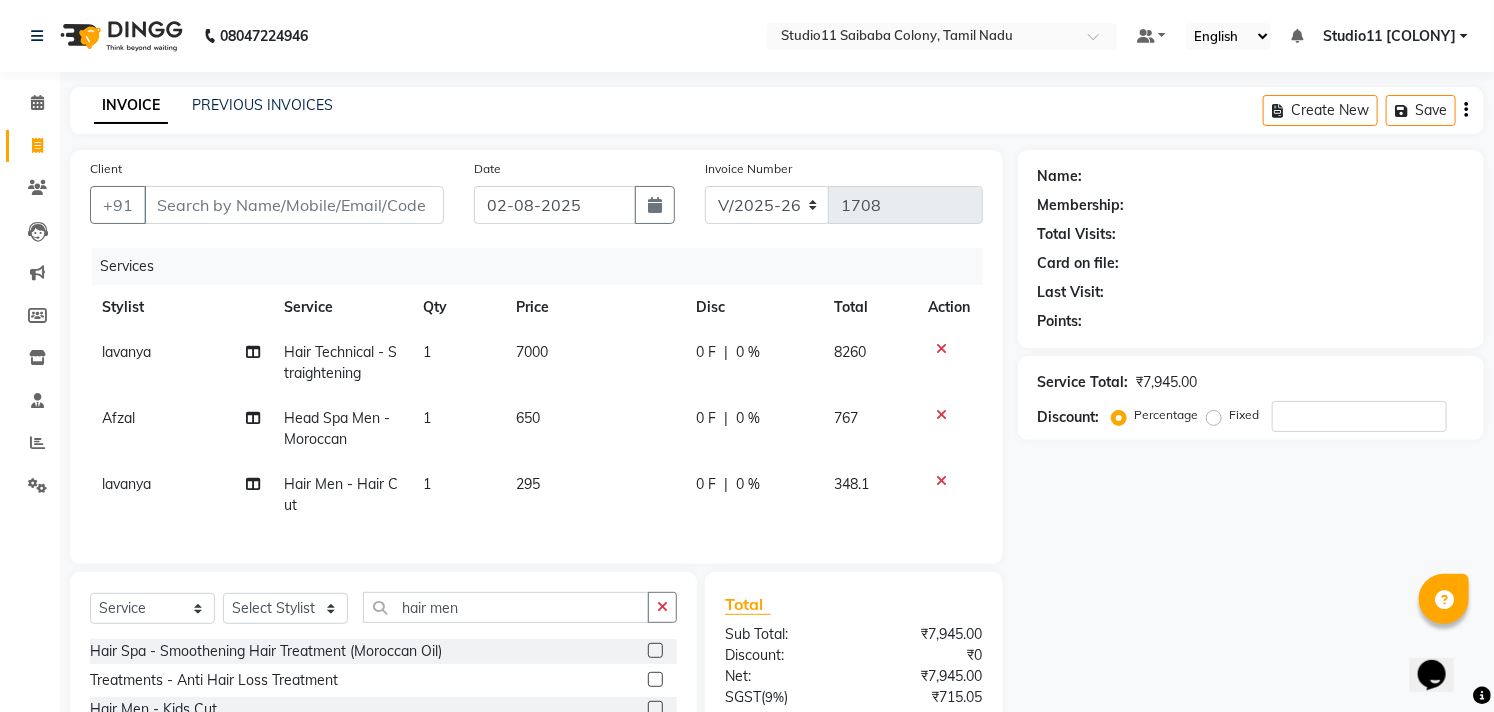 checkbox on "false" 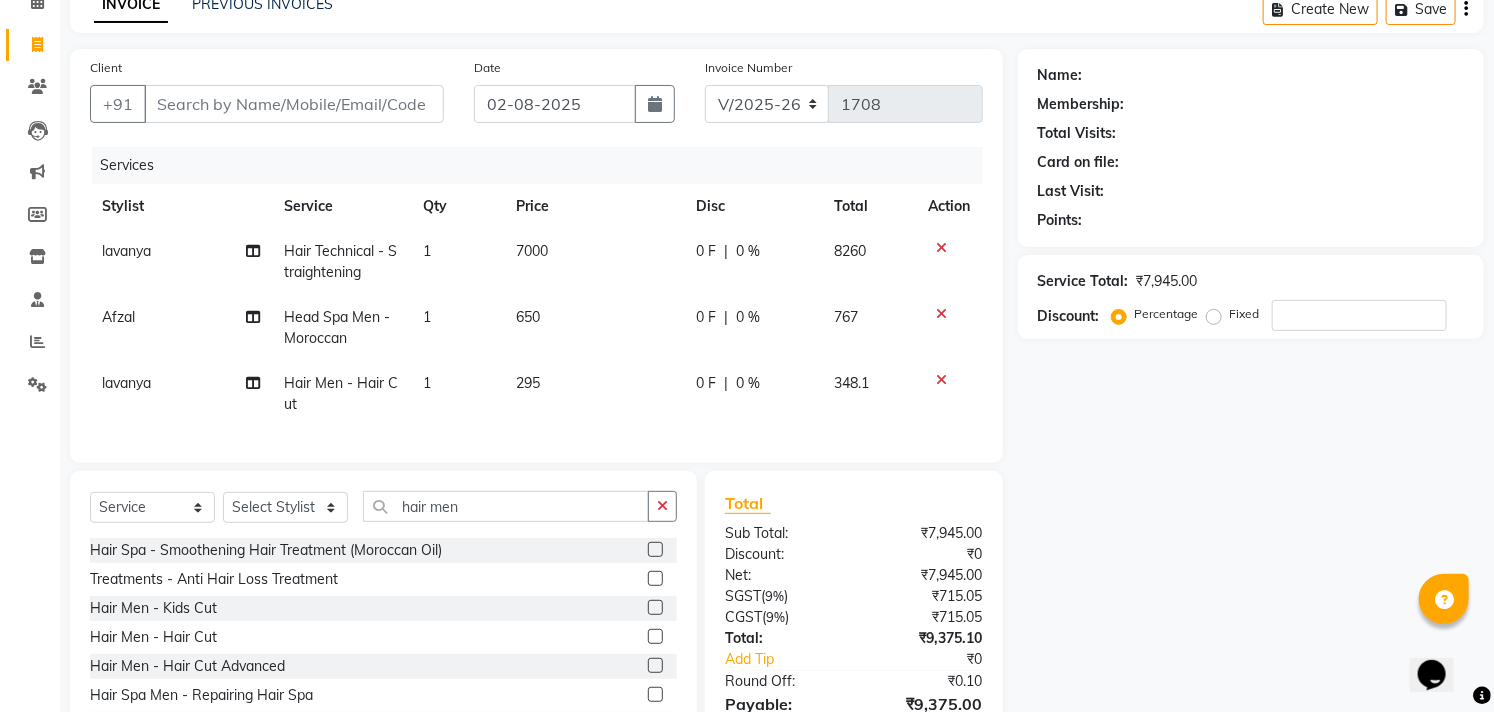 scroll, scrollTop: 222, scrollLeft: 0, axis: vertical 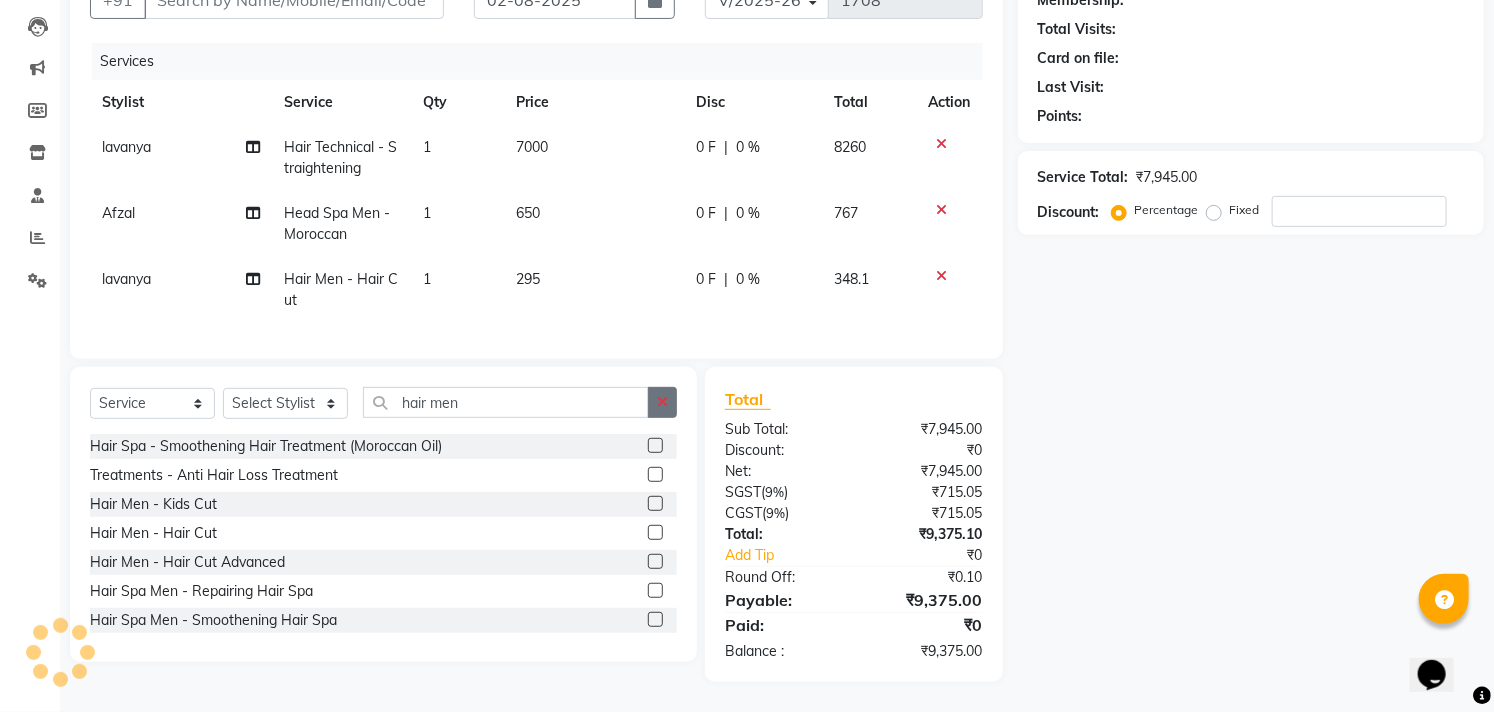 click 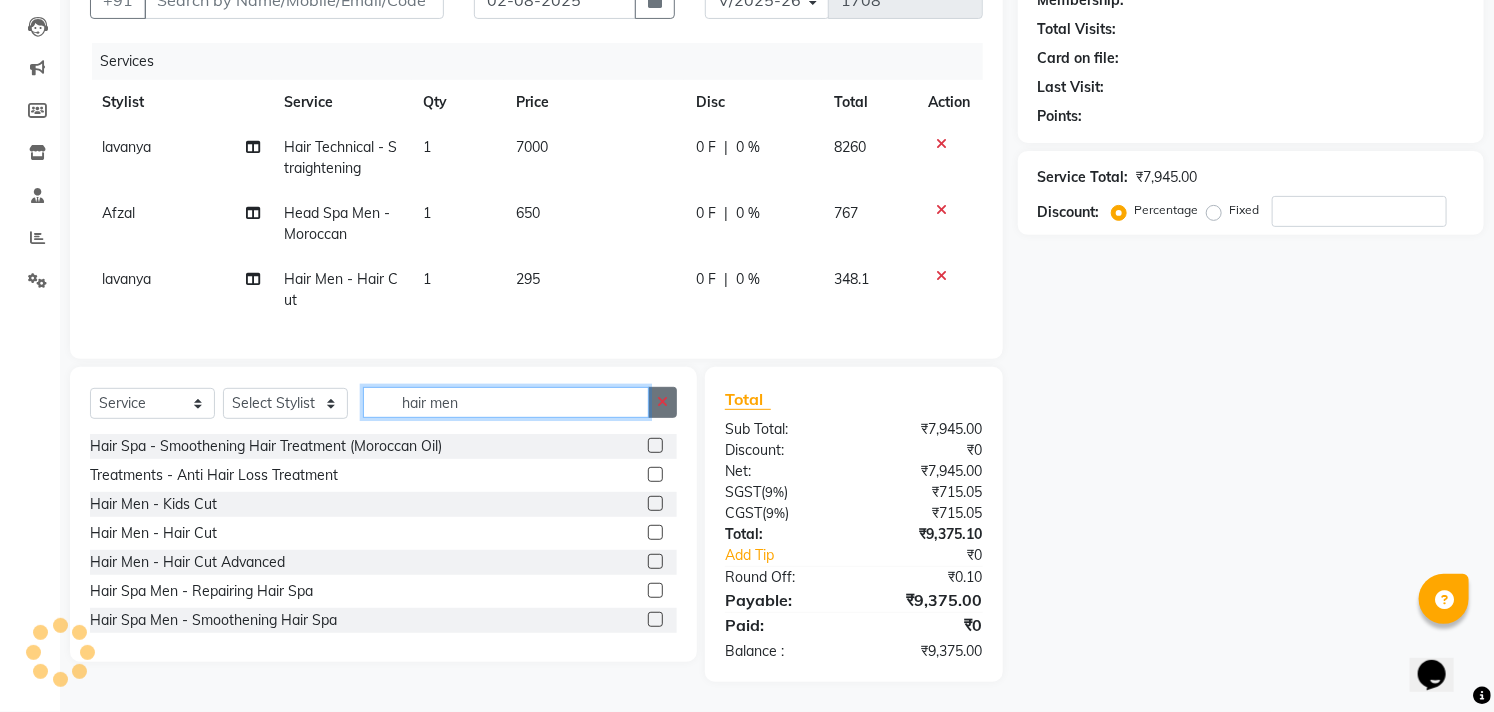 type 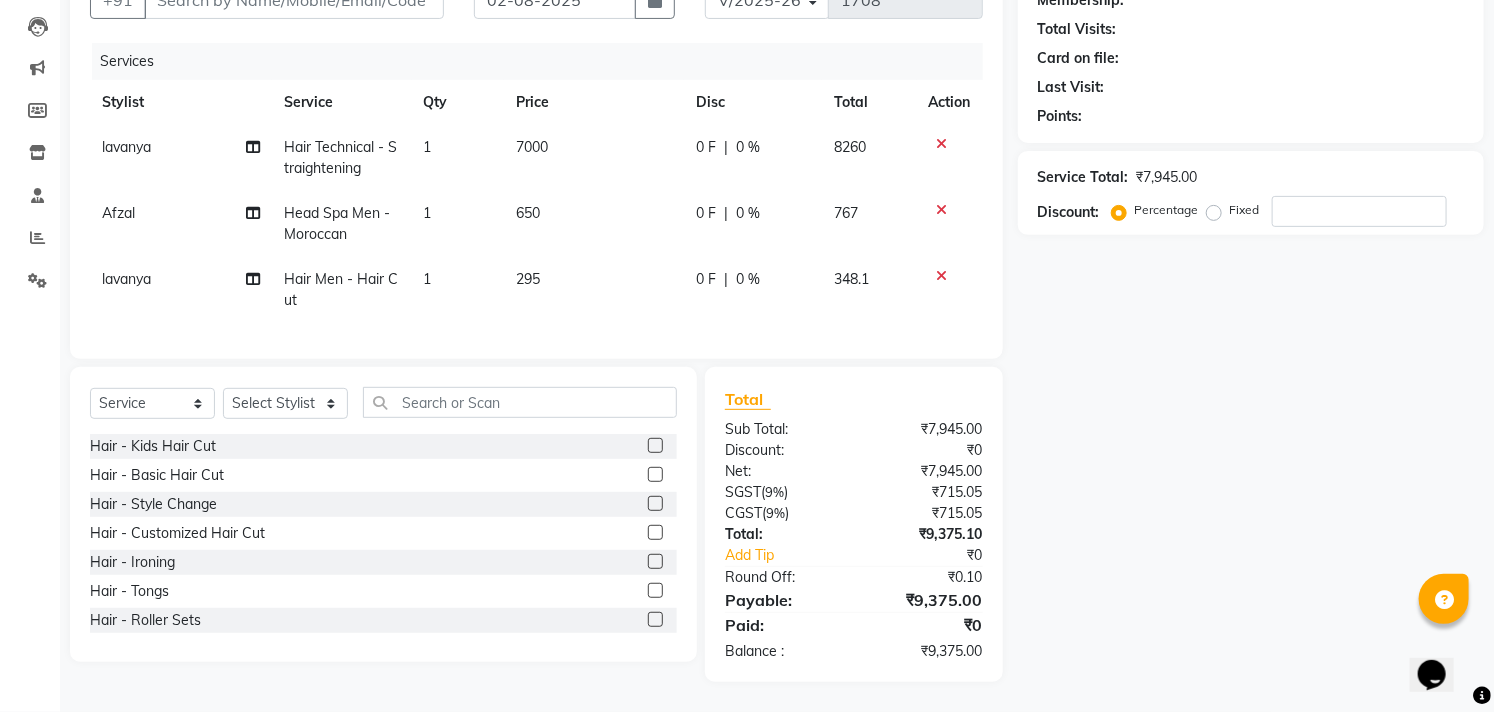 click 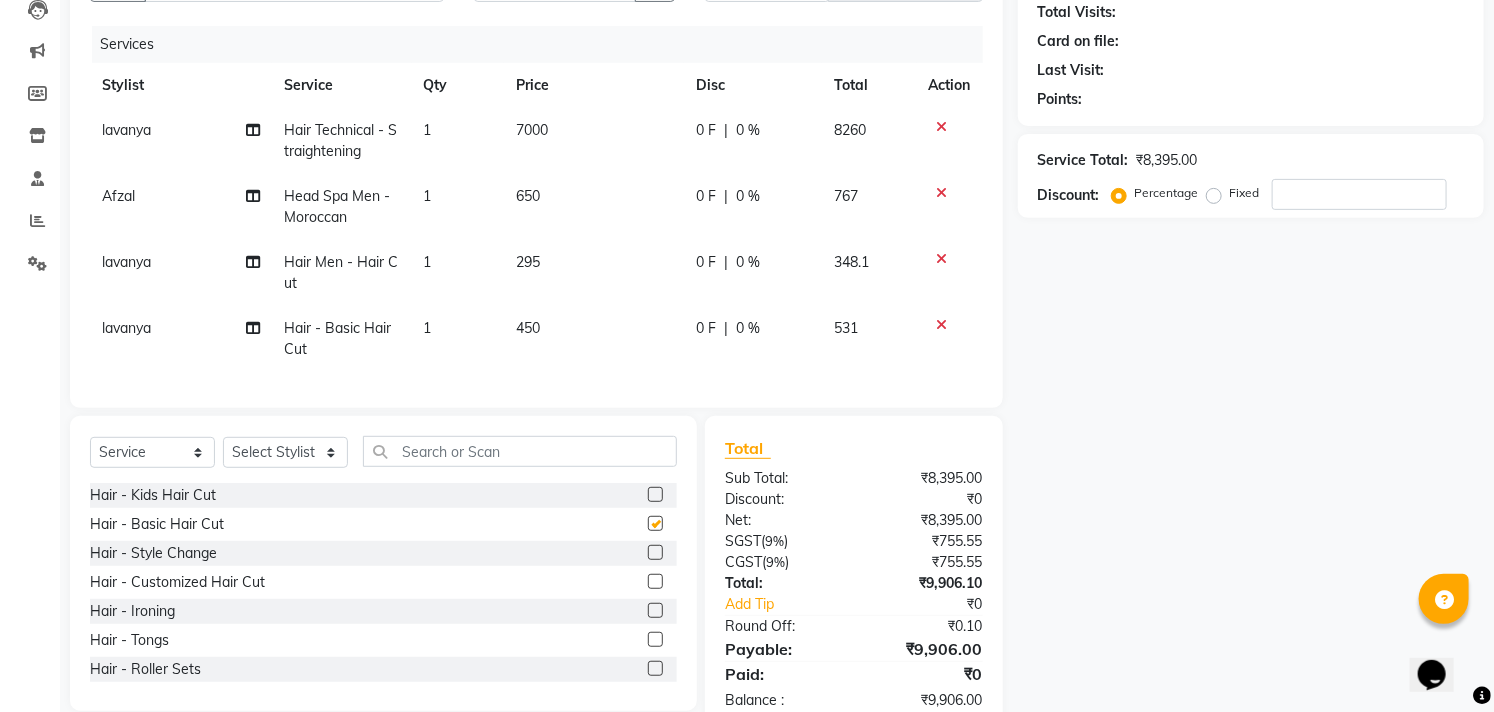 checkbox on "false" 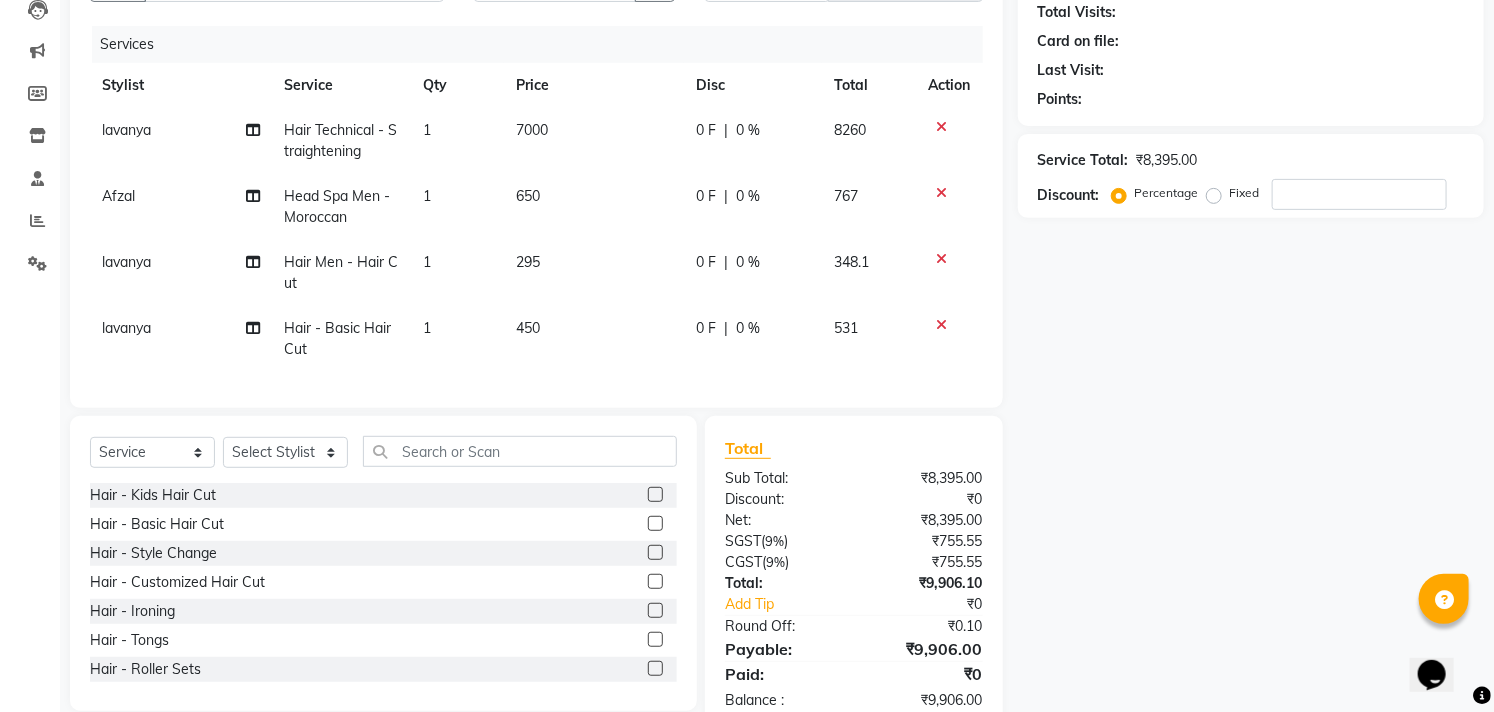 click 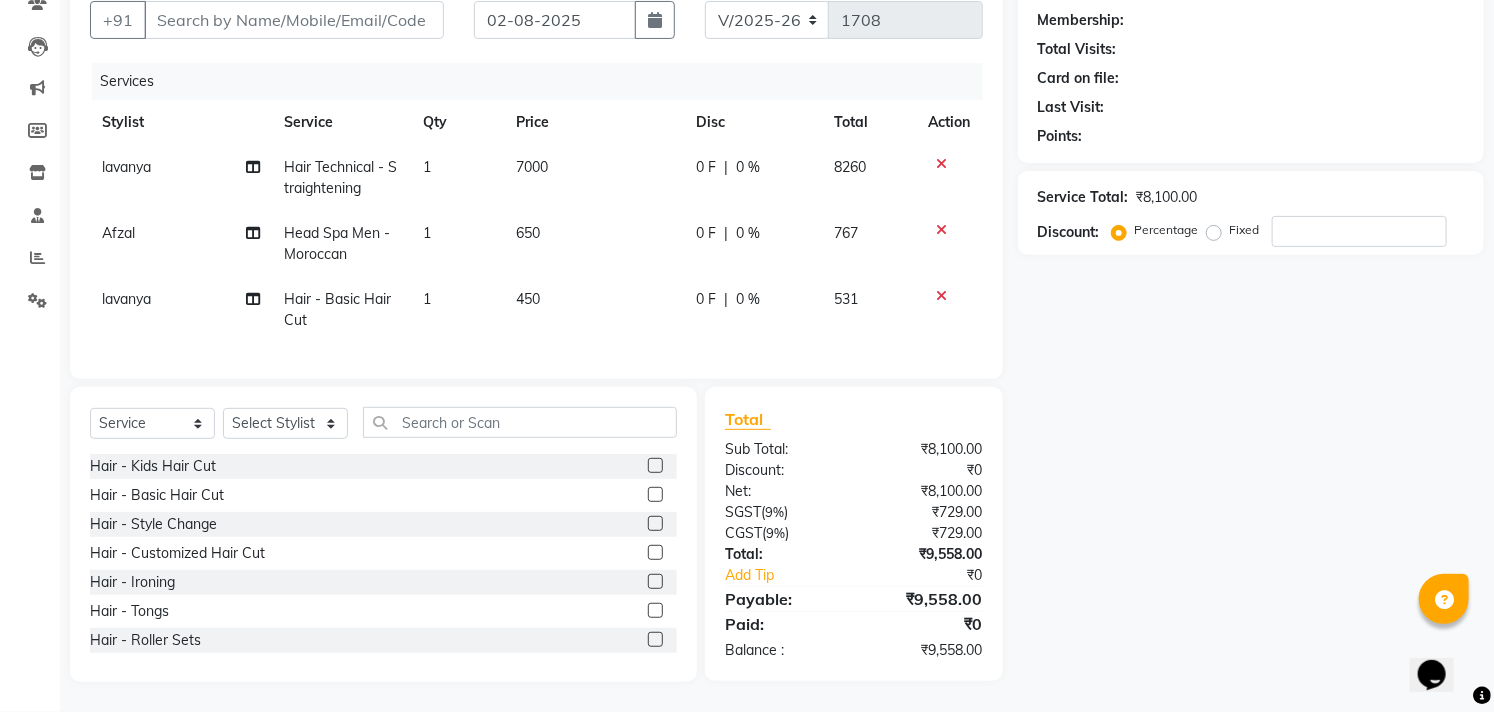 click on "Name: Membership: Total Visits: Card on file: Last Visit:  Points:  Service Total:  ₹8,100.00  Discount:  Percentage   Fixed" 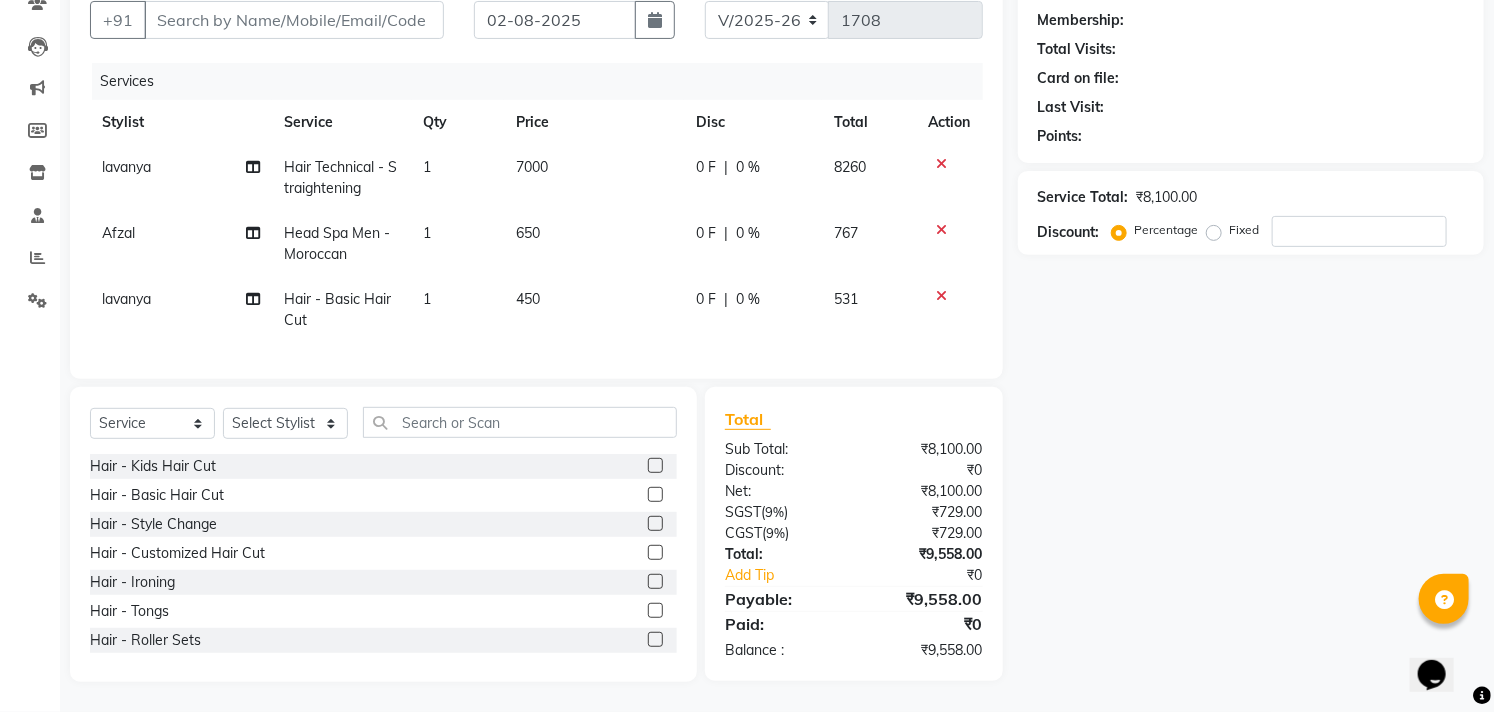 scroll, scrollTop: 196, scrollLeft: 0, axis: vertical 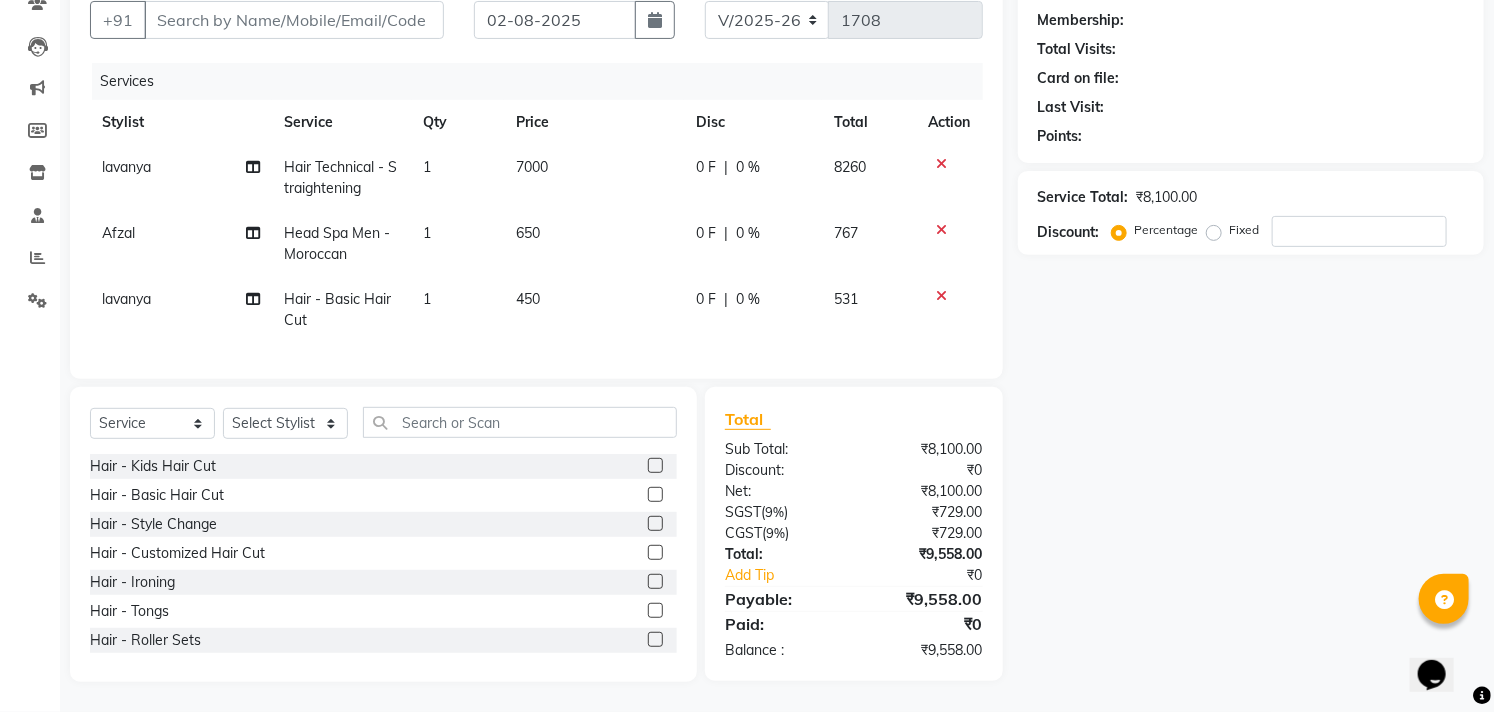 click on "450" 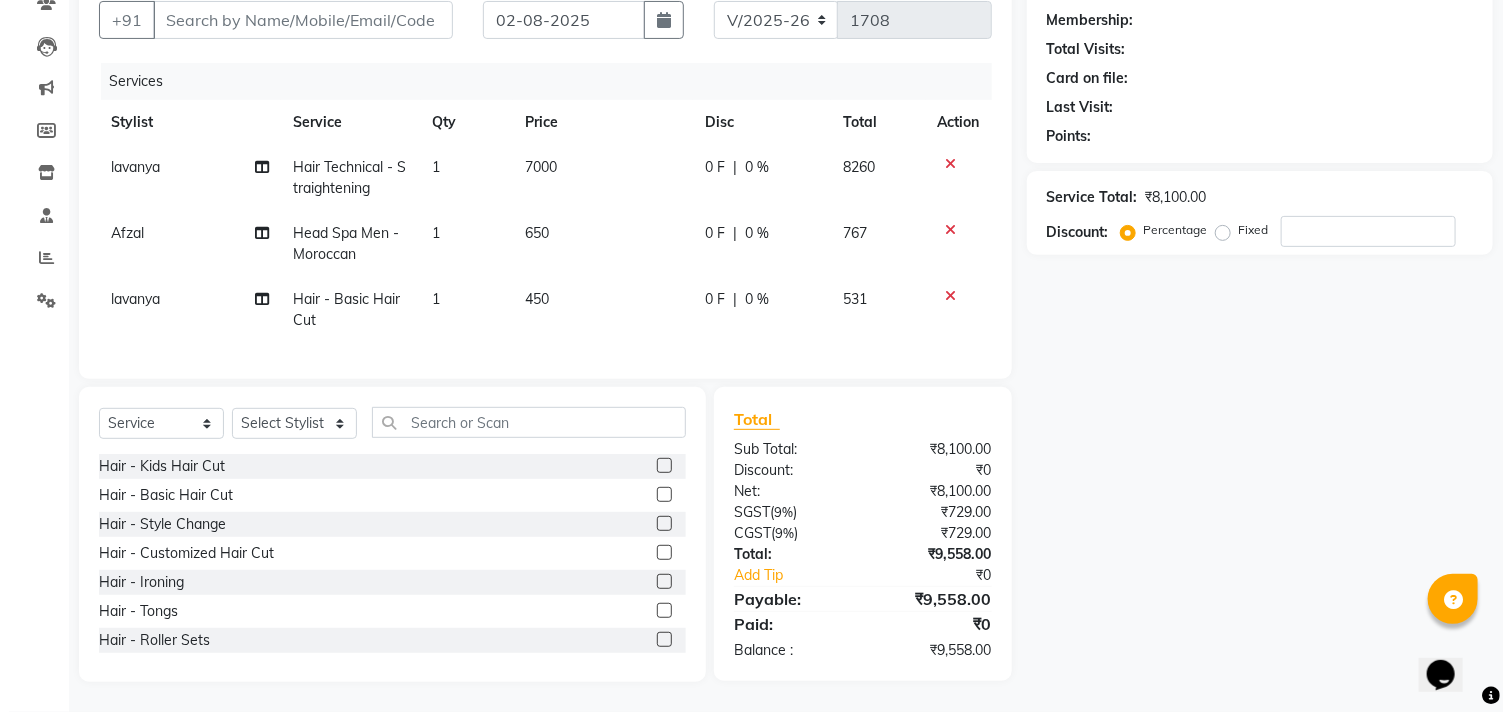 scroll, scrollTop: 170, scrollLeft: 0, axis: vertical 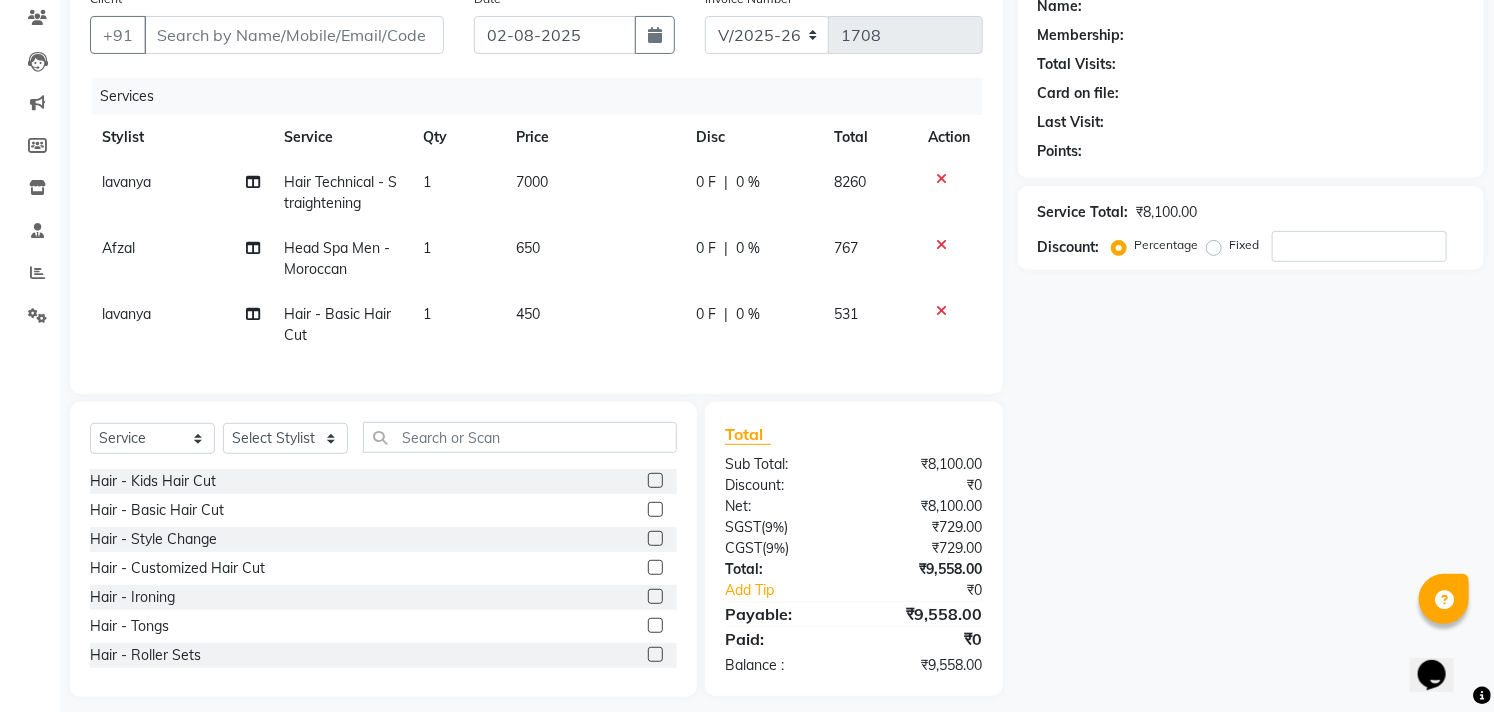 select on "68835" 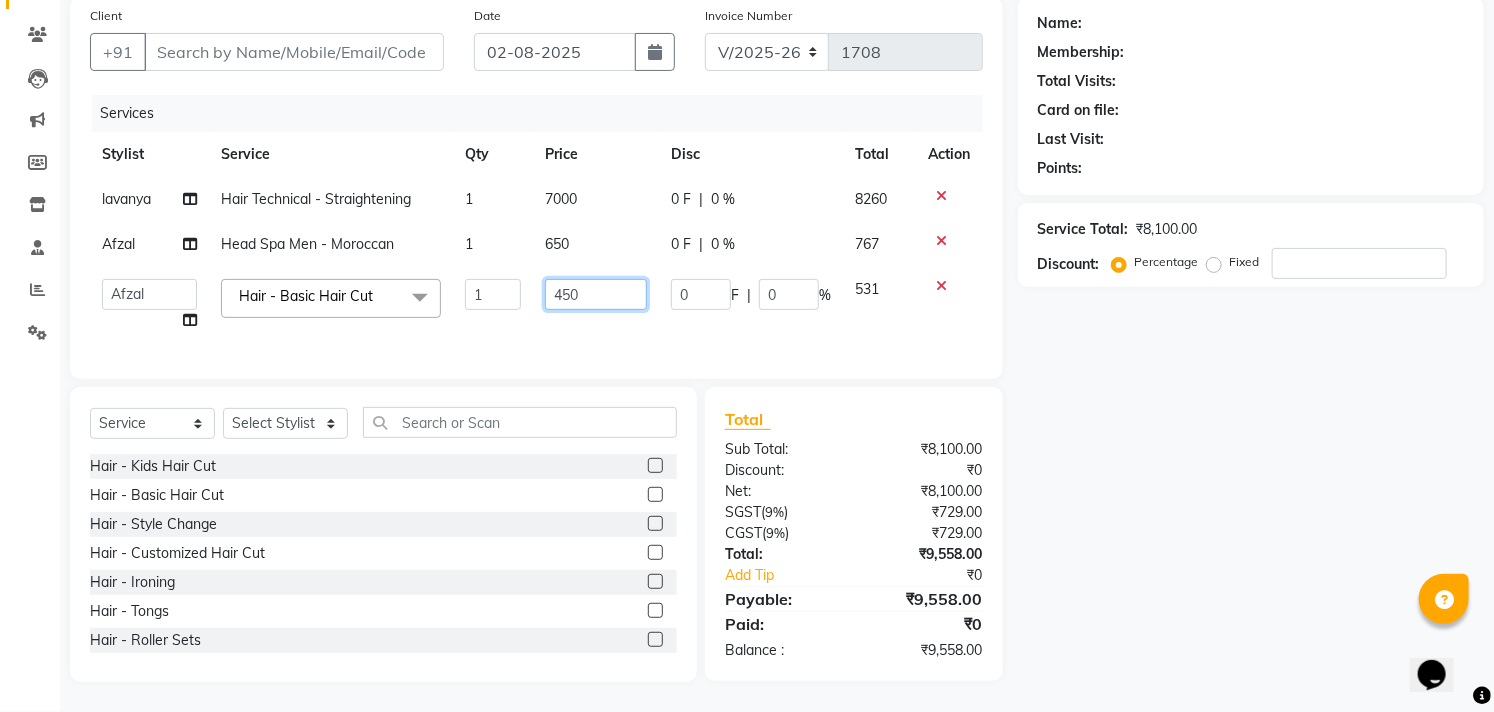 drag, startPoint x: 580, startPoint y: 273, endPoint x: 400, endPoint y: 300, distance: 182.01373 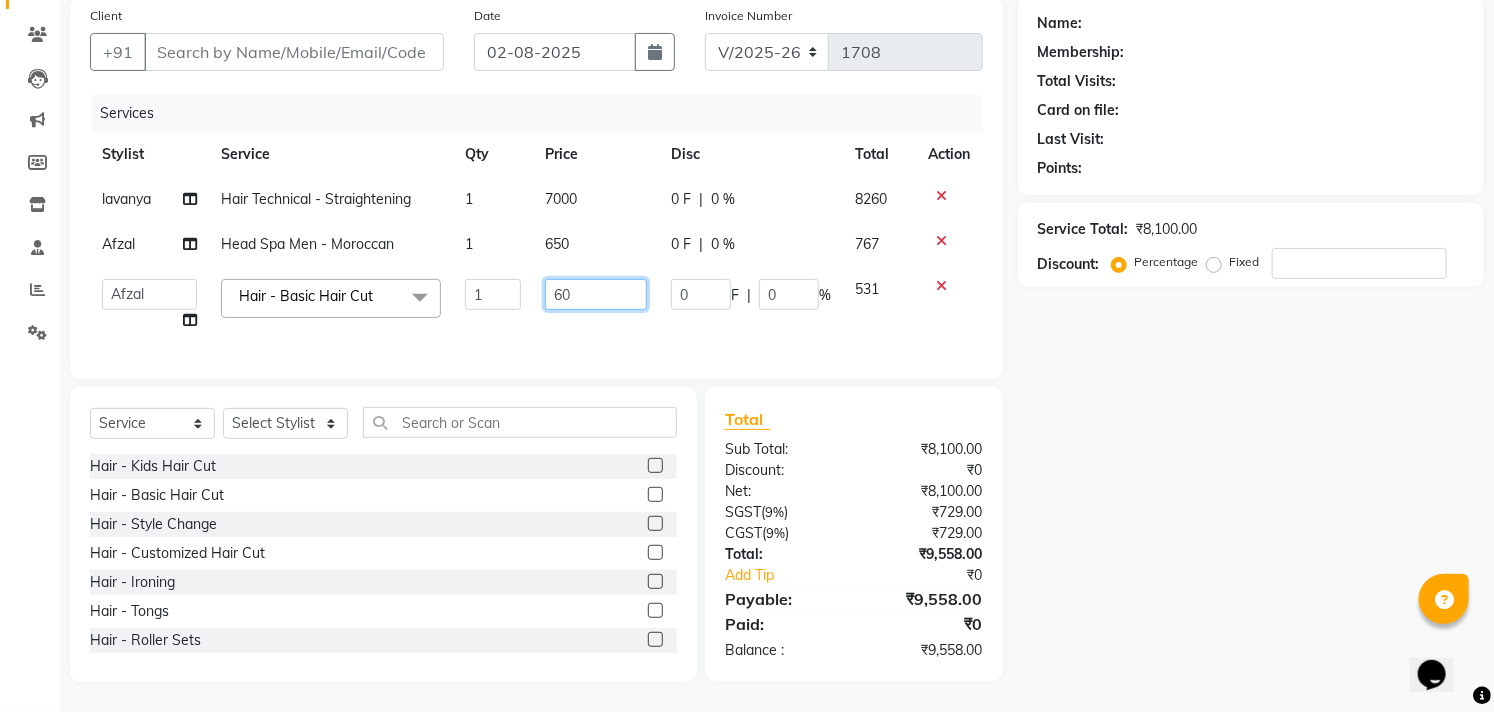 type on "600" 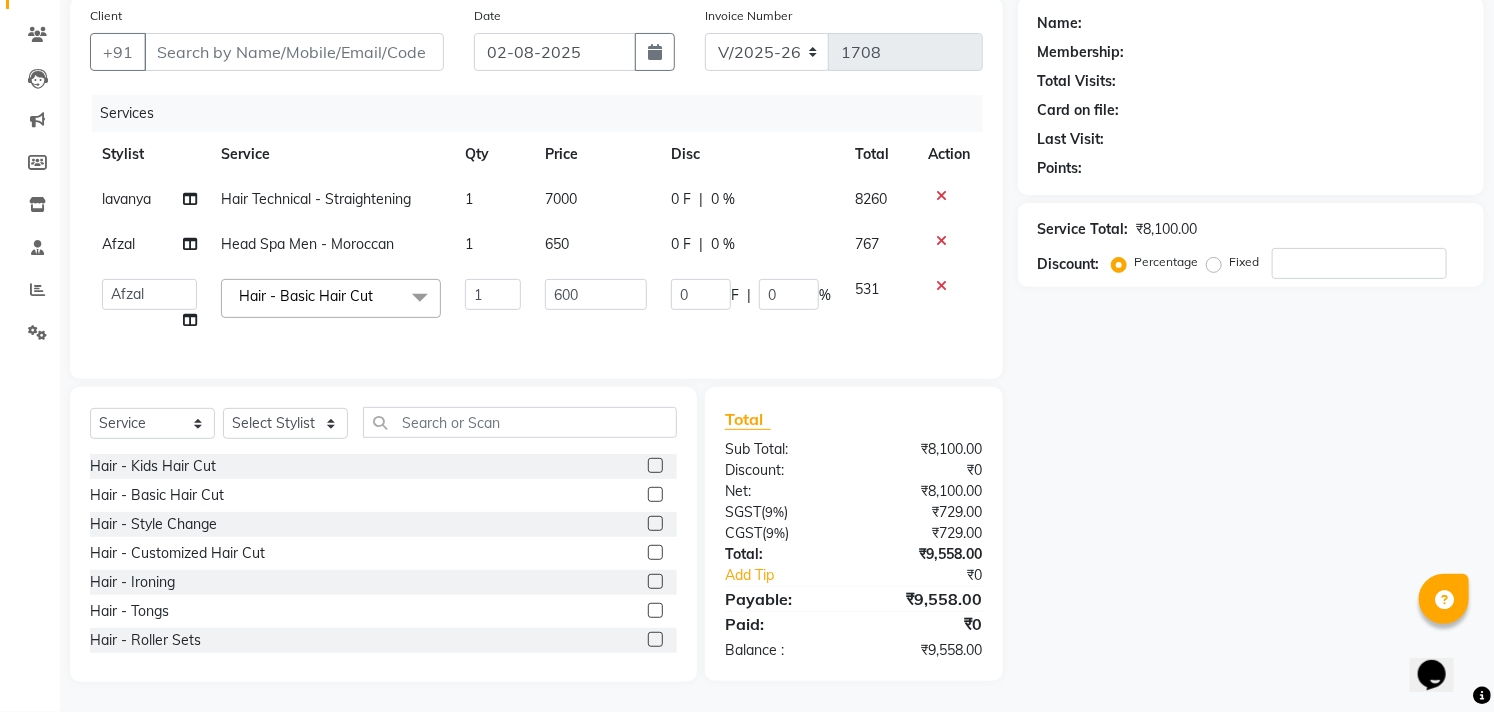 click on "Name: Membership: Total Visits: Card on file: Last Visit:  Points:  Service Total:  ₹8,100.00  Discount:  Percentage   Fixed" 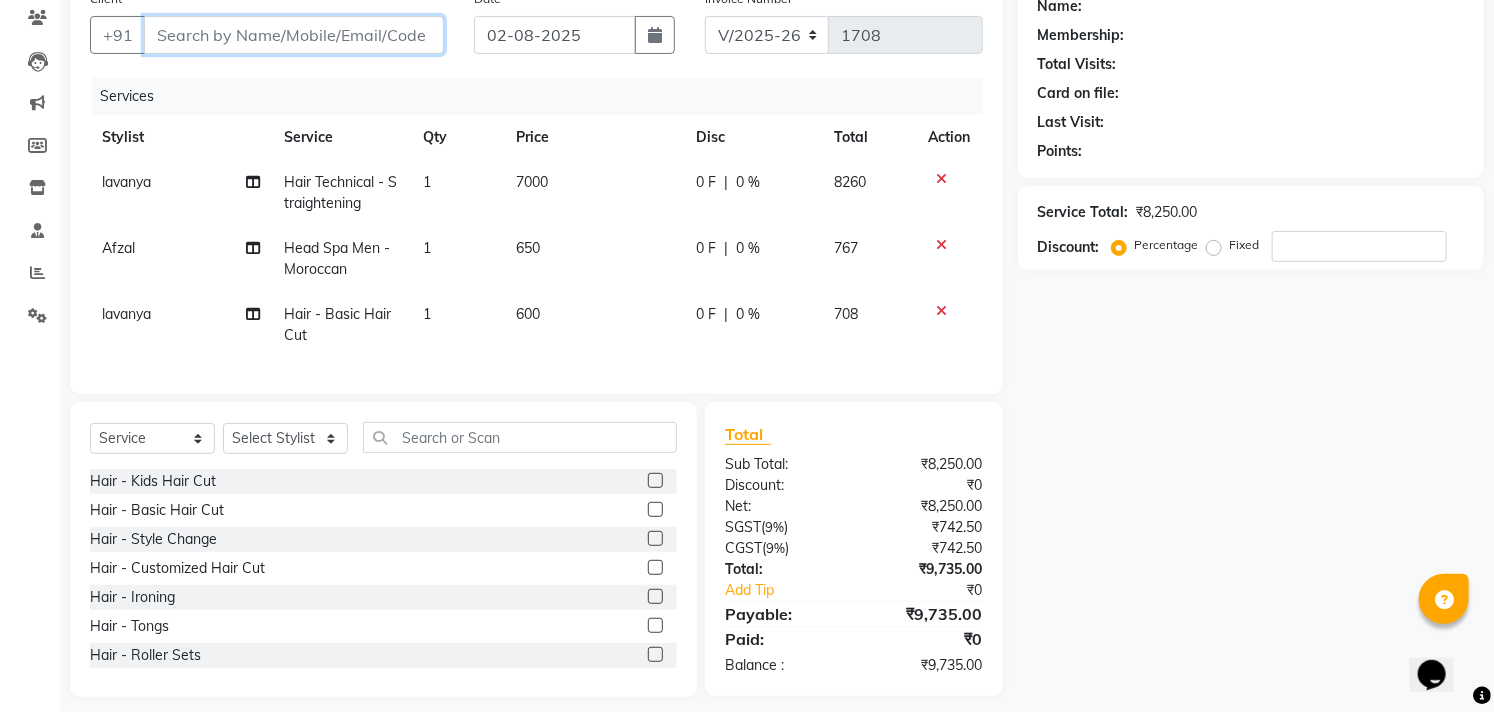 click on "Client" at bounding box center [294, 35] 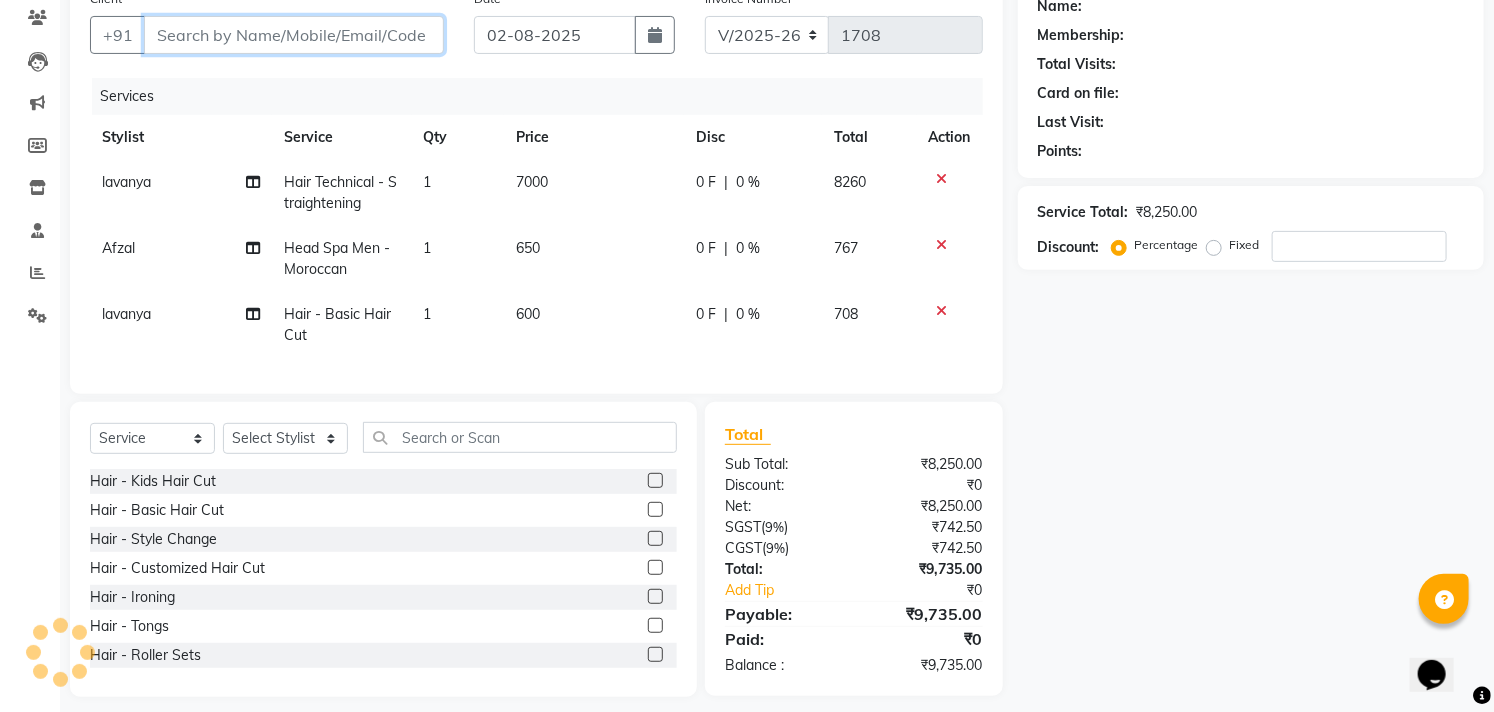 type on "8" 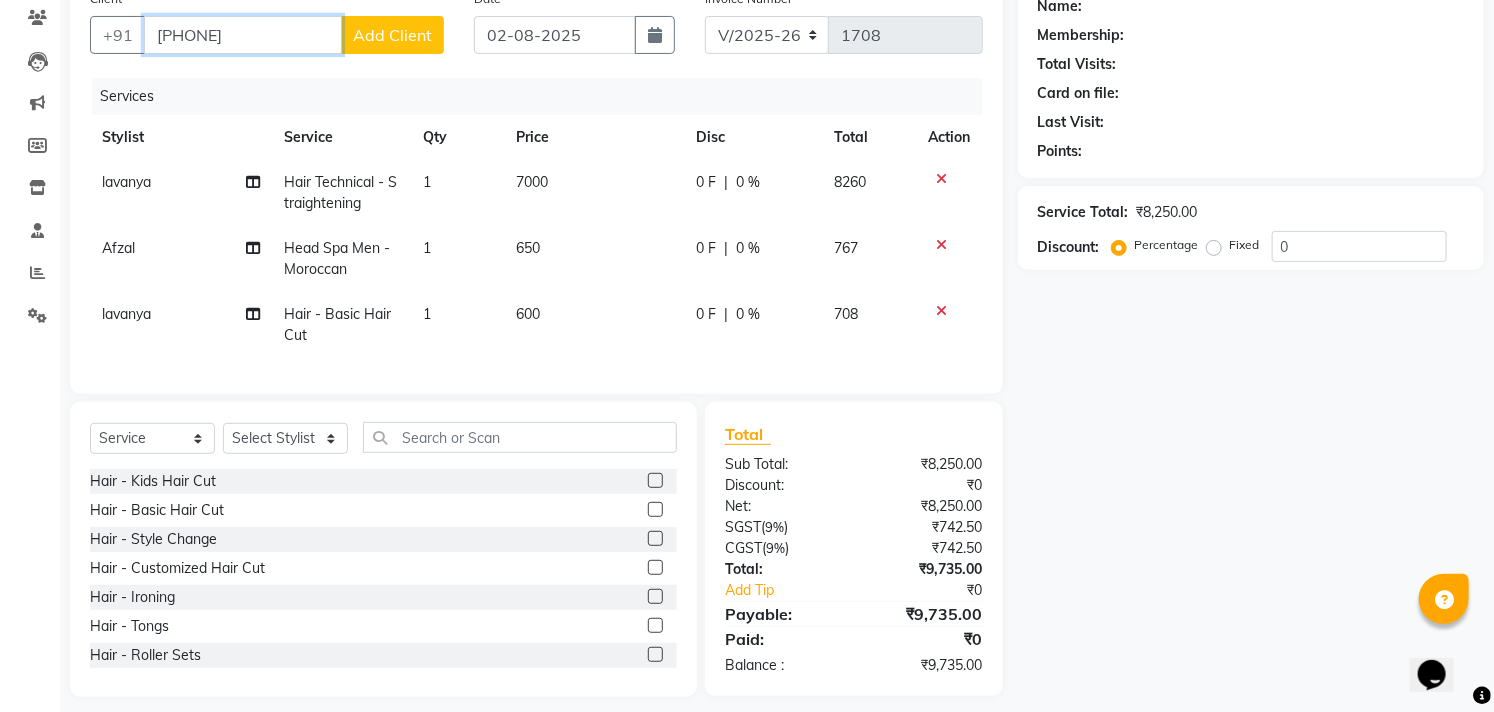 type on "[PHONE]" 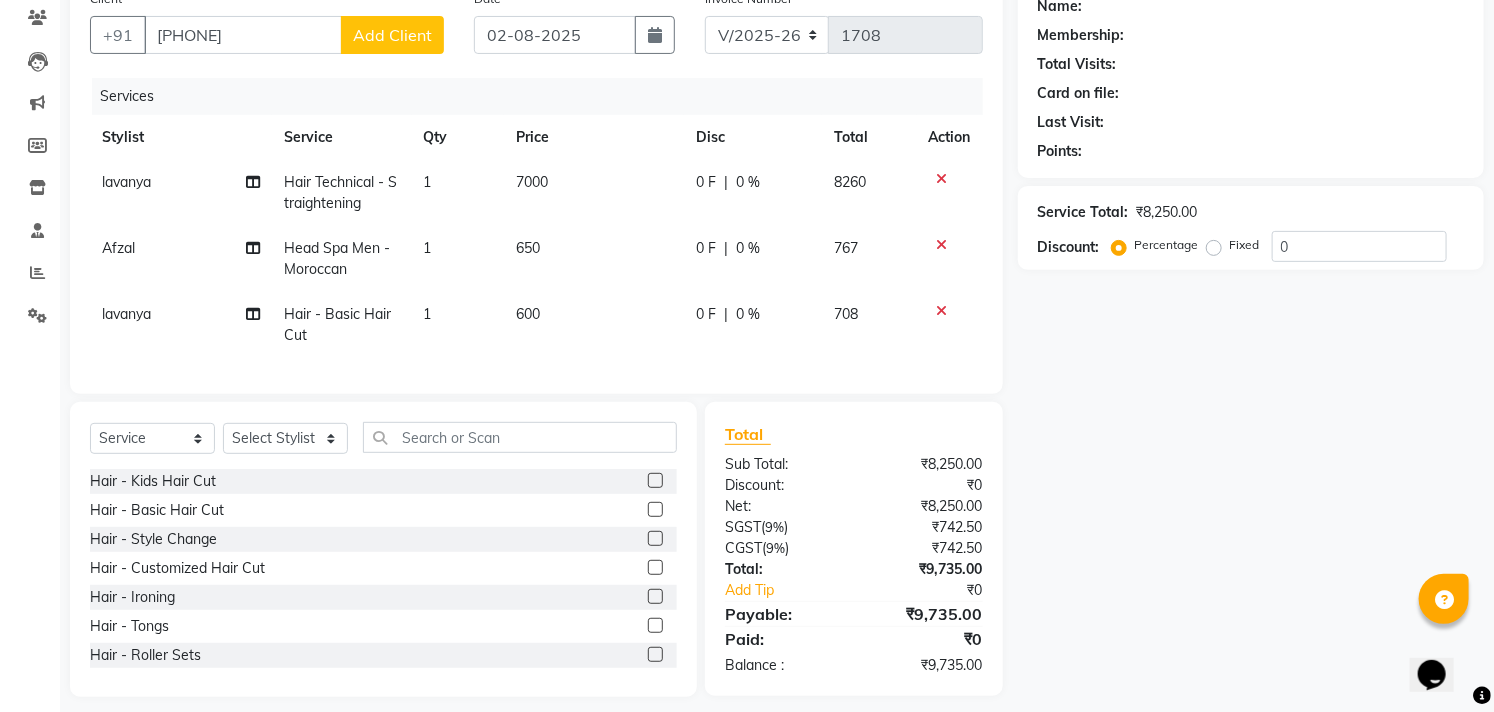 click on "Add Client" 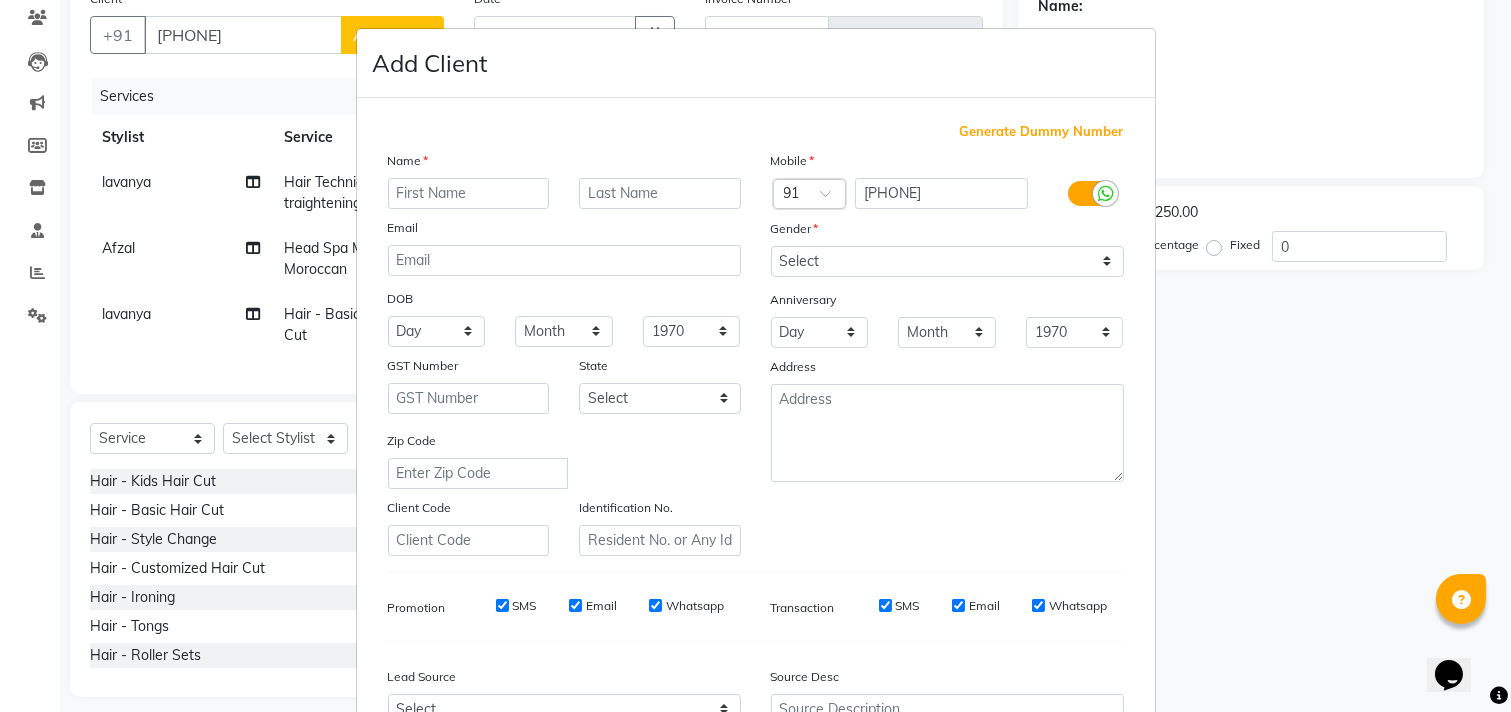 click at bounding box center [469, 193] 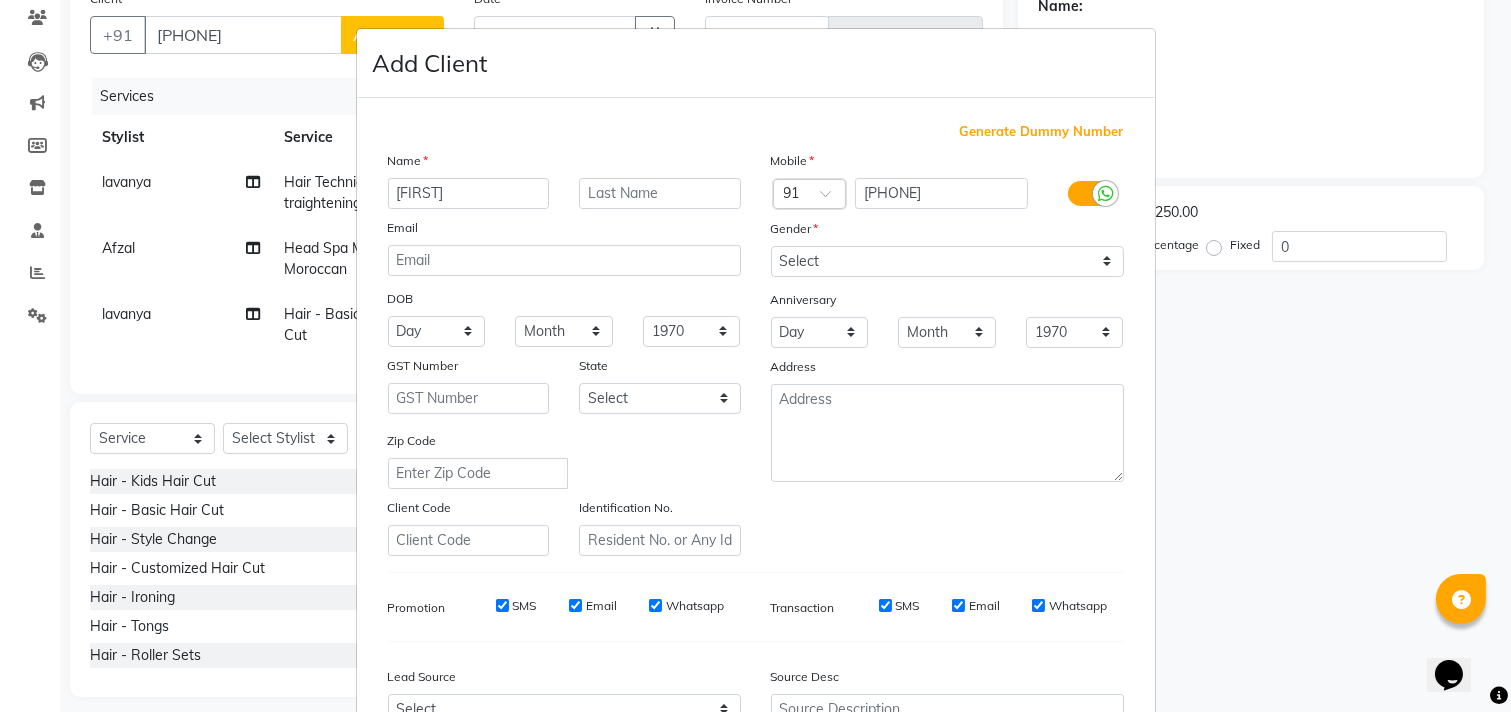 type on "[FIRST]" 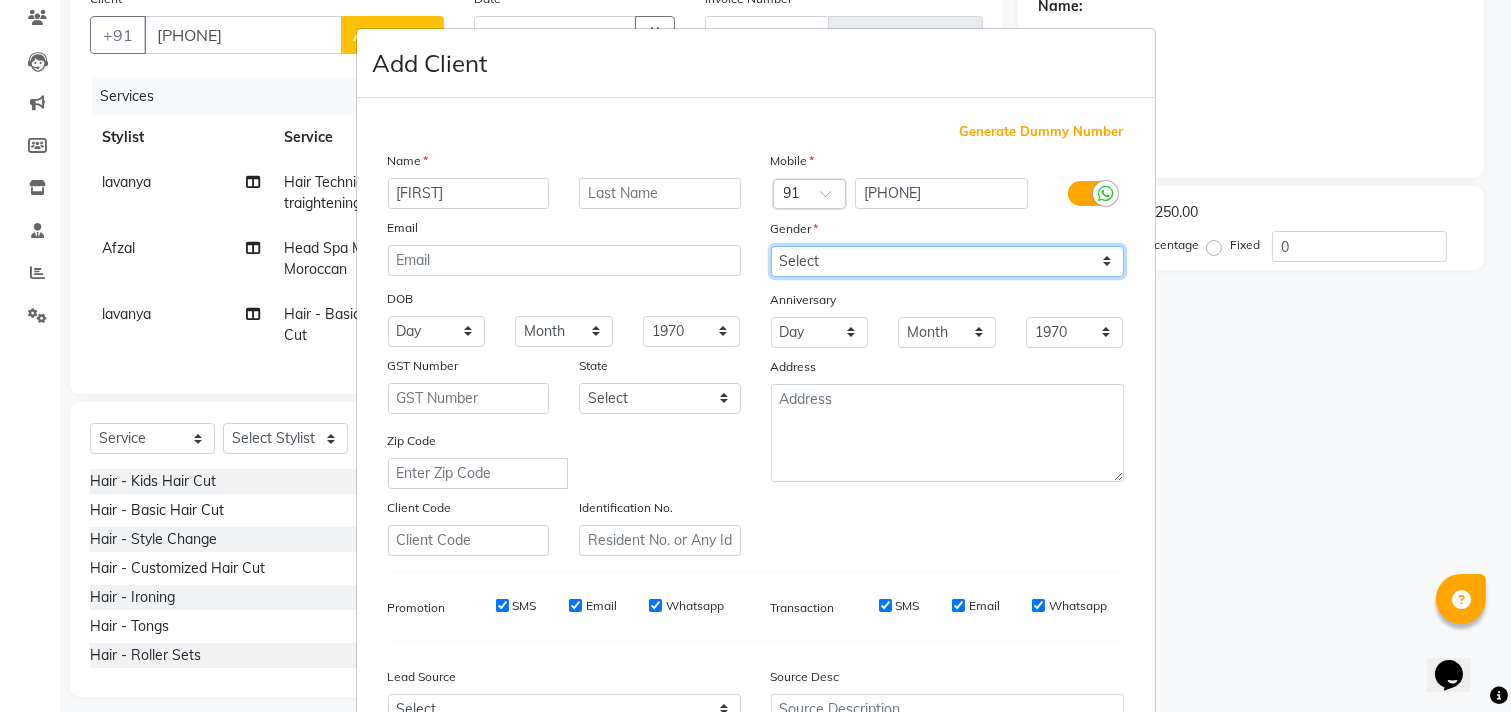 click on "Select Male Female Other Prefer Not To Say" at bounding box center (947, 261) 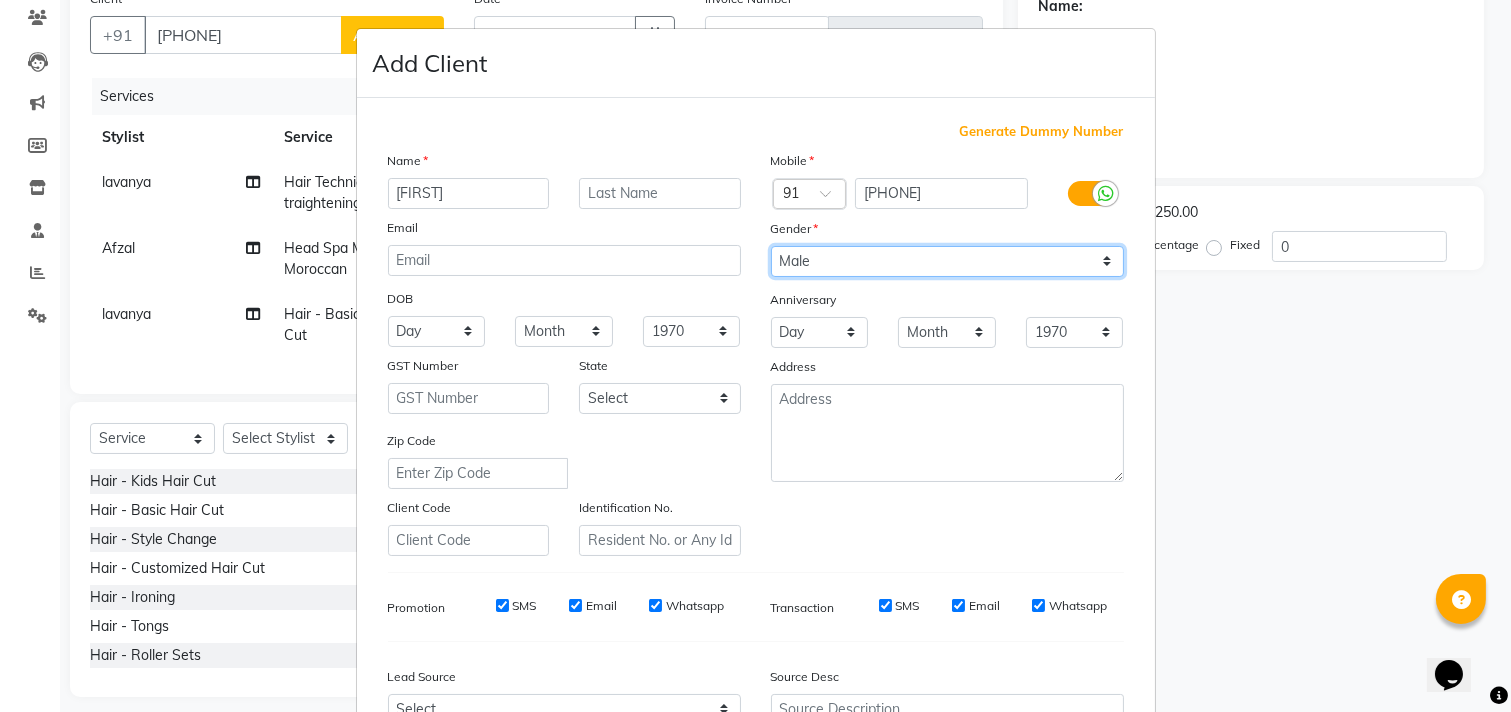 click on "Select Male Female Other Prefer Not To Say" at bounding box center [947, 261] 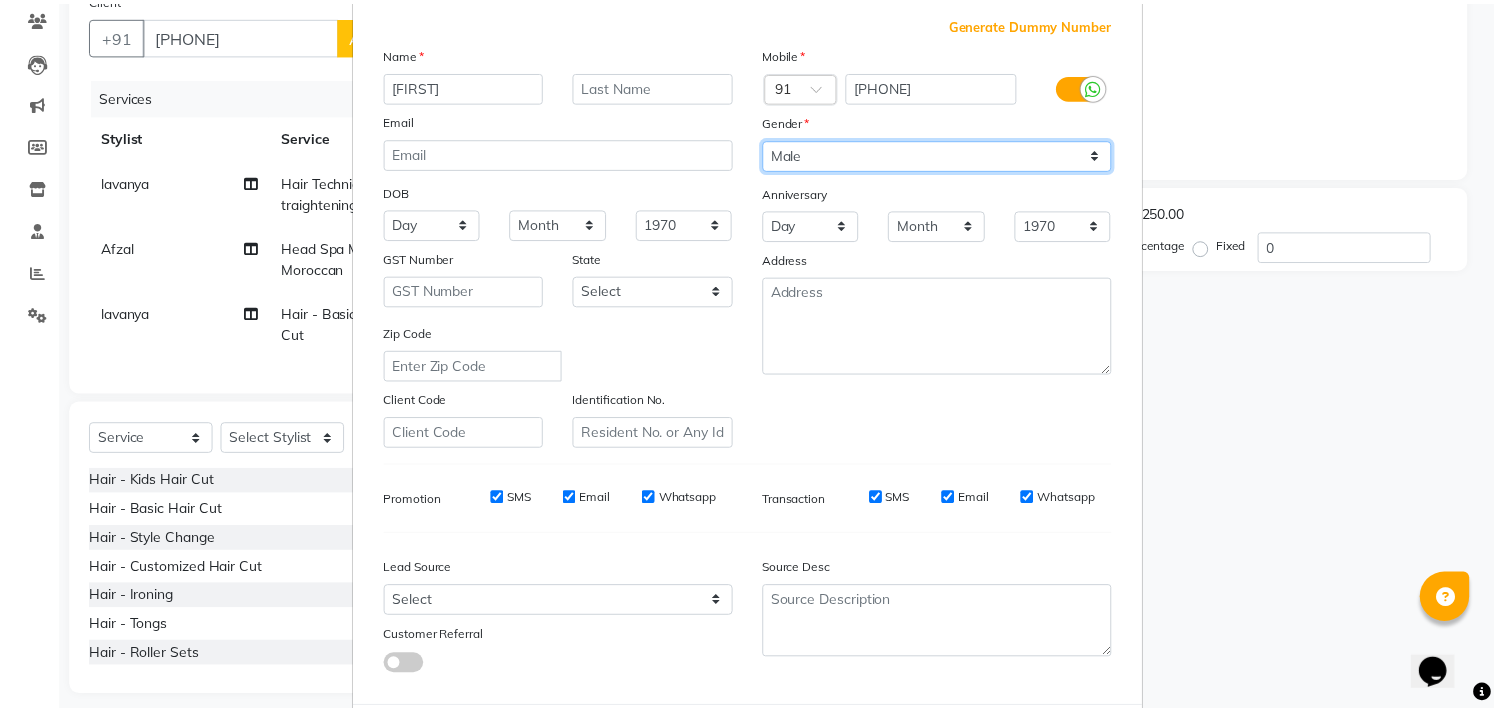 scroll, scrollTop: 212, scrollLeft: 0, axis: vertical 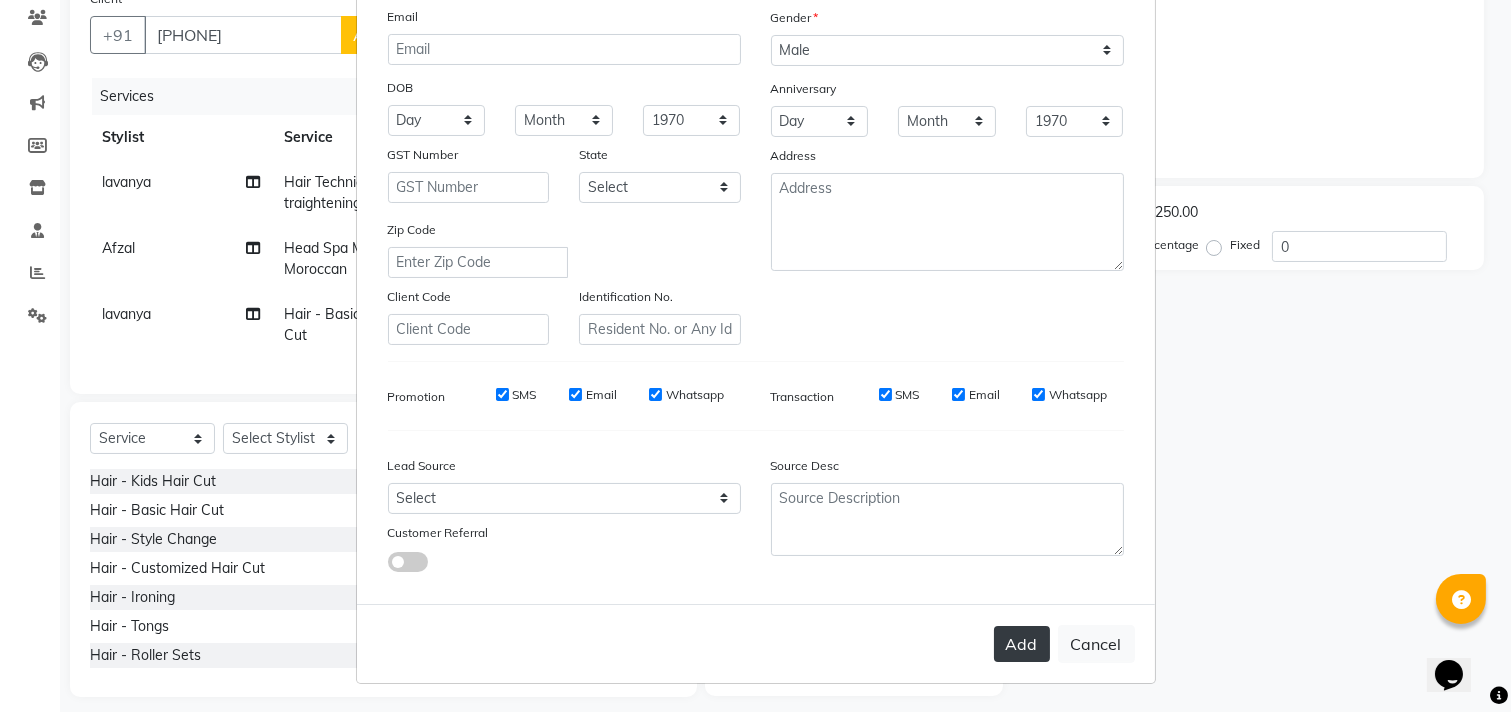 click on "Add" at bounding box center (1022, 644) 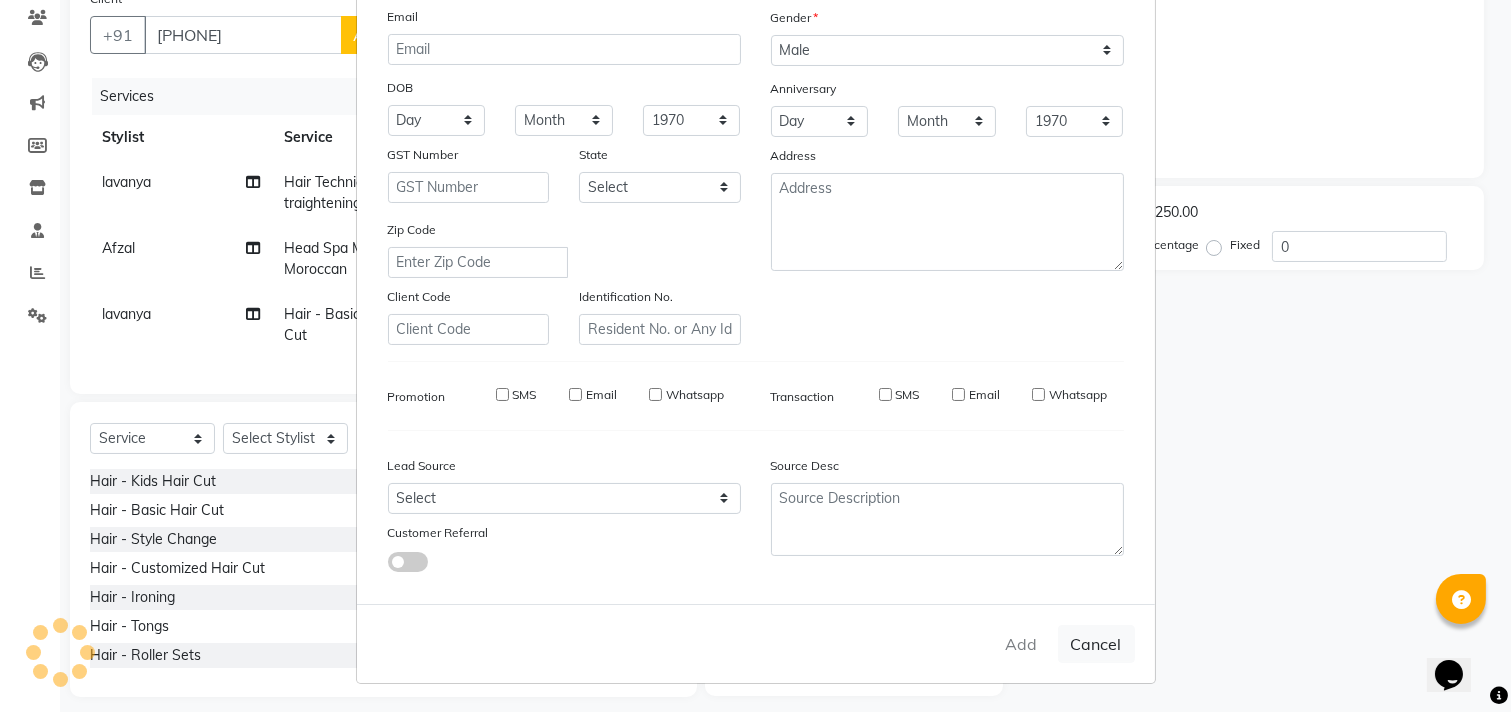 type 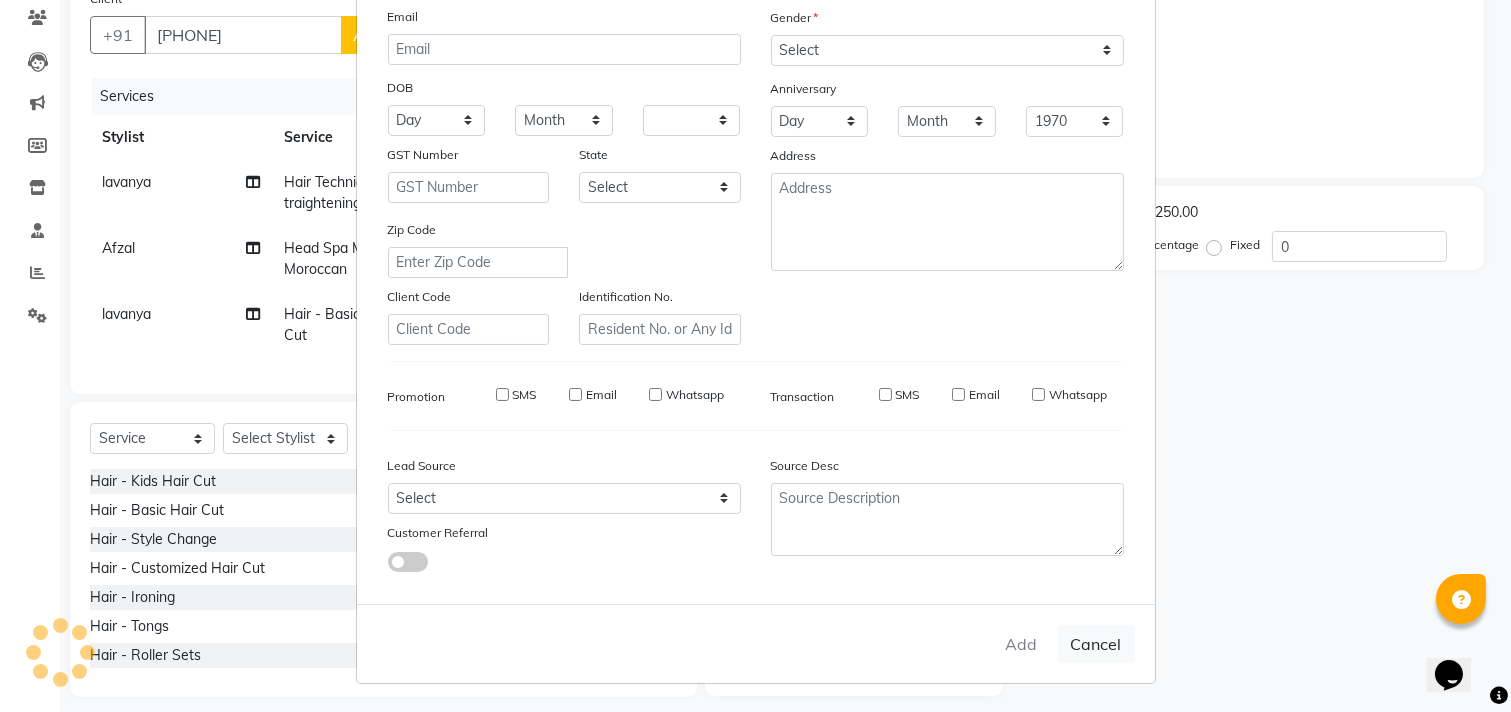 select 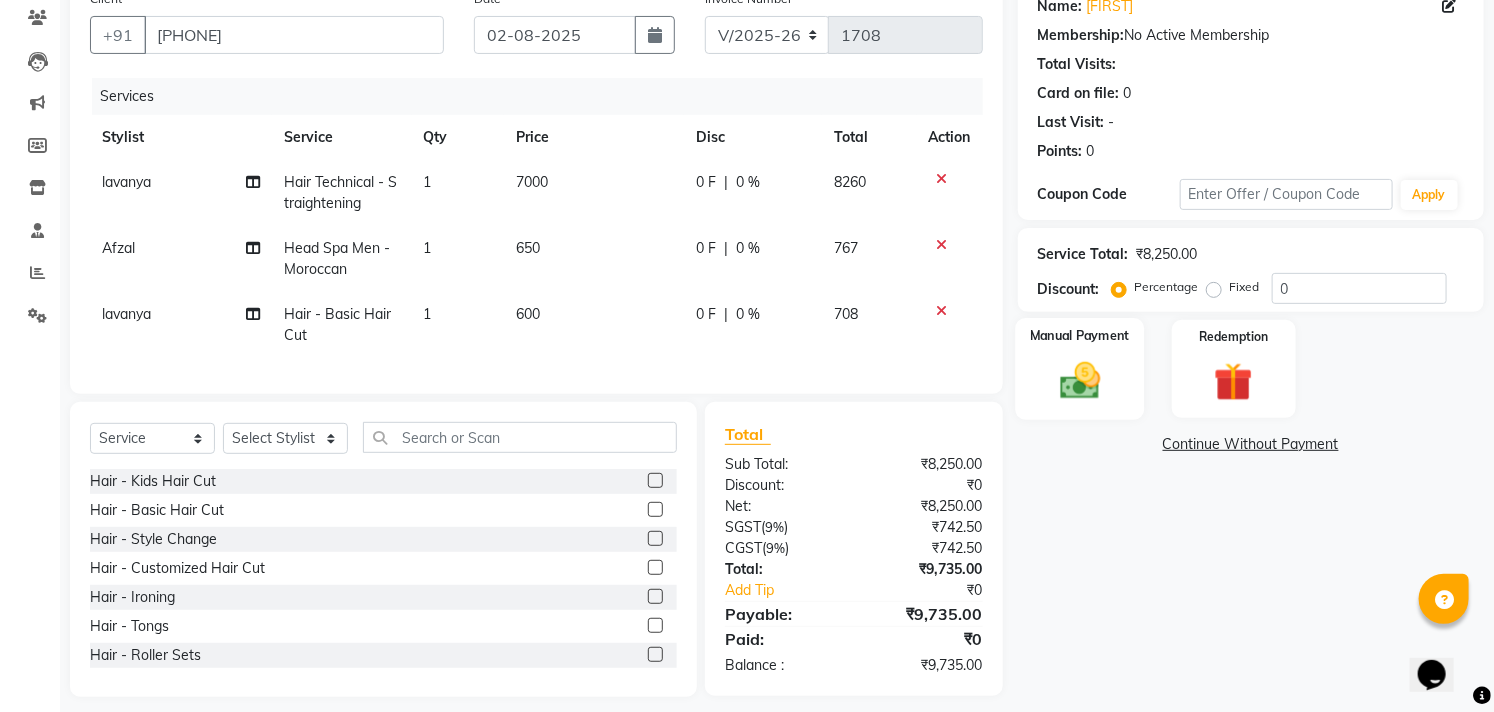 click 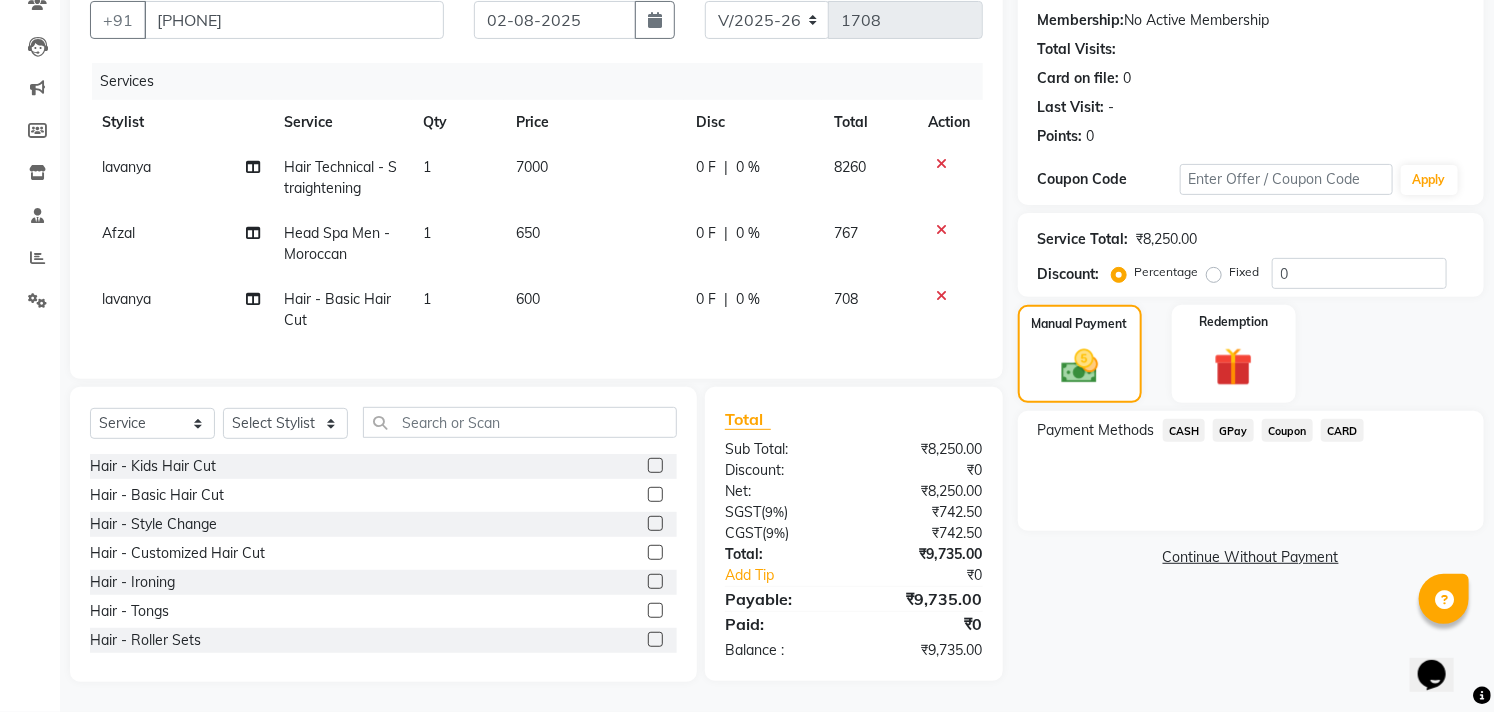 scroll, scrollTop: 201, scrollLeft: 0, axis: vertical 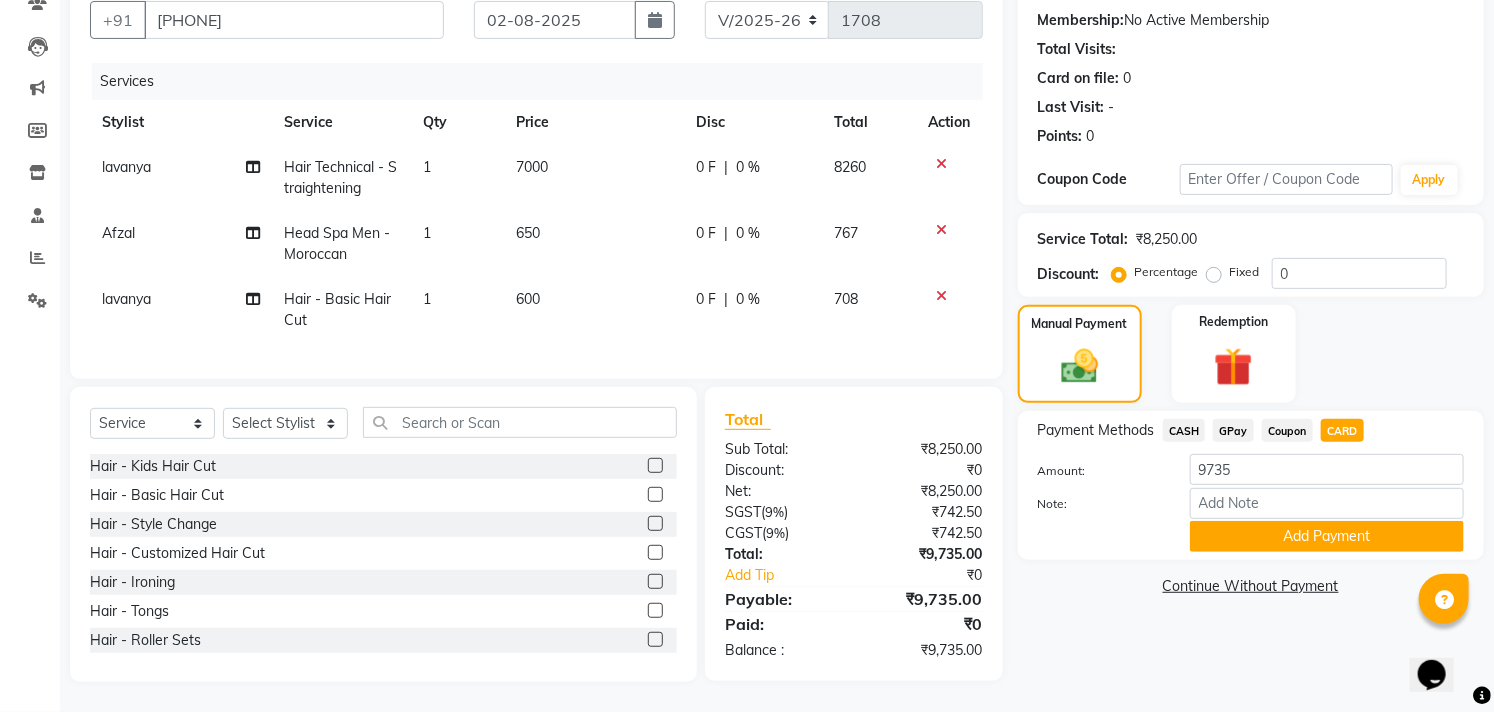 drag, startPoint x: 1294, startPoint y: 515, endPoint x: 1335, endPoint y: 516, distance: 41.01219 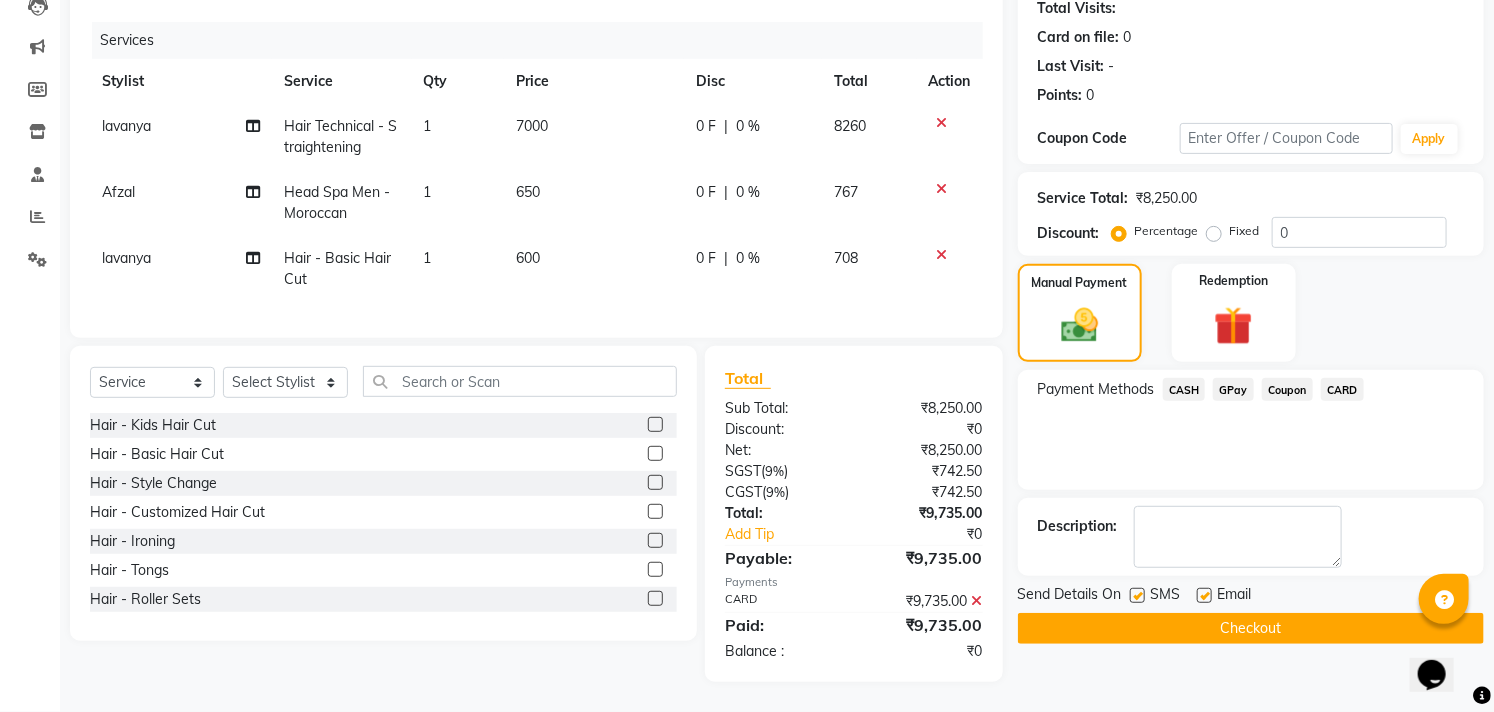scroll, scrollTop: 242, scrollLeft: 0, axis: vertical 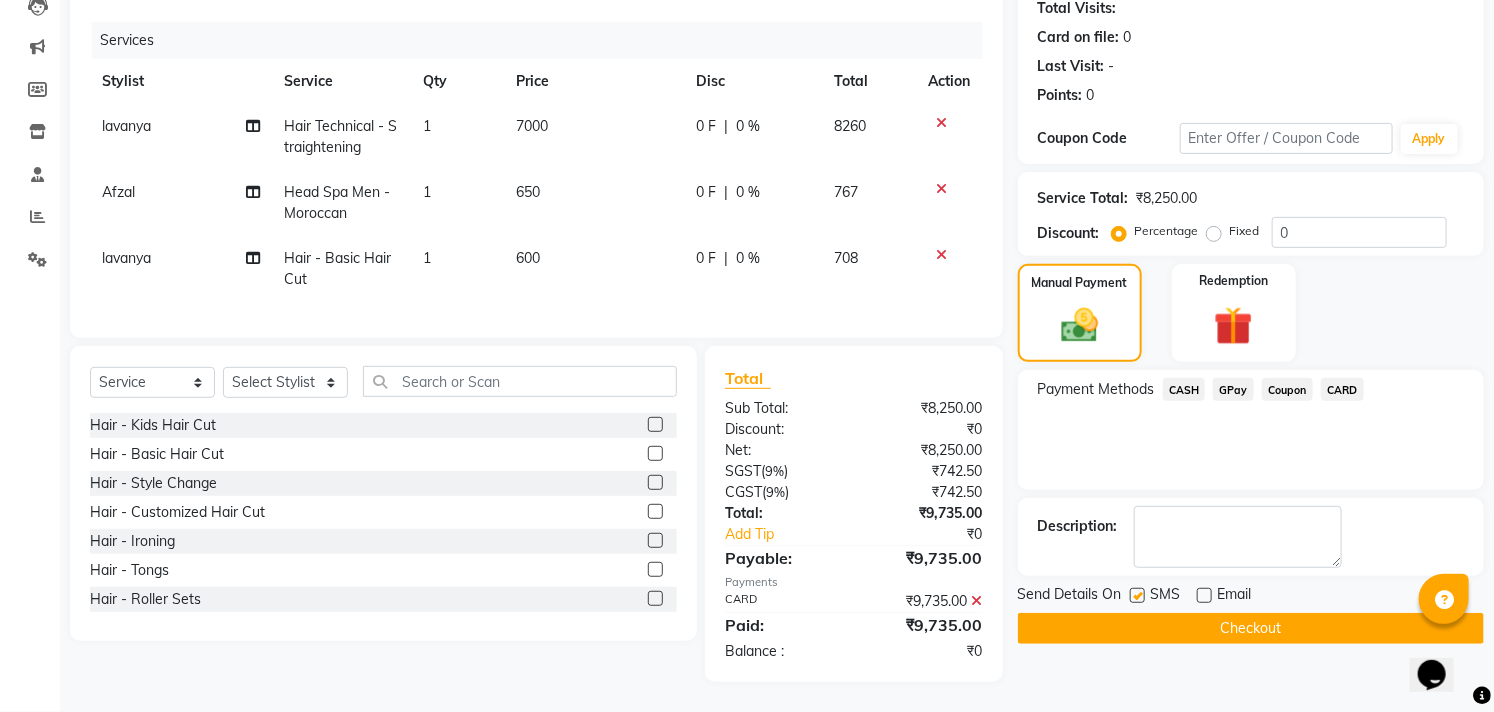 click on "Checkout" 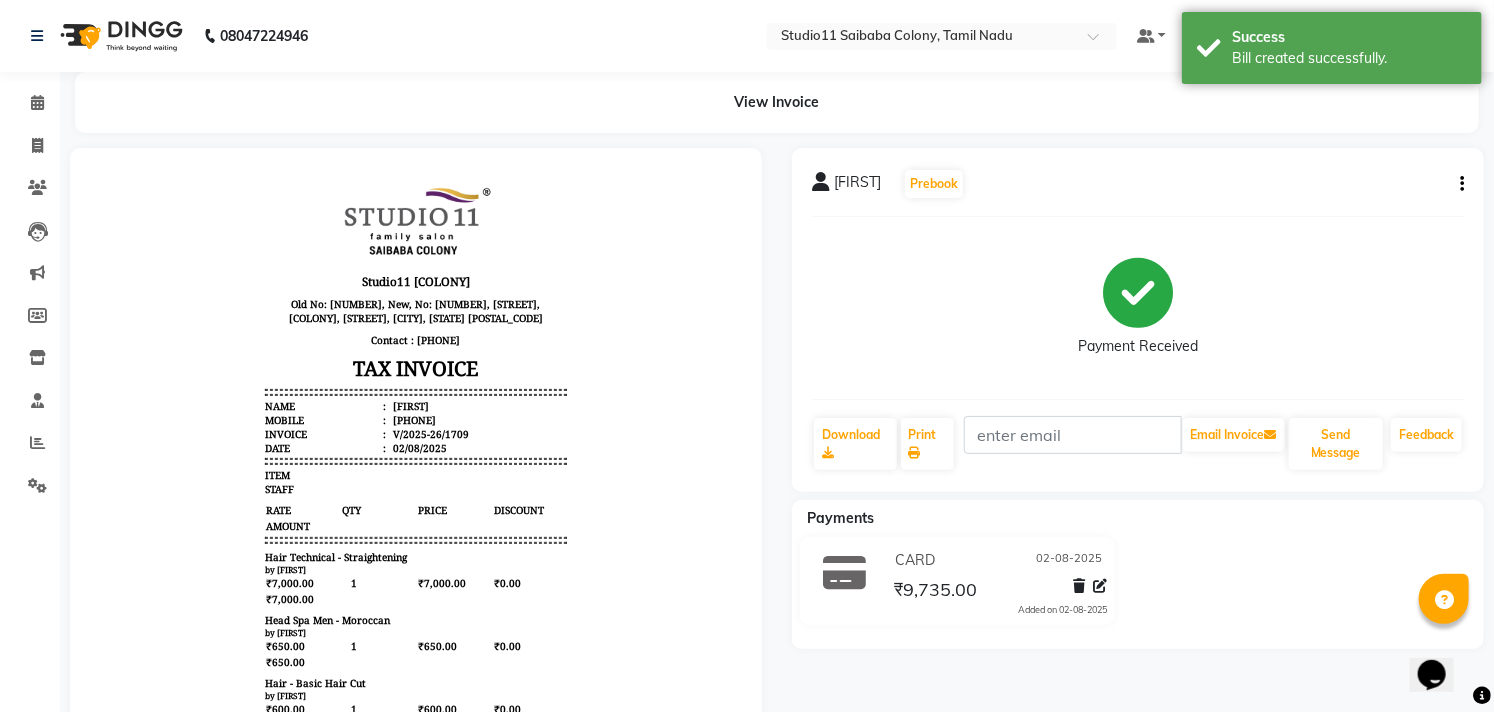 scroll, scrollTop: 0, scrollLeft: 0, axis: both 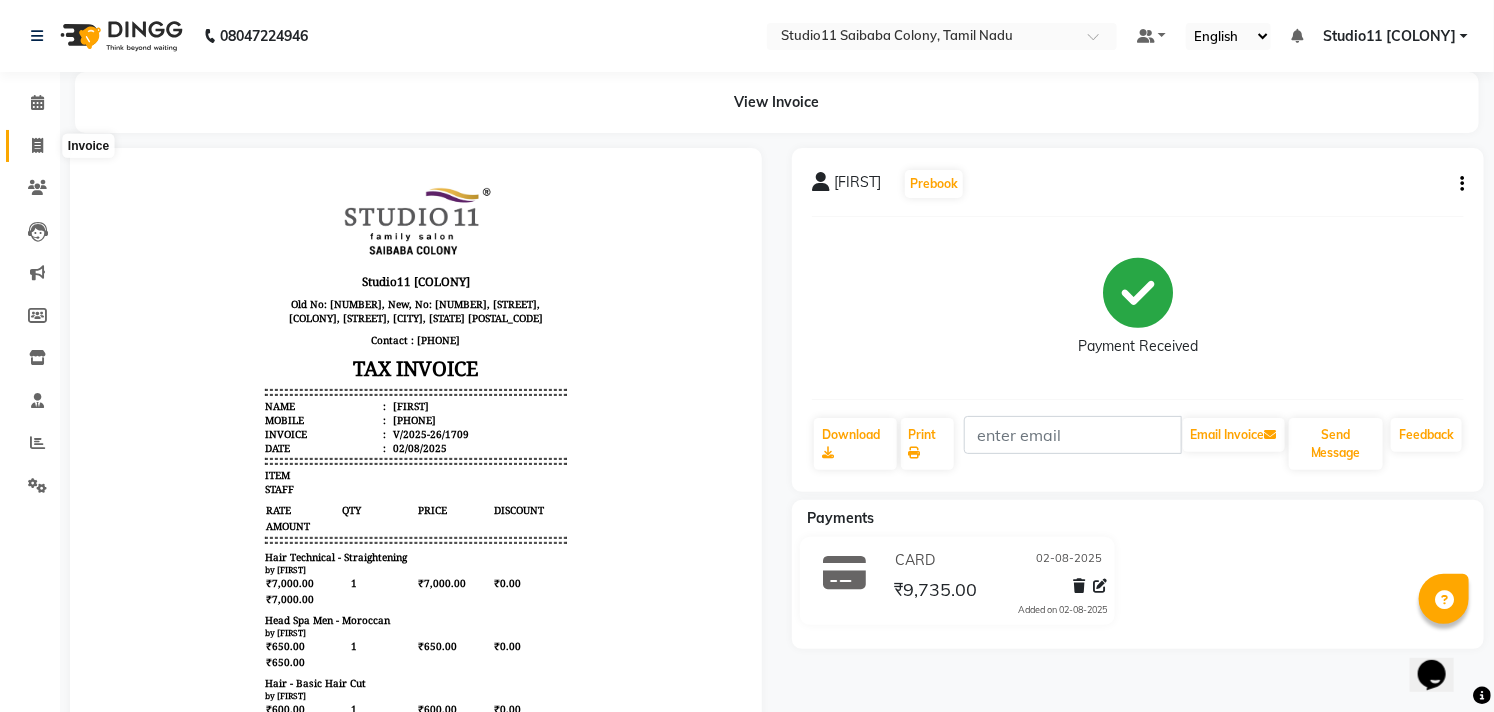 click 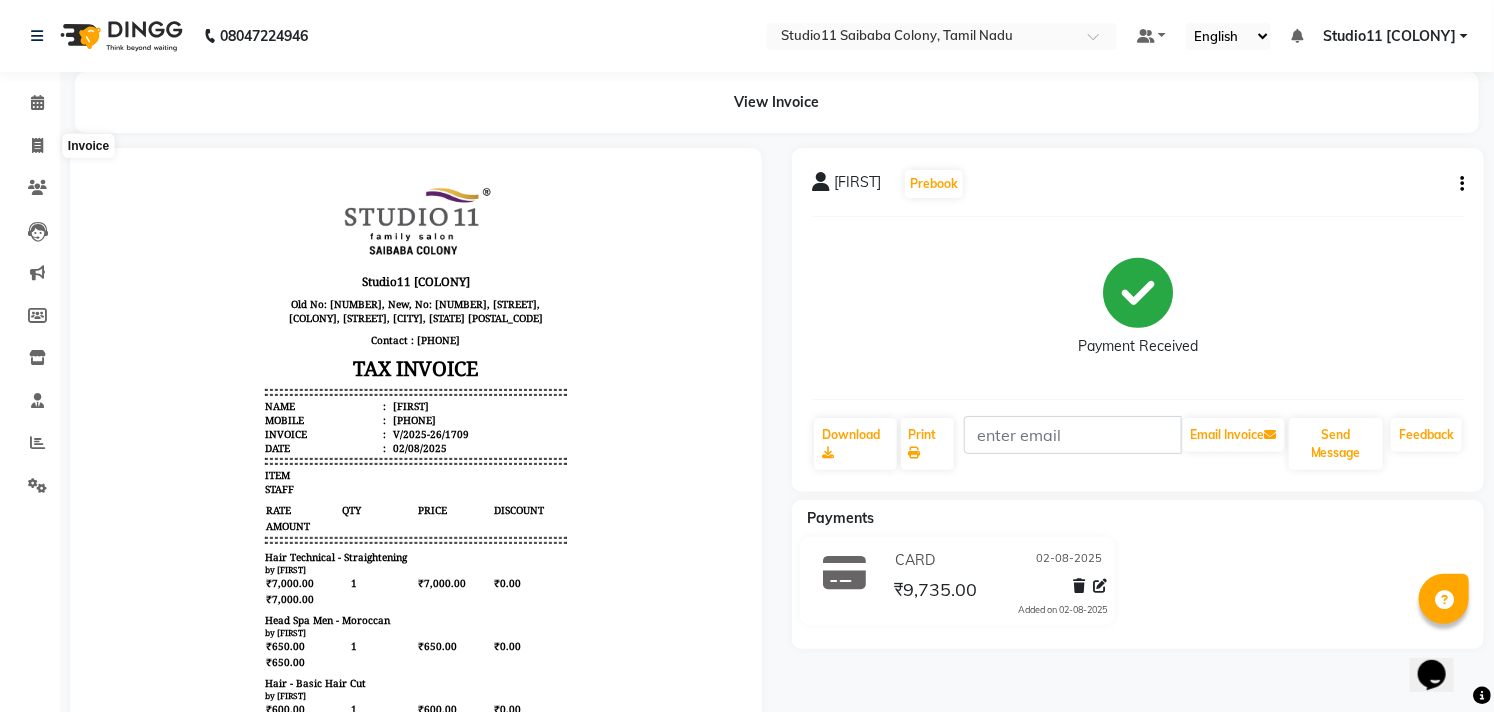 select on "service" 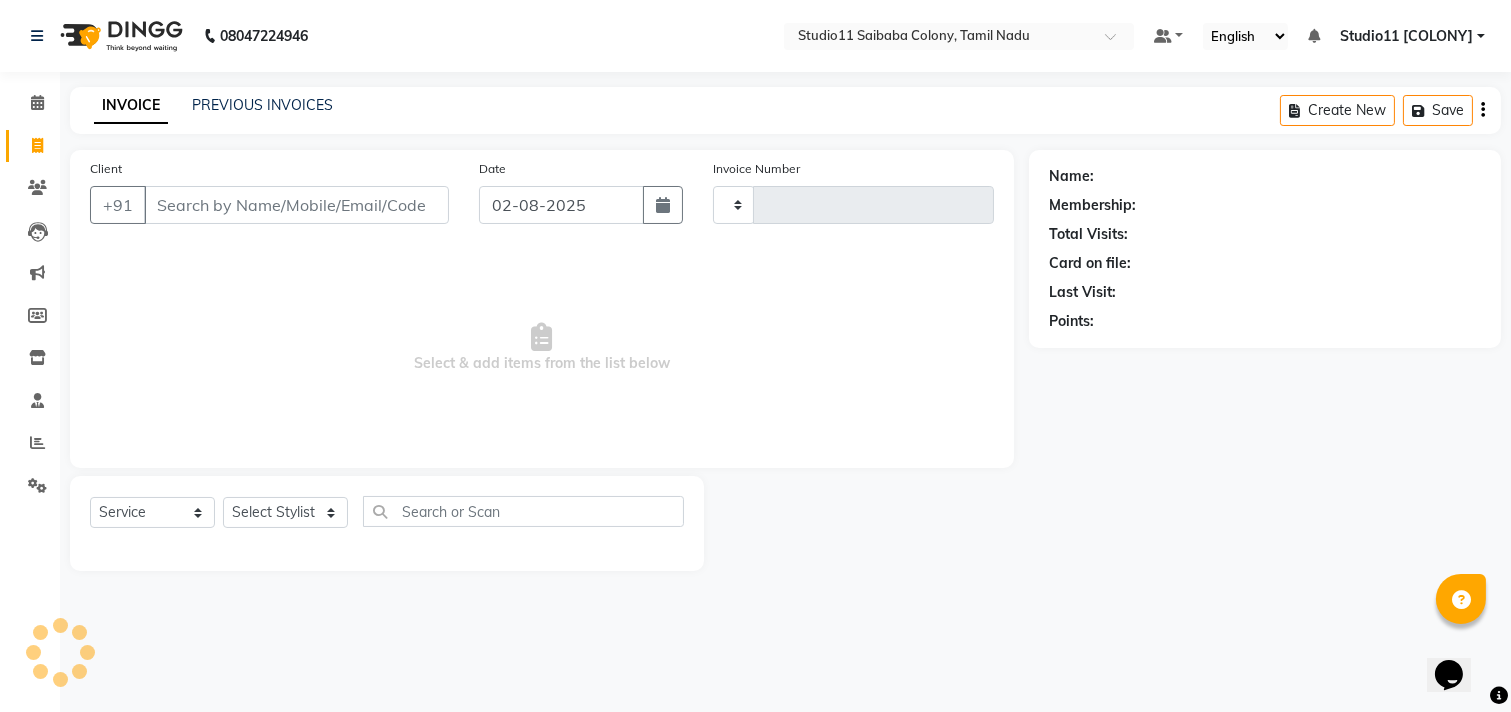 type on "1710" 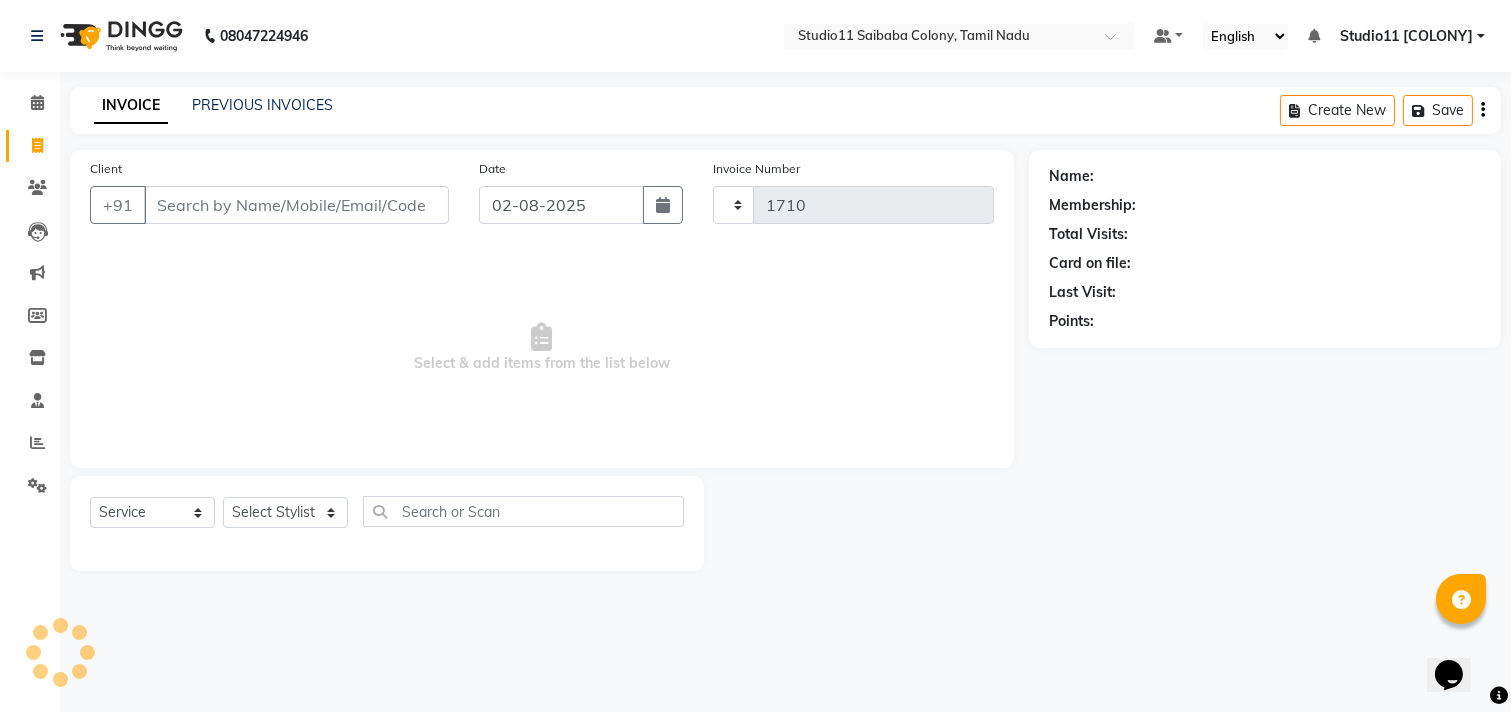 select on "7717" 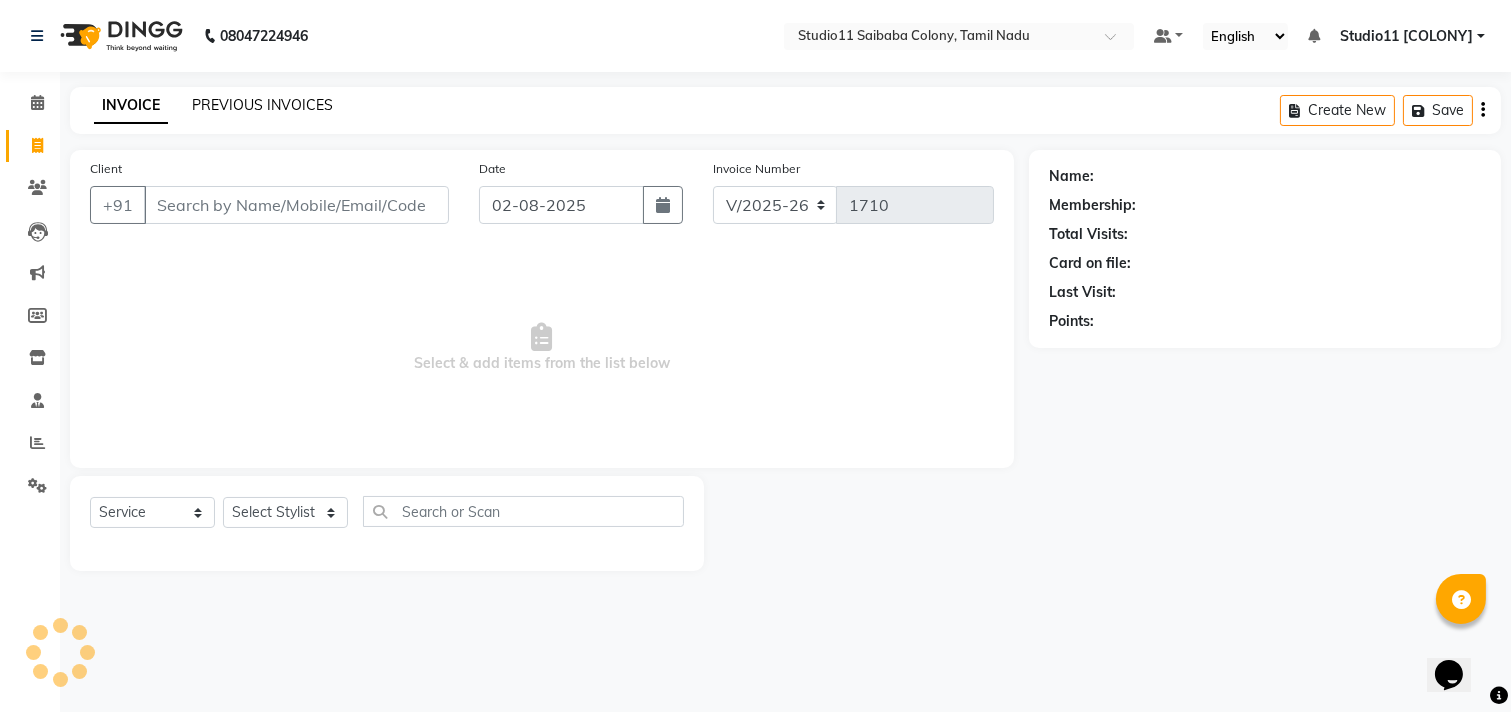 click on "PREVIOUS INVOICES" 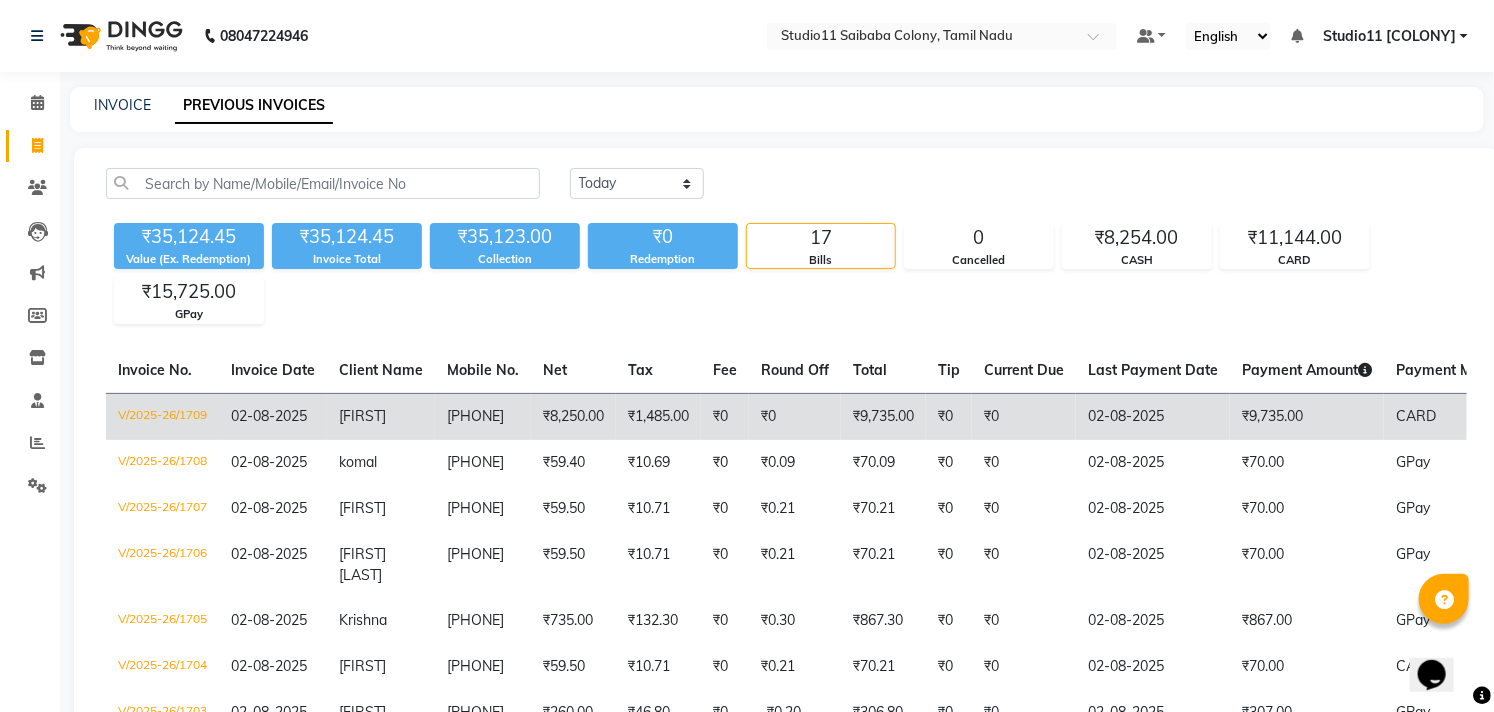 click on "₹9,735.00" 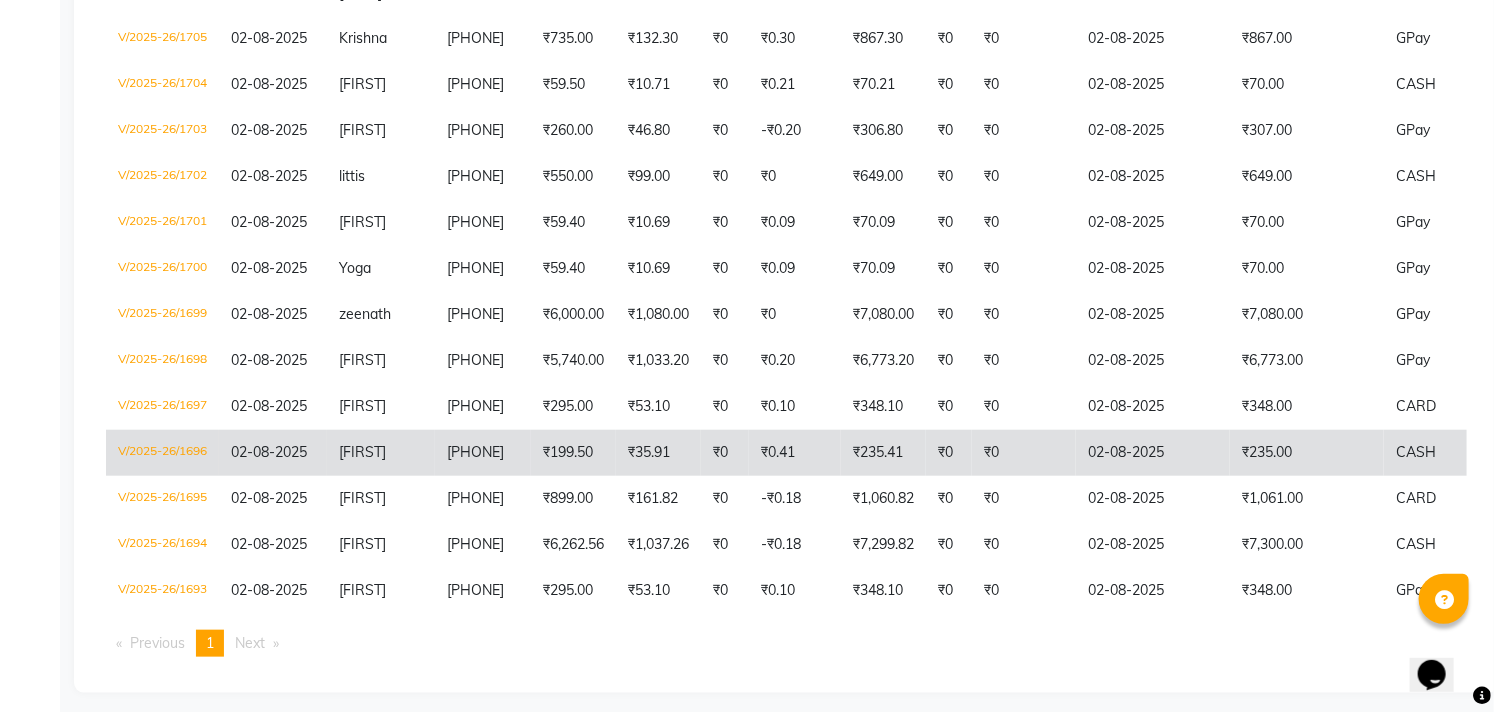 scroll, scrollTop: 583, scrollLeft: 0, axis: vertical 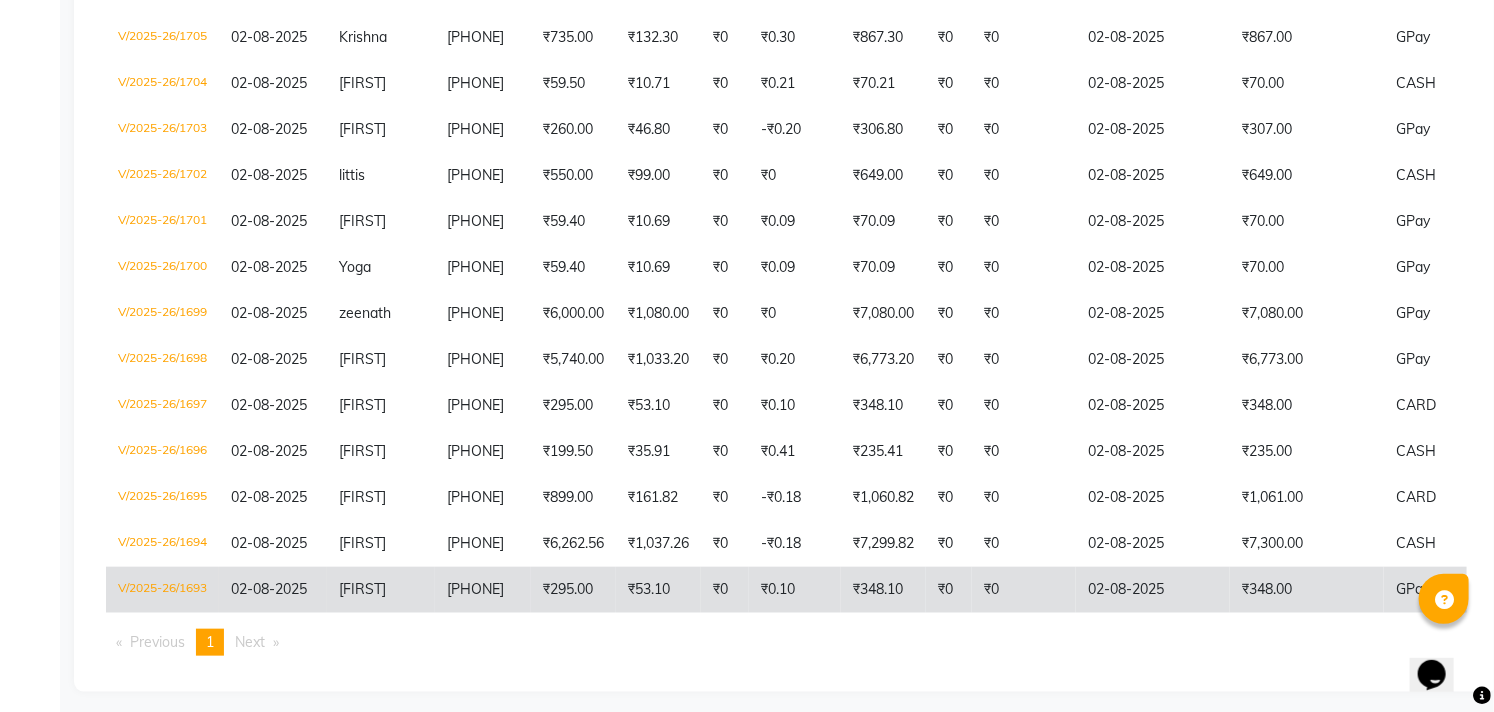 click on "₹348.00" 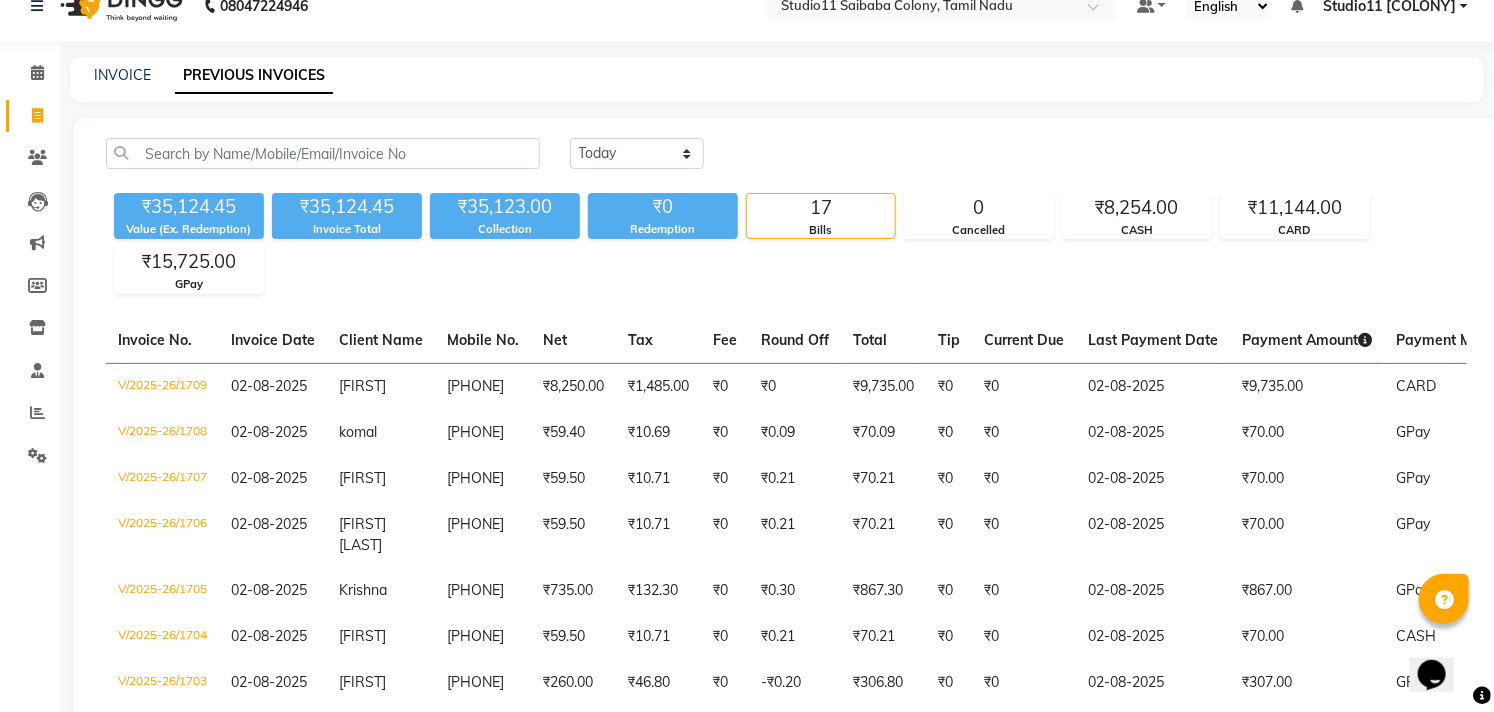 scroll, scrollTop: 27, scrollLeft: 0, axis: vertical 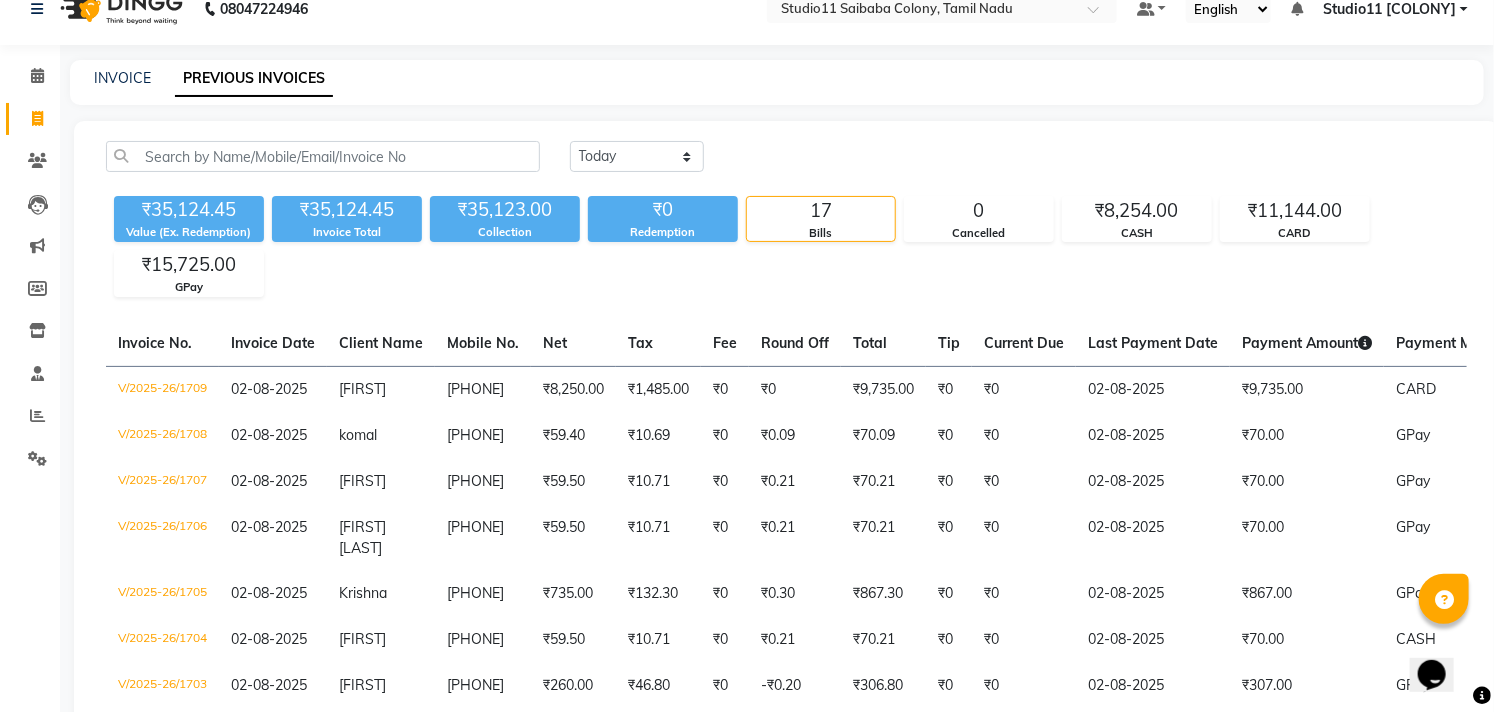 click on "PREVIOUS INVOICES" 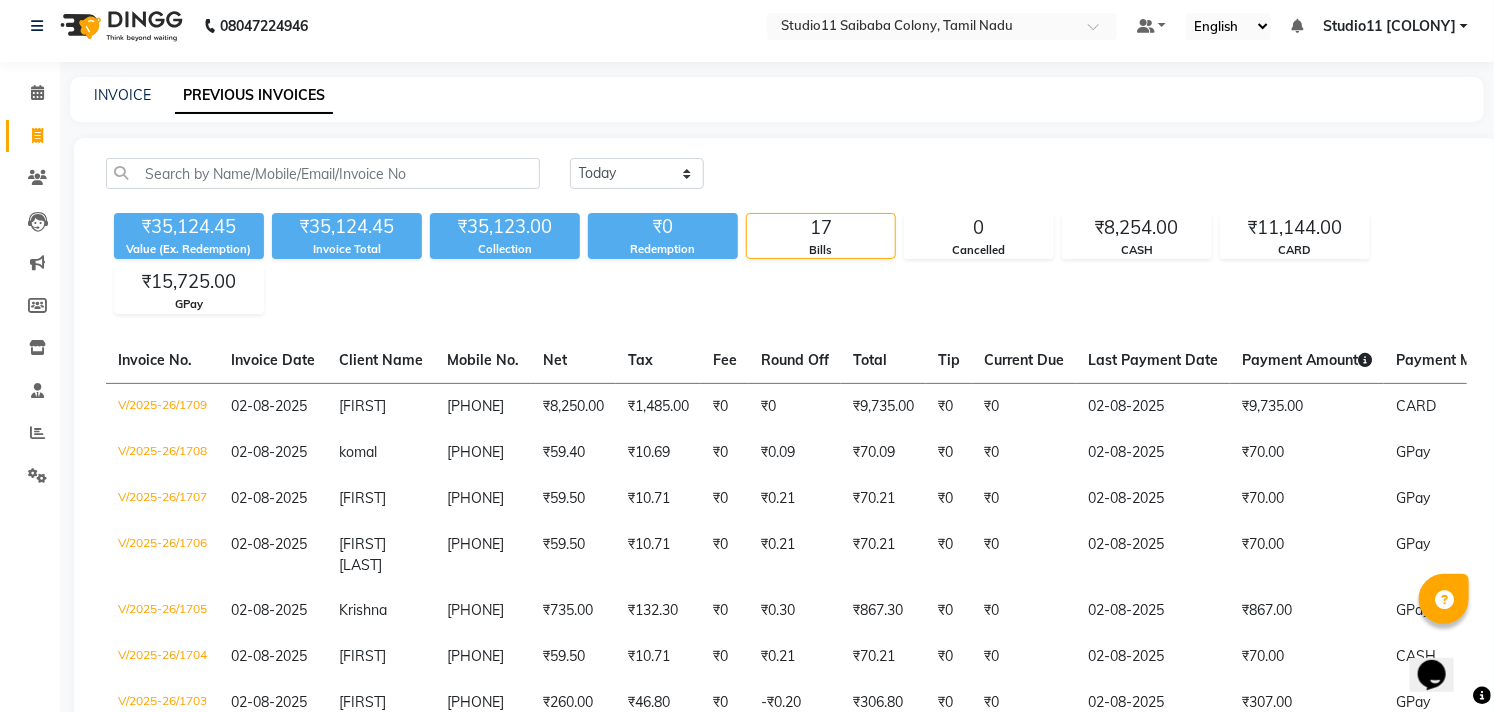 scroll, scrollTop: 0, scrollLeft: 0, axis: both 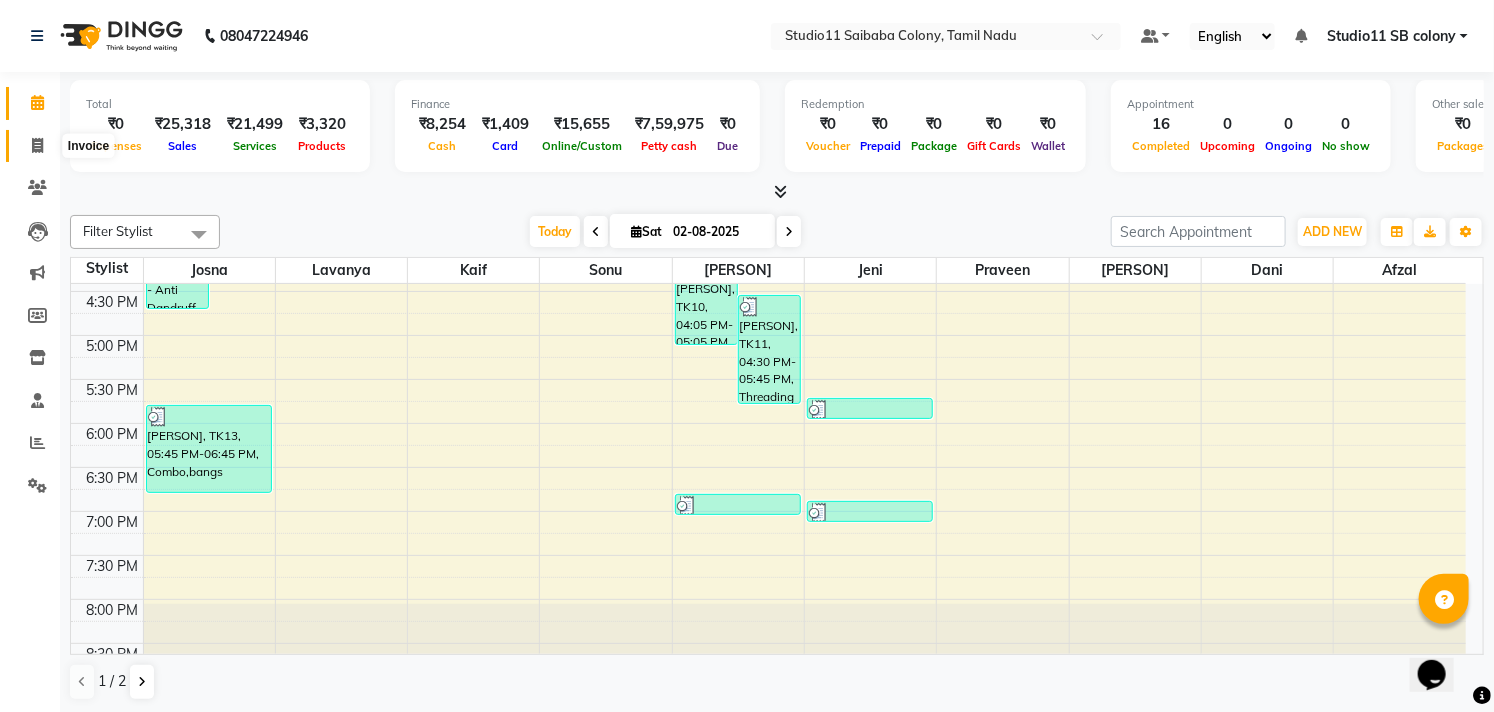 click 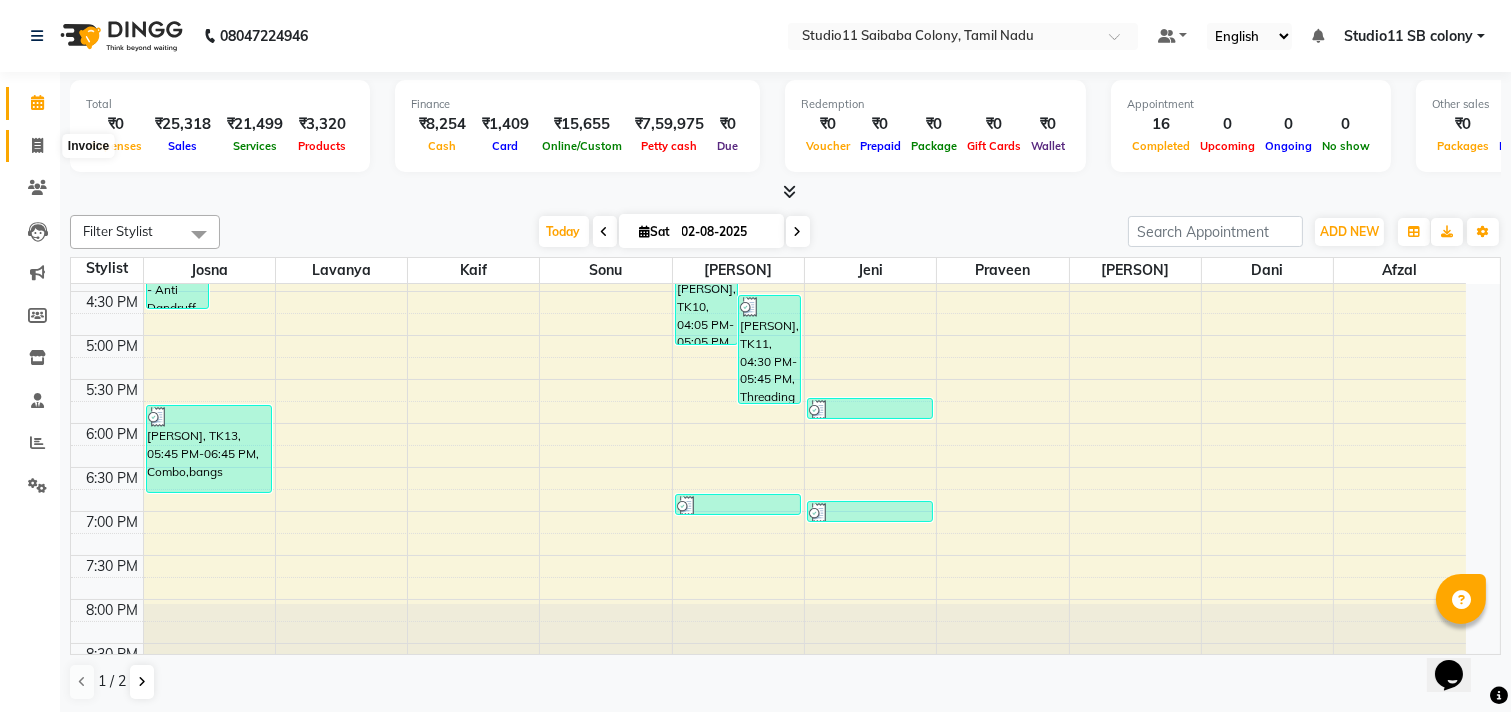 select on "service" 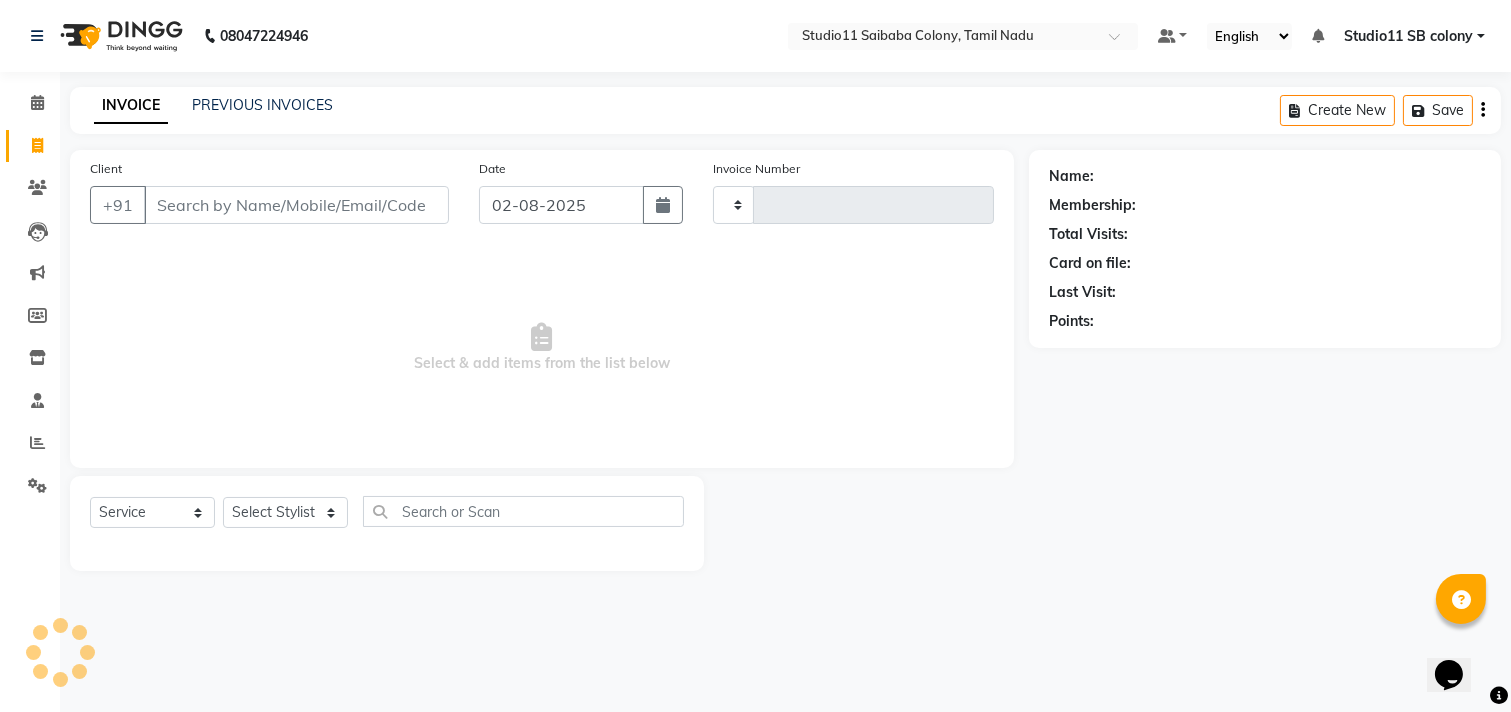 type on "1708" 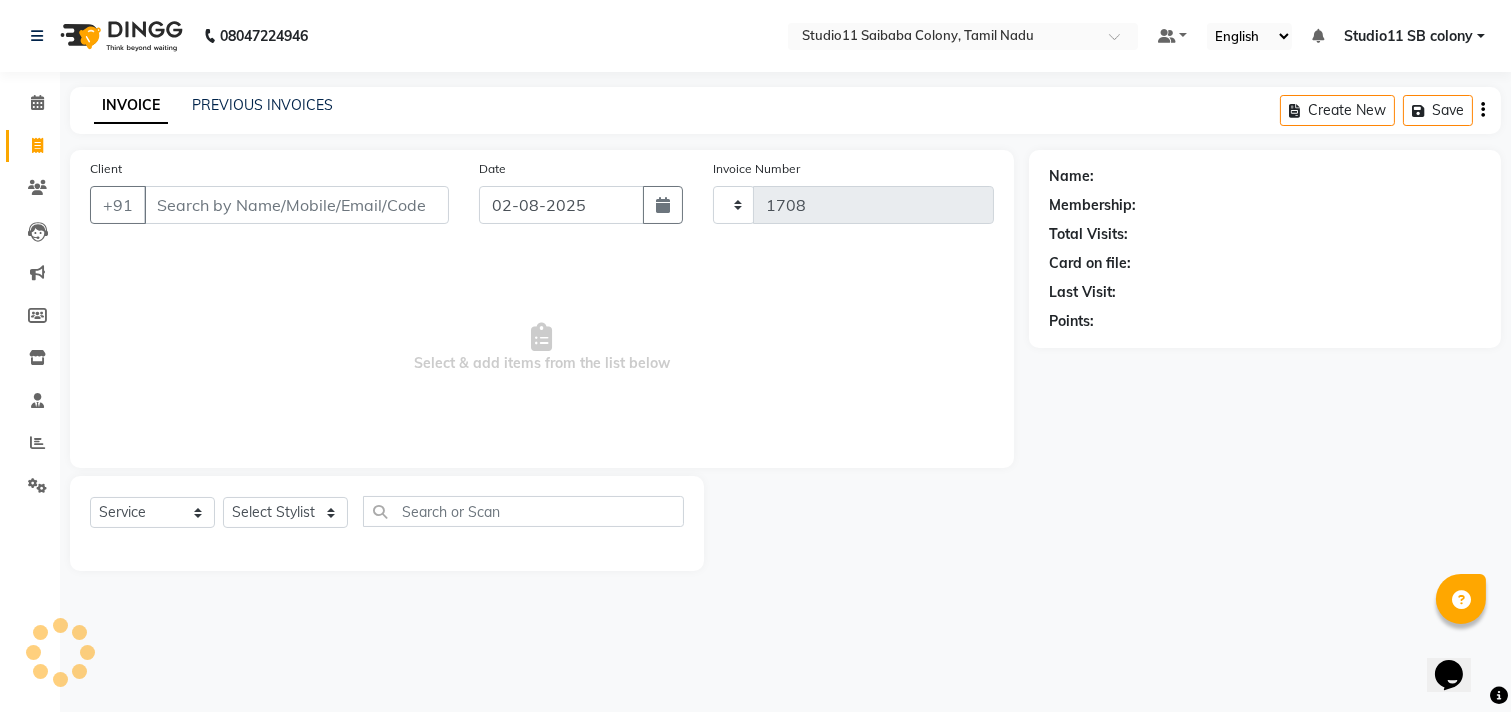 select on "7717" 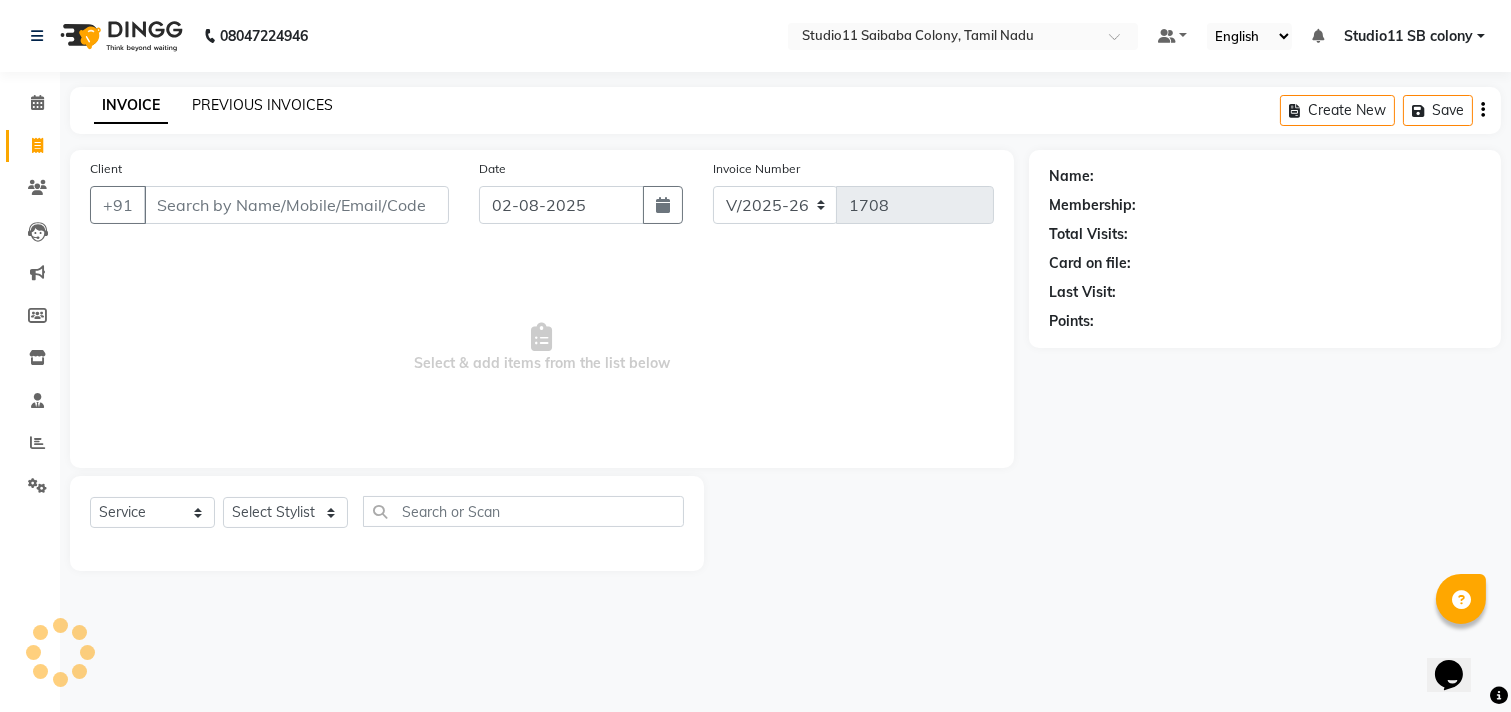 click on "PREVIOUS INVOICES" 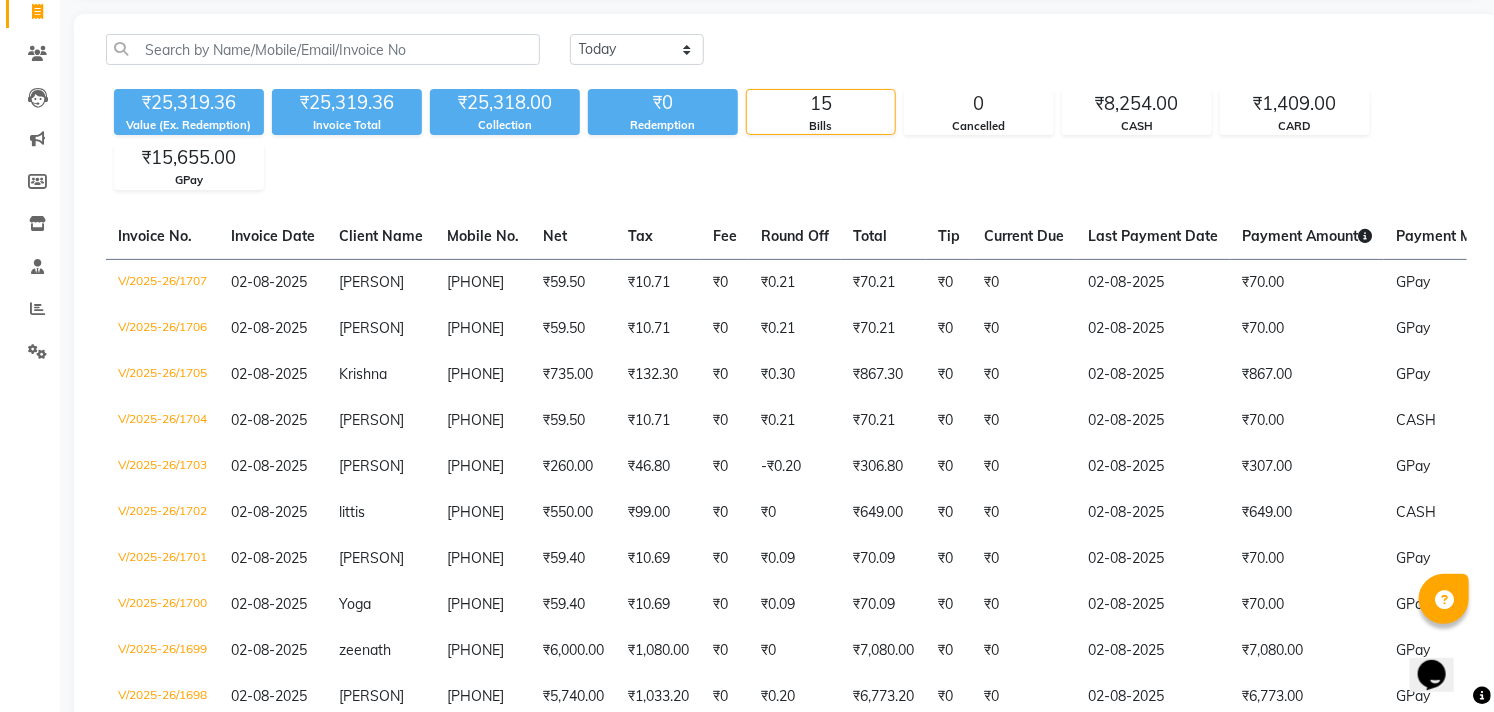 scroll, scrollTop: 222, scrollLeft: 0, axis: vertical 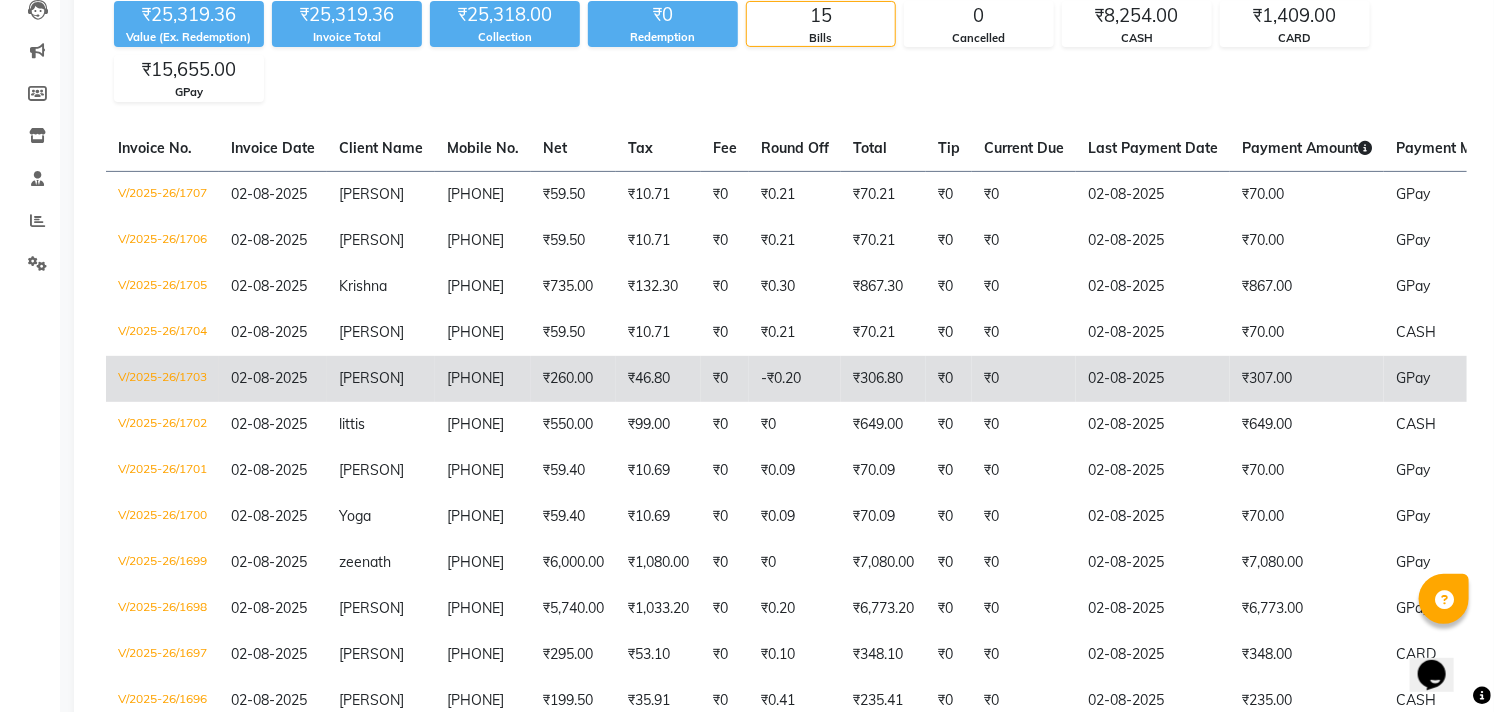 click on "[PHONE]" 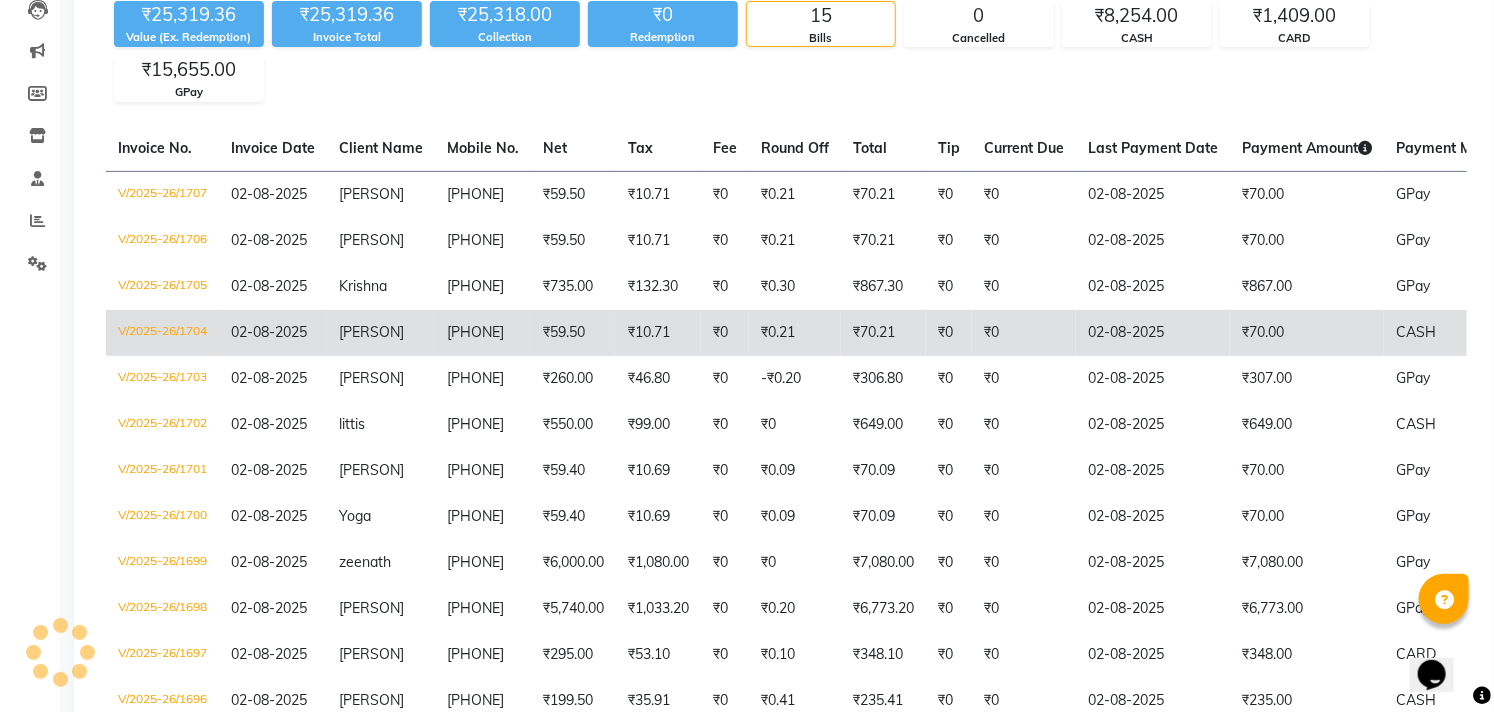click on "[PHONE]" 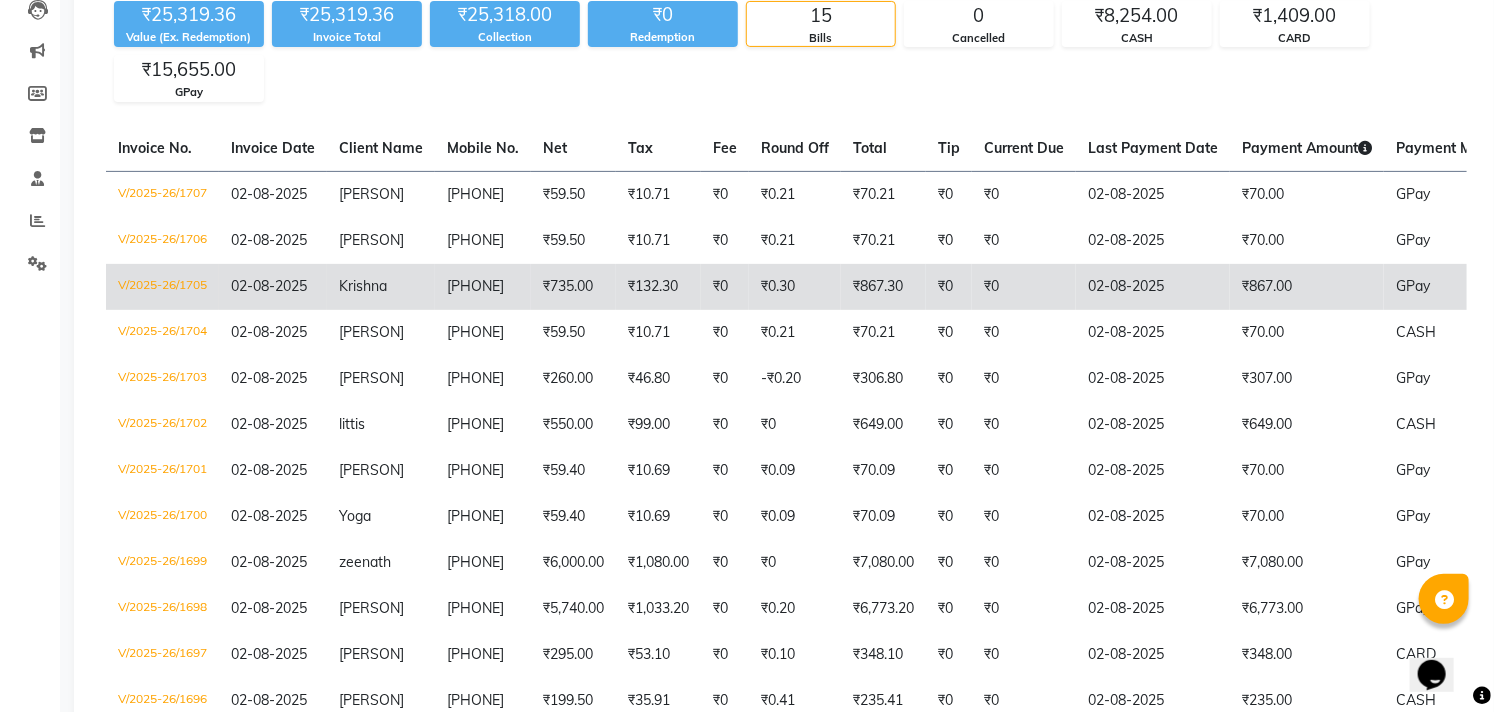 click on "Krishna" 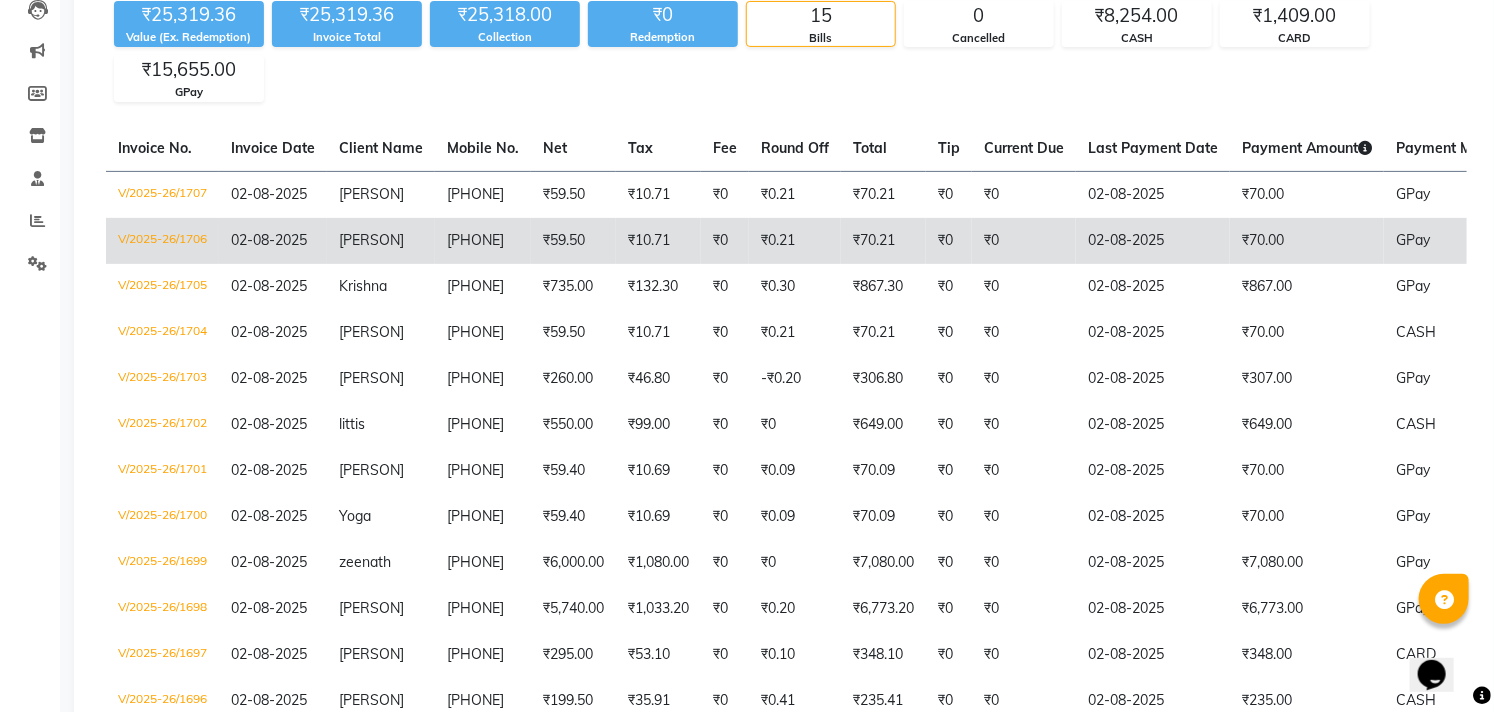 click on "[PERSON]" 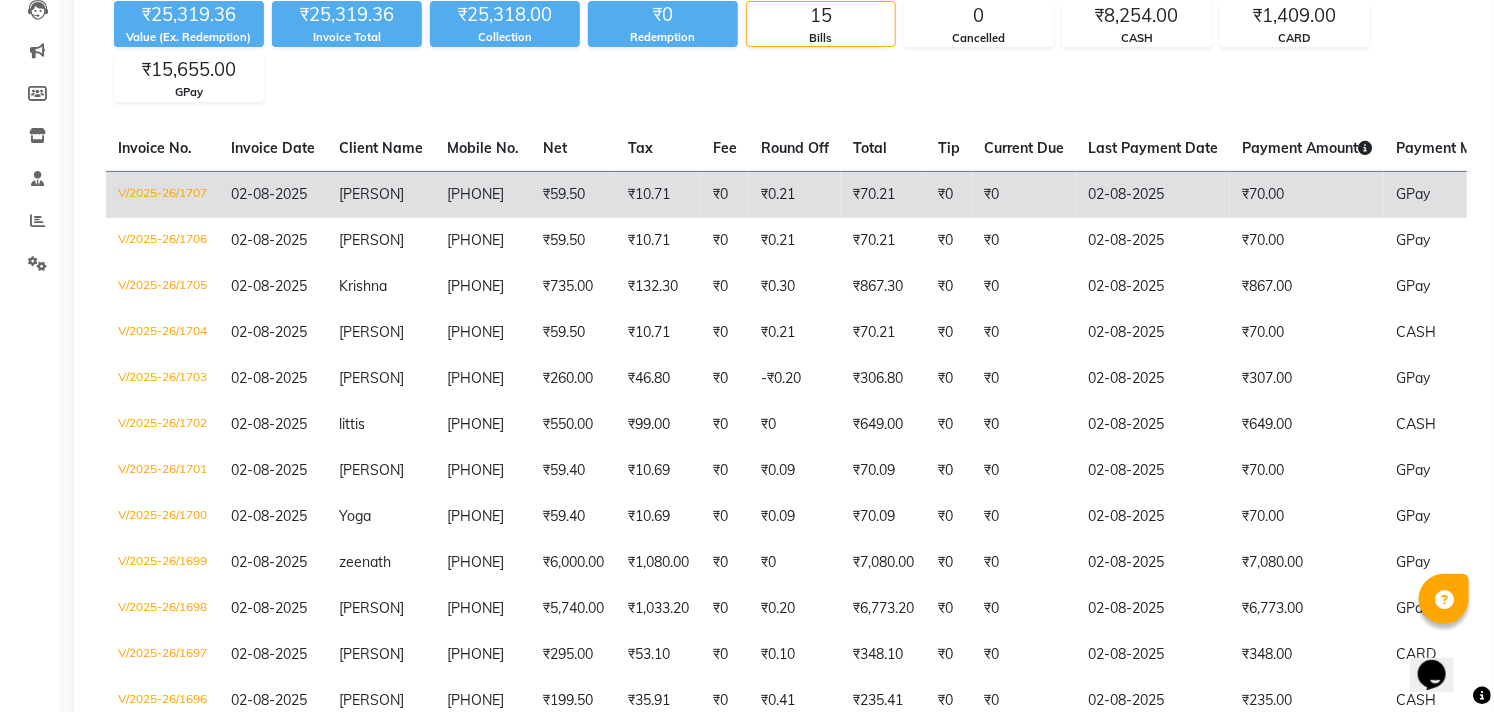 click on "[PHONE]" 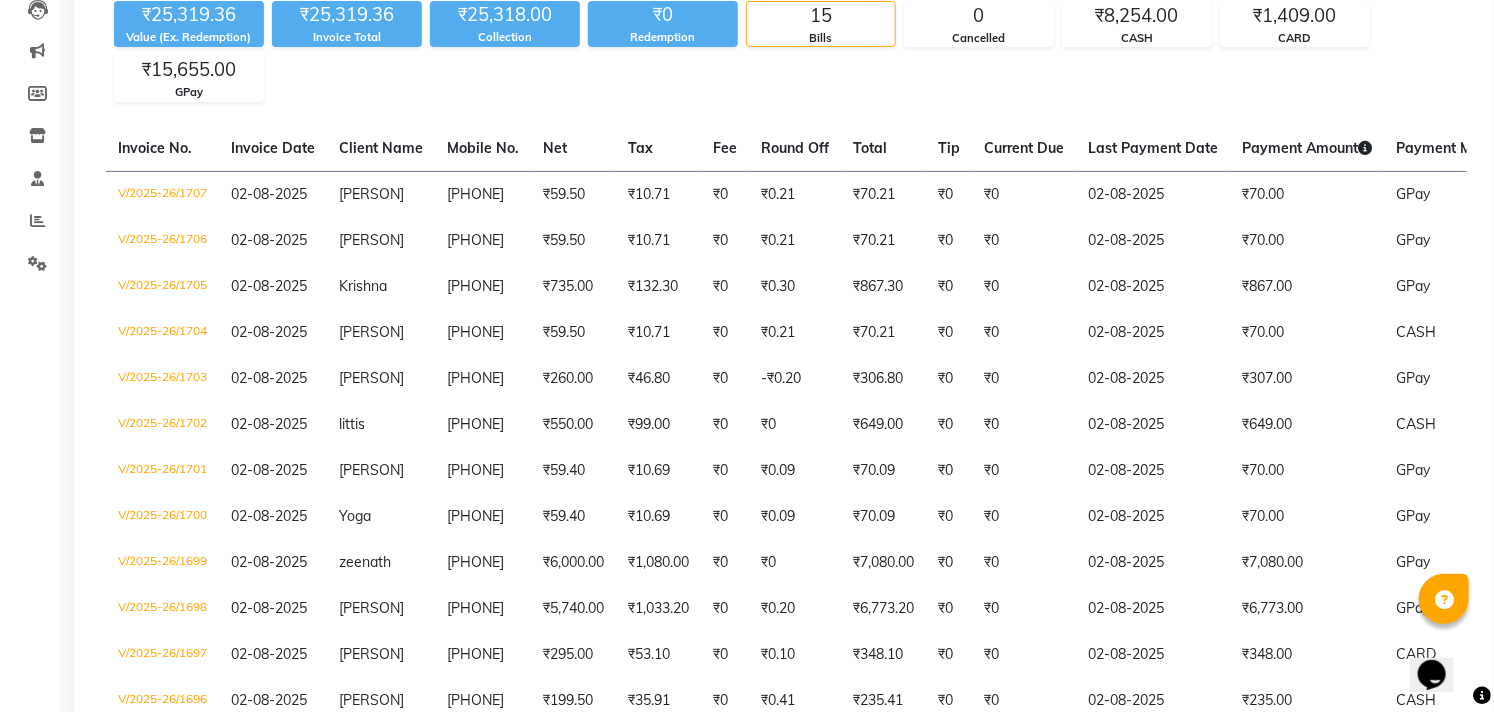 click on "Today Yesterday Custom Range ₹25,319.36 Value (Ex. Redemption) ₹25,319.36 Invoice Total ₹25,318.00 Collection ₹0 Redemption 15 Bills 0 Cancelled ₹8,254.00 CASH ₹1,409.00 CARD ₹15,655.00 GPay Invoice No. Invoice Date Client Name Mobile No. Net Tax Fee Round Off Total Tip Current Due Last Payment Date Payment Amount Payment Methods Cancel Reason Status V/2025-26/1707 02-08-2025 [PERSON] [PHONE] ₹59.50 ₹10.71 ₹0 ₹0.21 ₹70.21 ₹0 ₹0 02-08-2025 ₹70.00 GPay - PAID V/2025-26/1706 02-08-2025 [PERSON] [PHONE] ₹59.50 ₹10.71 ₹0 ₹0.21 ₹70.21 ₹0 ₹0 02-08-2025 ₹70.00 GPay - PAID V/2025-26/1705 02-08-2025 [PERSON] [PHONE] ₹735.00 ₹132.30 ₹0 ₹0.30 ₹867.30 ₹0 ₹0 02-08-2025 ₹867.00 GPay - PAID V/2025-26/1704 02-08-2025 [PERSON] [PHONE] ₹59.50 ₹10.71 ₹0 ₹0.21 ₹70.21 ₹0 ₹0 02-08-2025 ₹70.00 CASH - PAID V/2025-26/1703 02-08-2025 [PERSON] [PHONE] ₹260.00 ₹46.80 ₹0 ₹0 -" 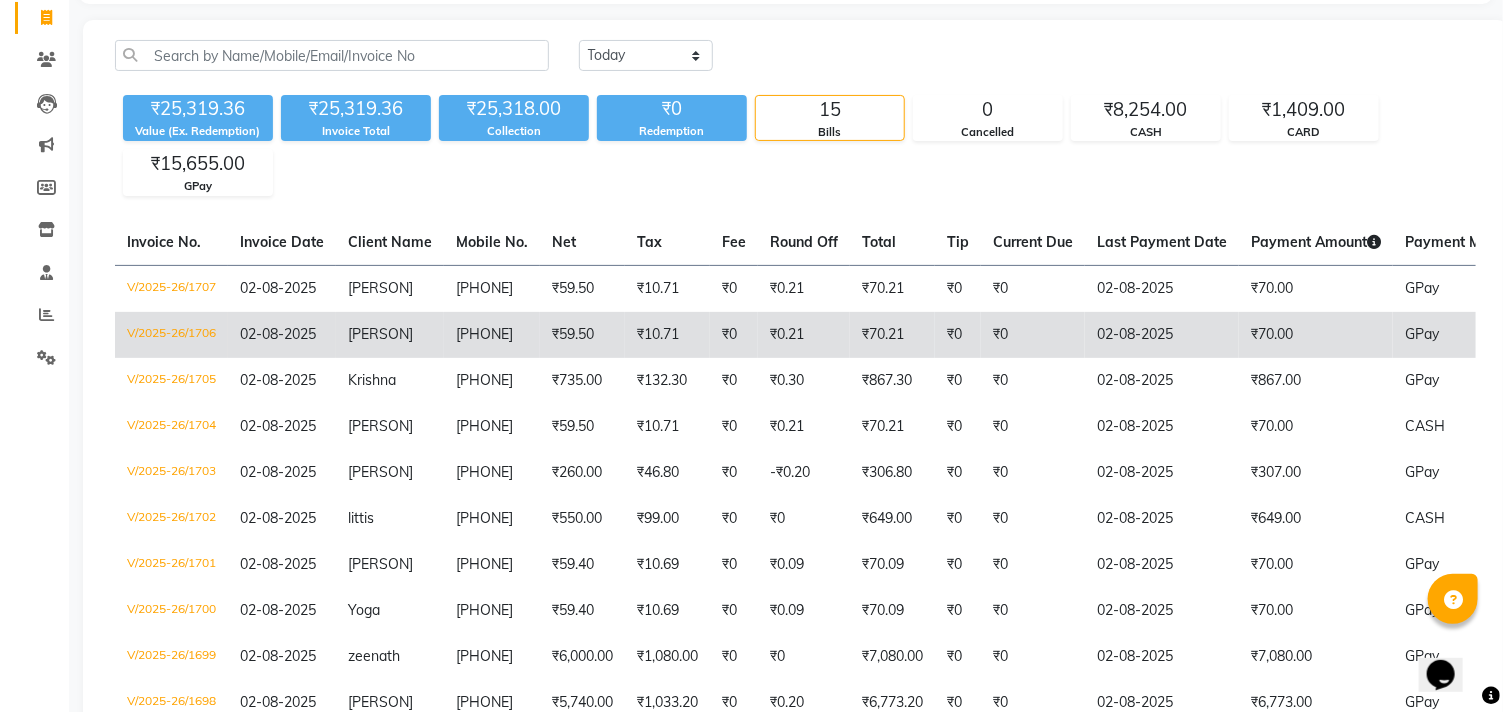 scroll, scrollTop: 0, scrollLeft: 0, axis: both 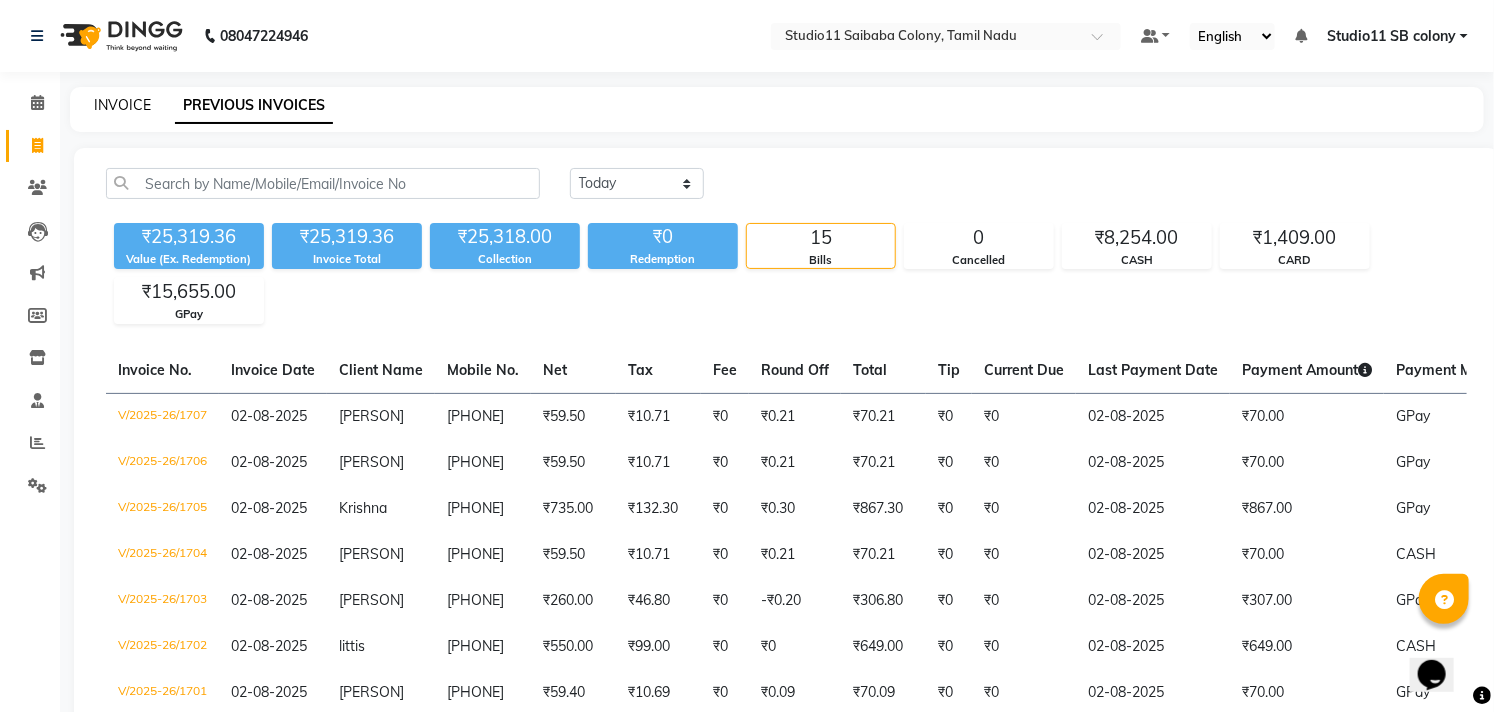 click on "INVOICE" 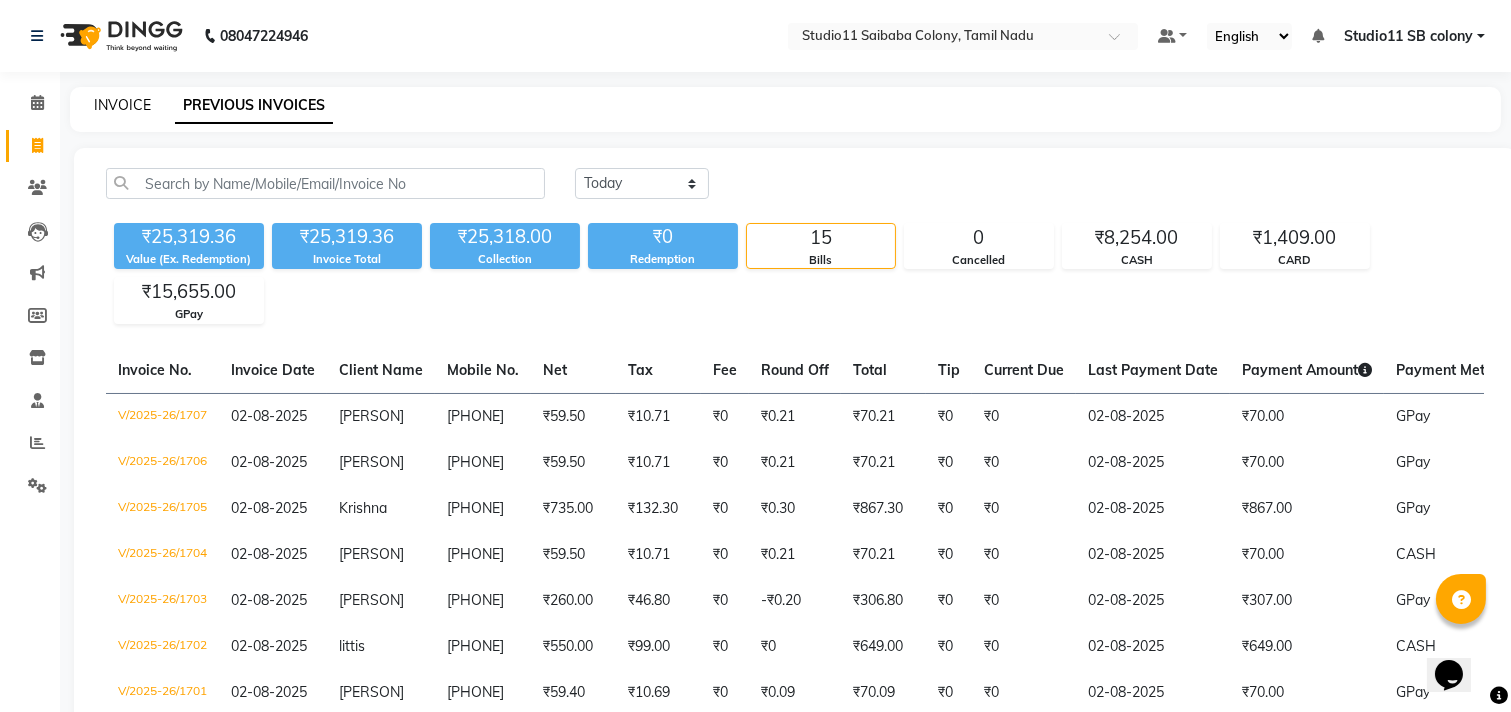select on "service" 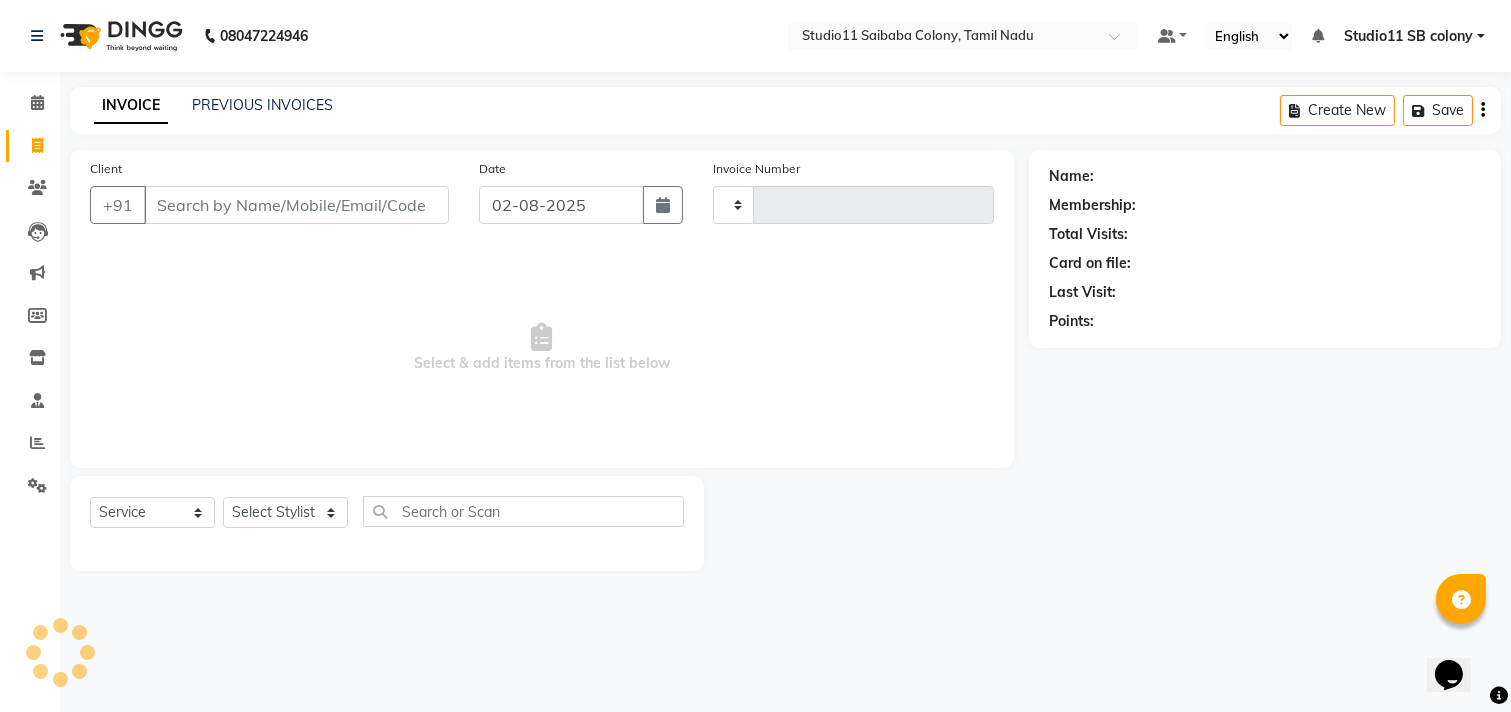 type on "1708" 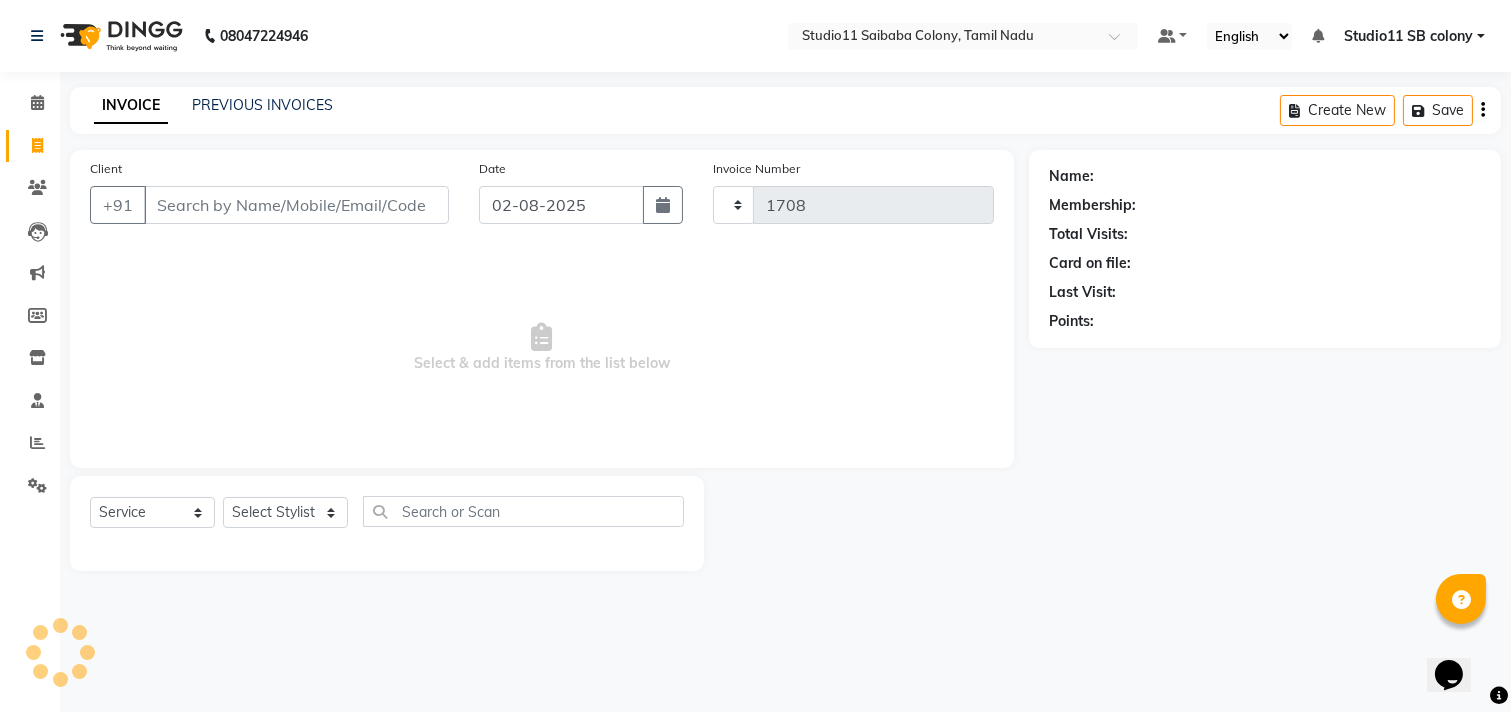 select on "7717" 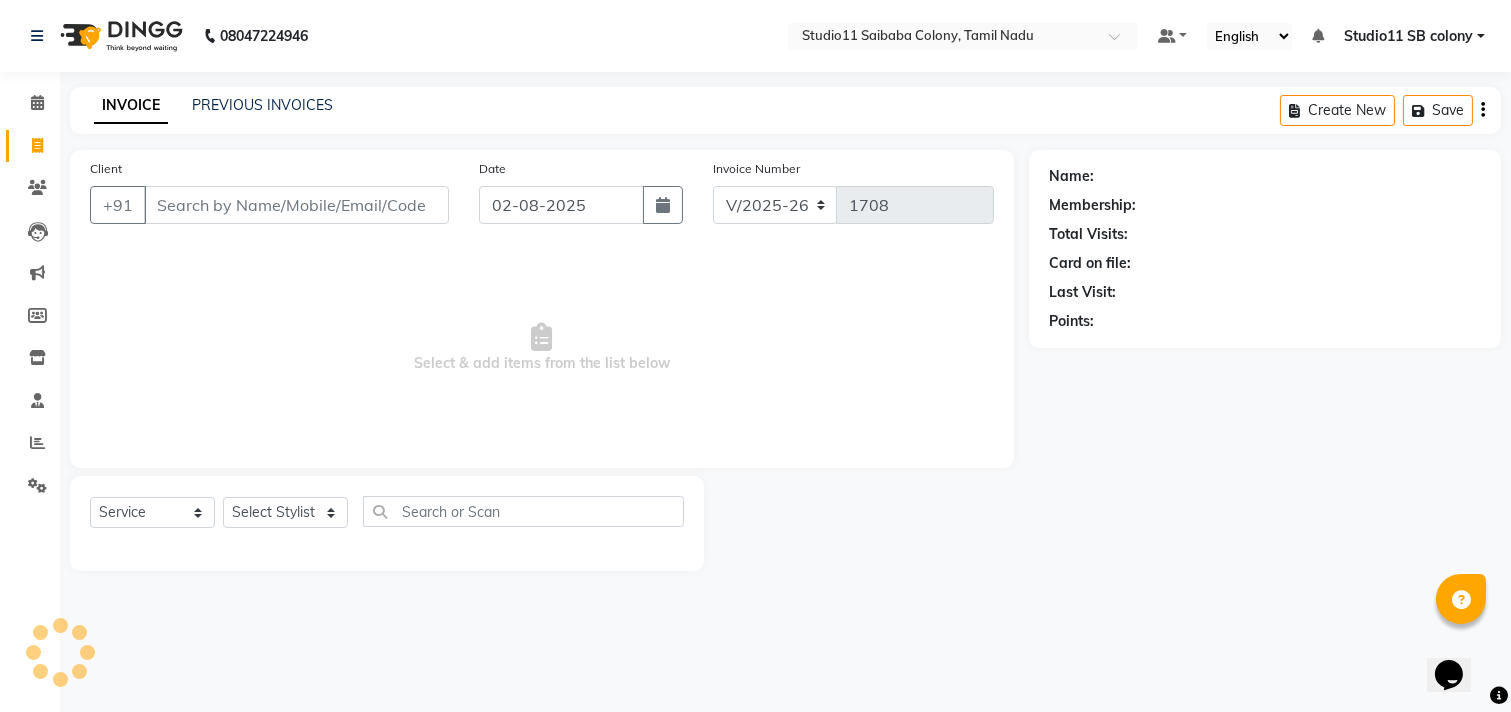 click on "Client" at bounding box center [296, 205] 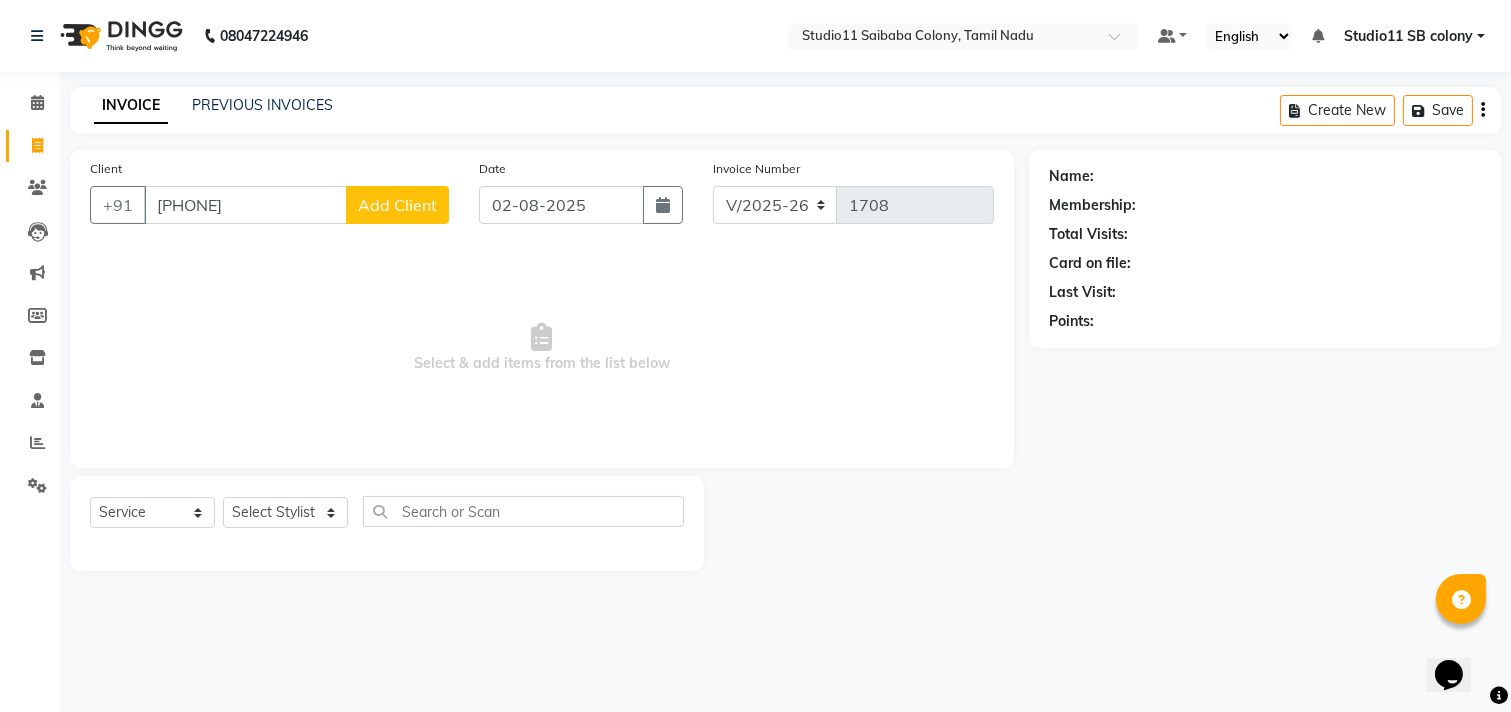type on "[PHONE]" 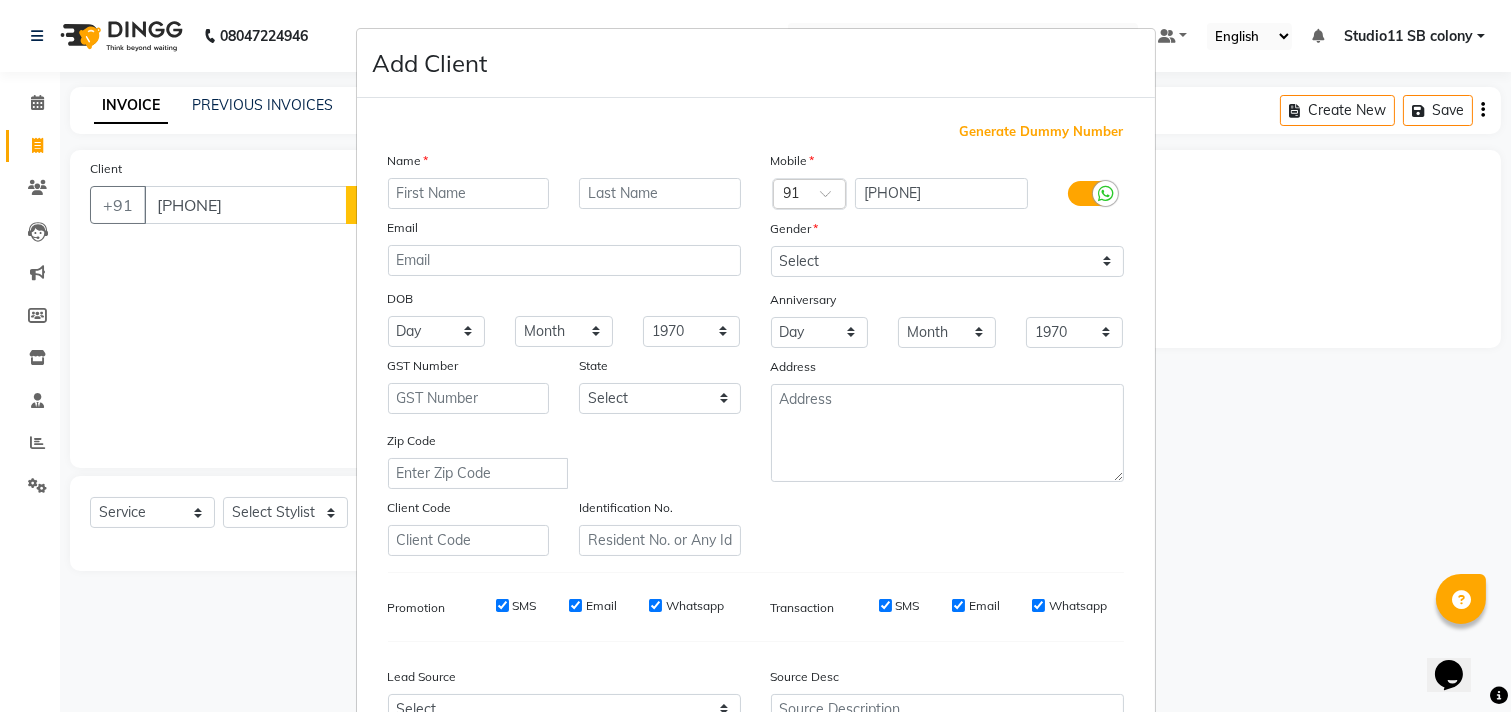 click at bounding box center [469, 193] 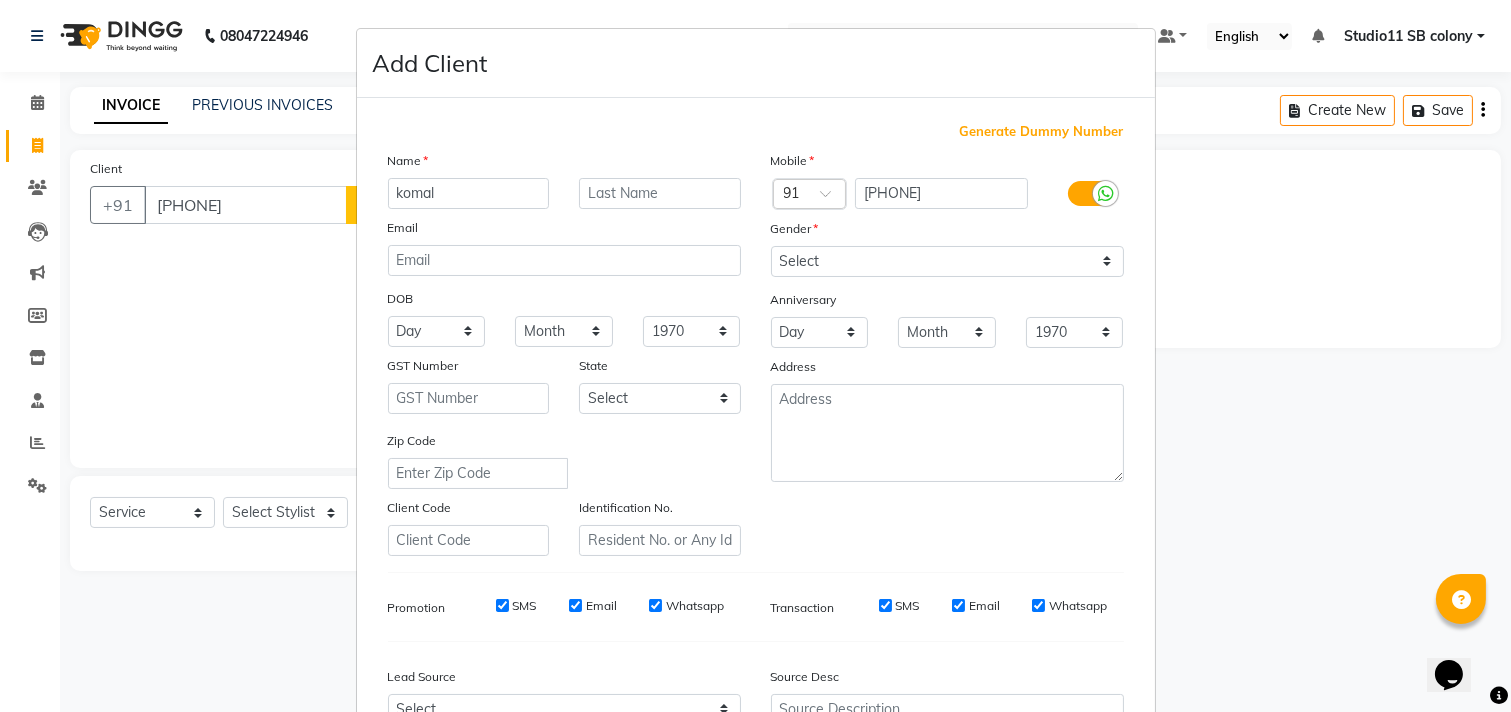 type on "komal" 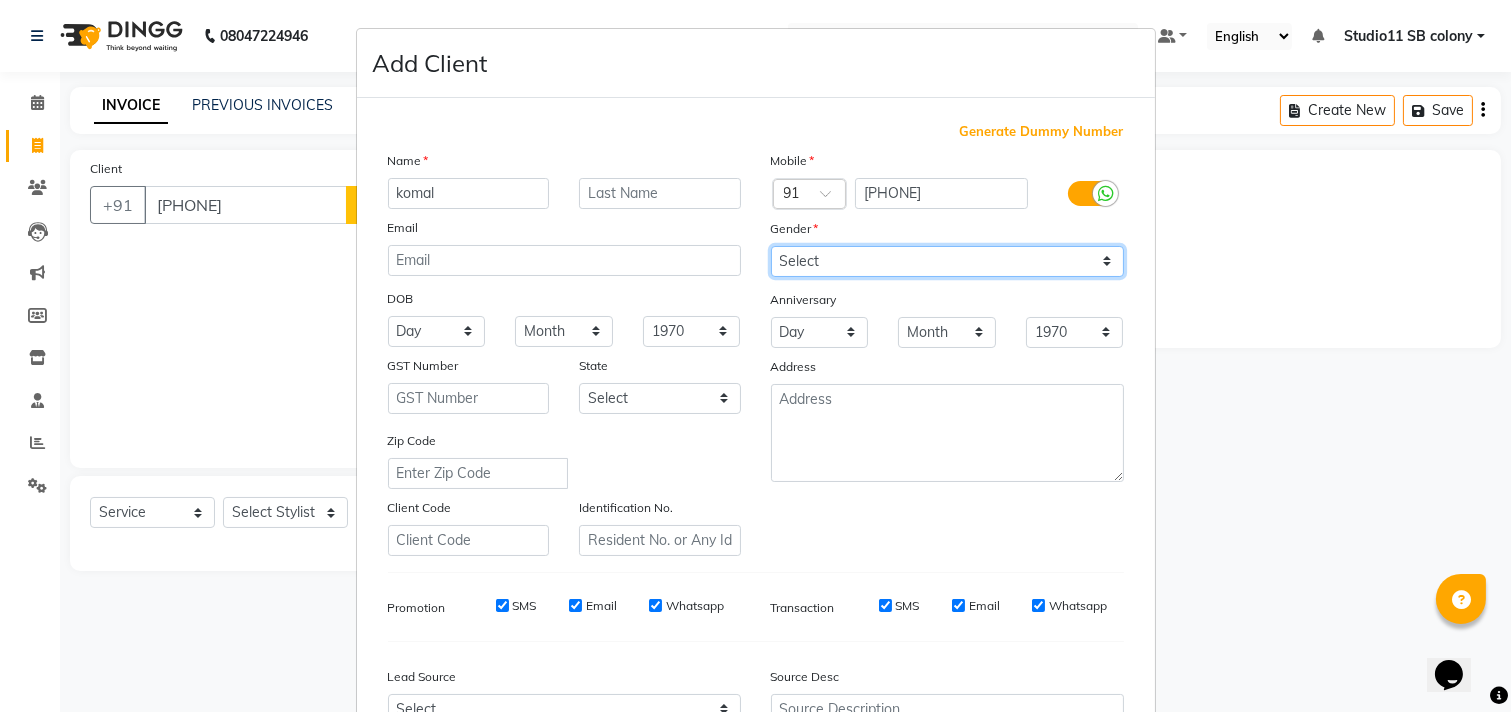 click on "Select Male Female Other Prefer Not To Say" at bounding box center [947, 261] 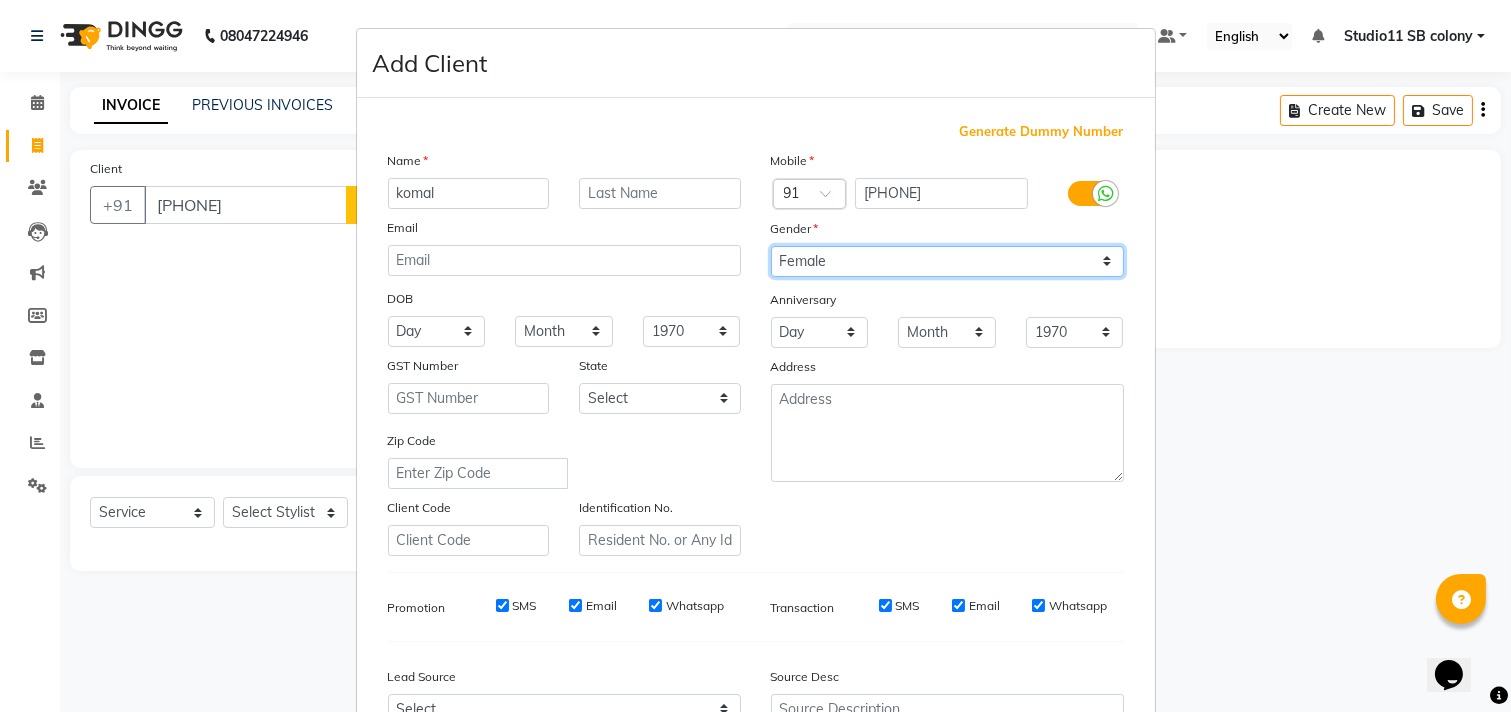 click on "Select Male Female Other Prefer Not To Say" at bounding box center (947, 261) 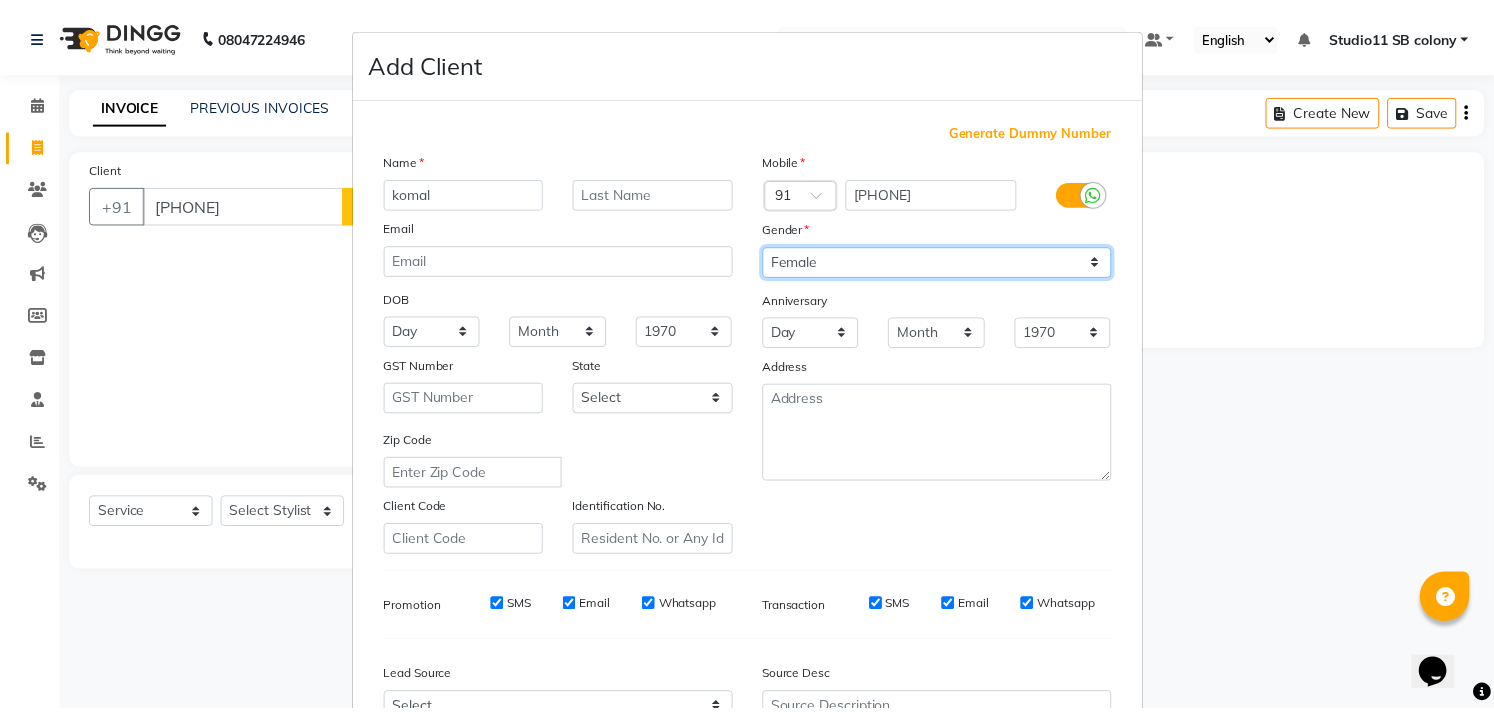 scroll, scrollTop: 212, scrollLeft: 0, axis: vertical 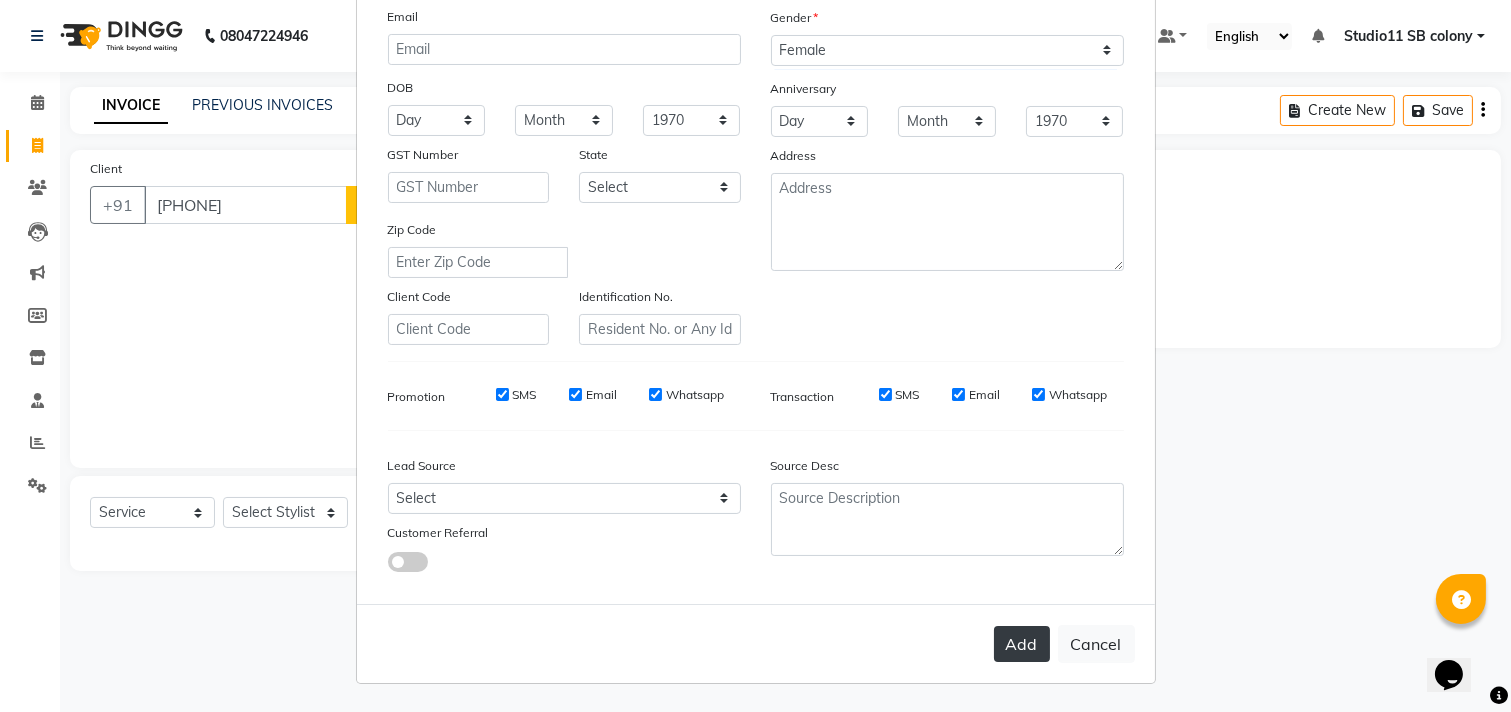 click on "Add" at bounding box center (1022, 644) 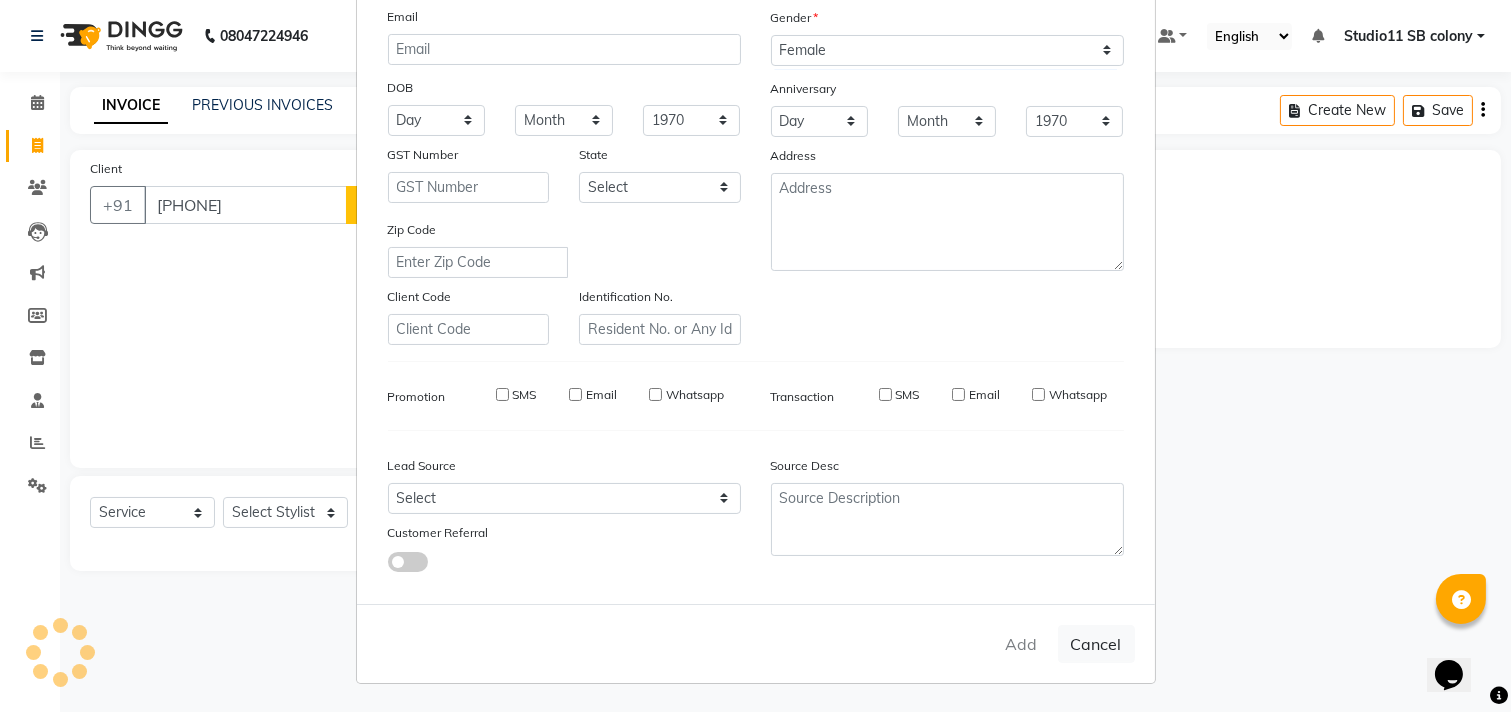type 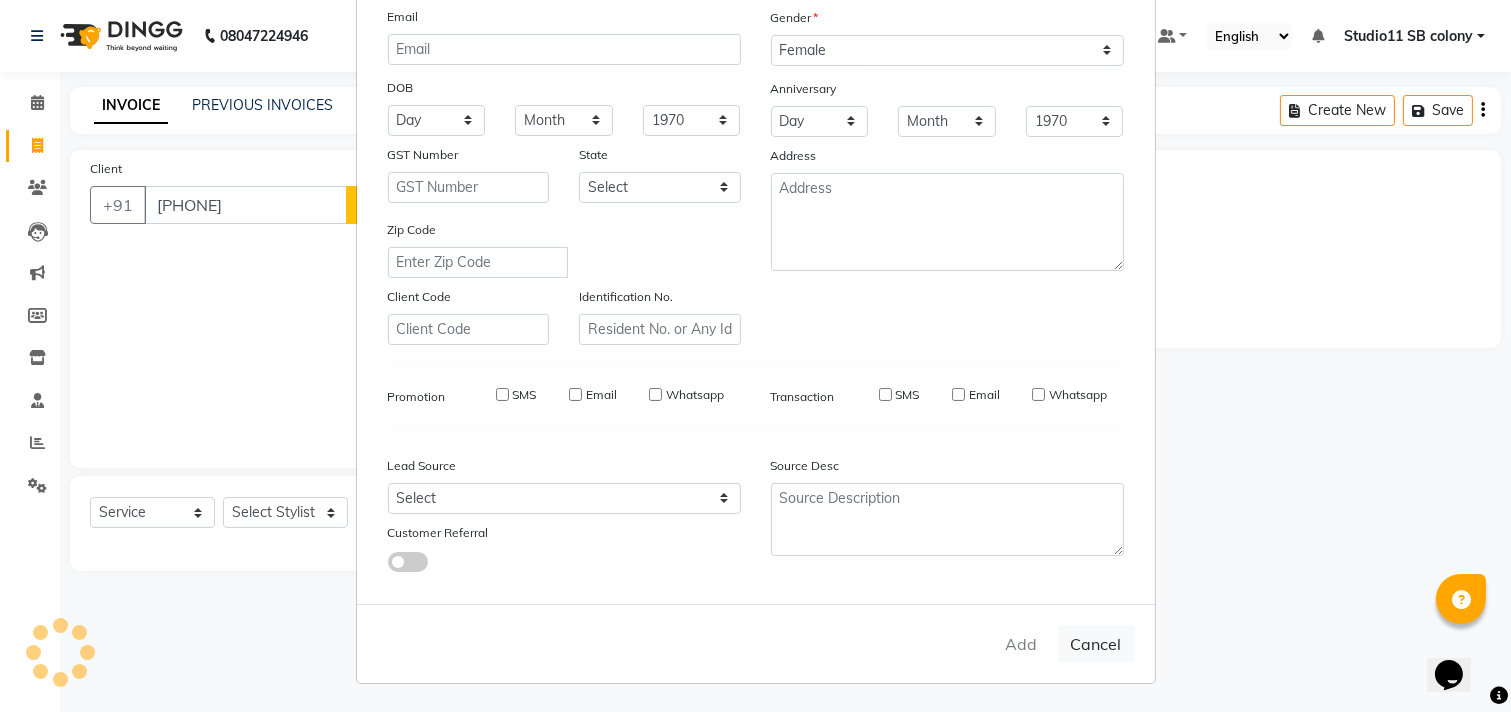 checkbox on "false" 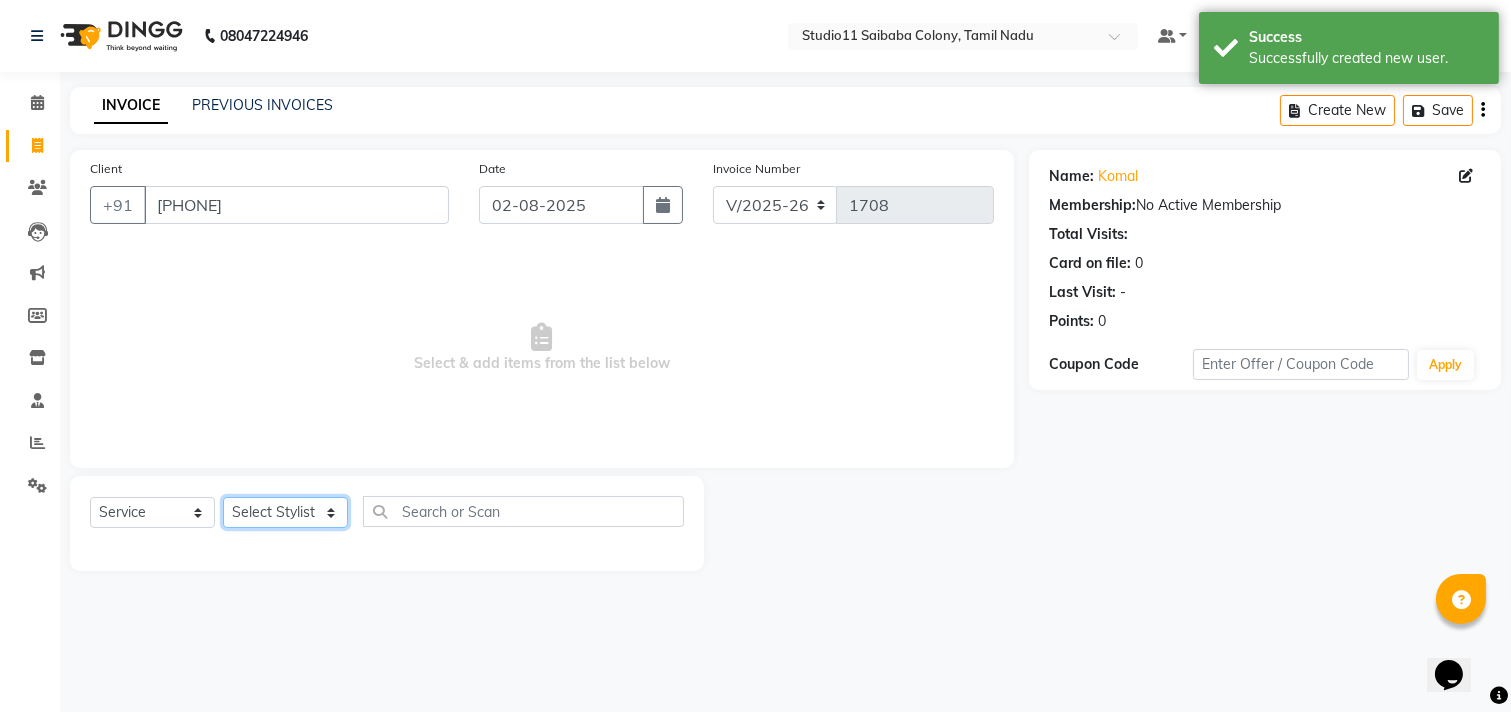click on "Select Stylist Afzal Akbar Dani Jeni Josna kaif lavanya manimekalai Praveen Sonu Studio11 SB colony Tahir tamil" 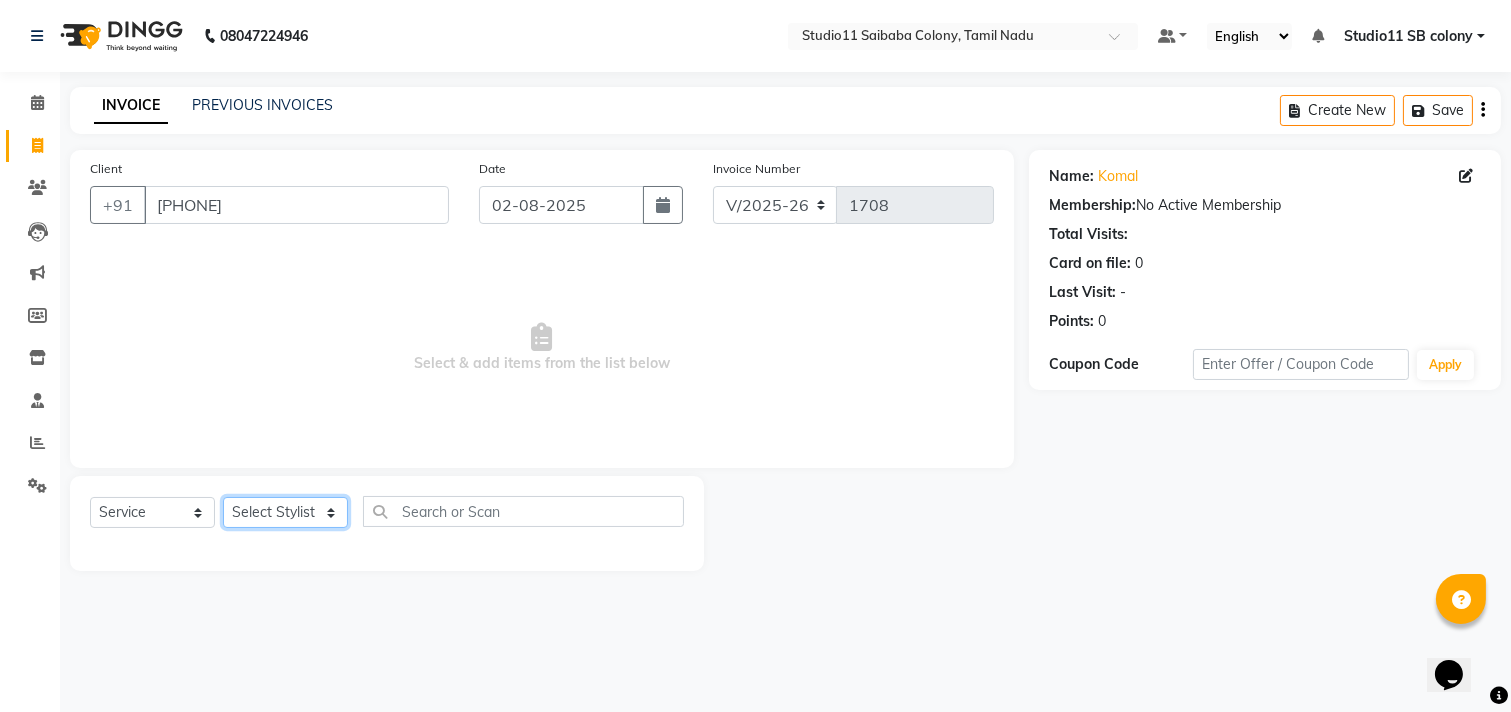 select on "69575" 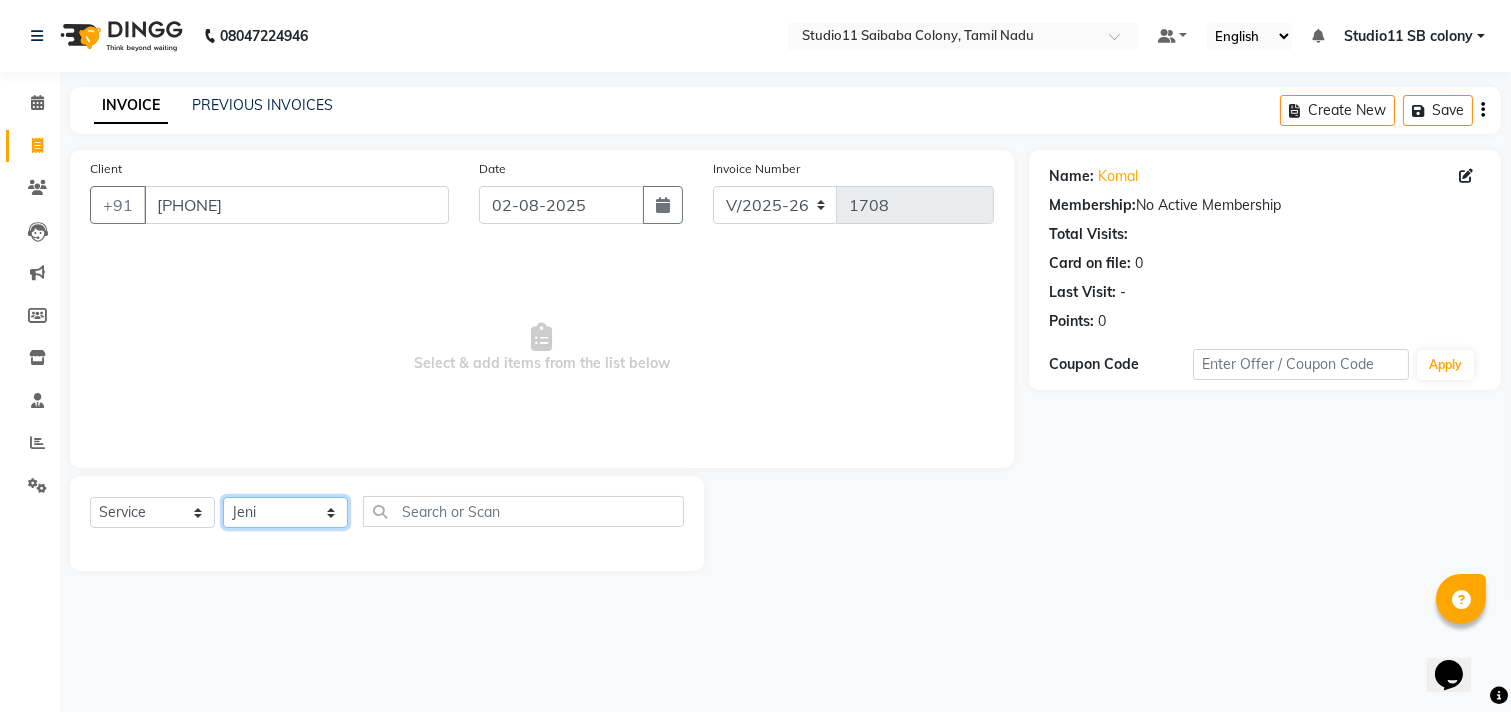 click on "Select Stylist Afzal Akbar Dani Jeni Josna kaif lavanya manimekalai Praveen Sonu Studio11 SB colony Tahir tamil" 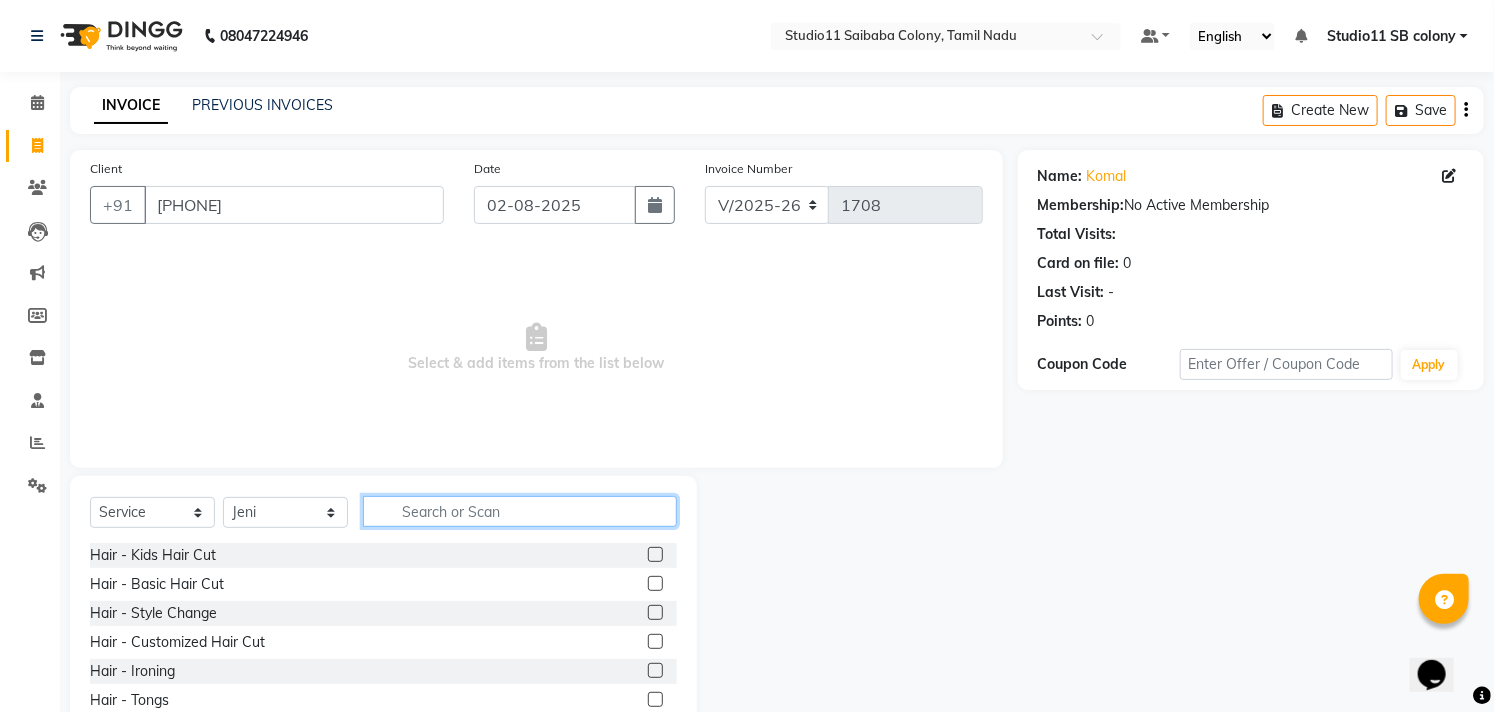 click 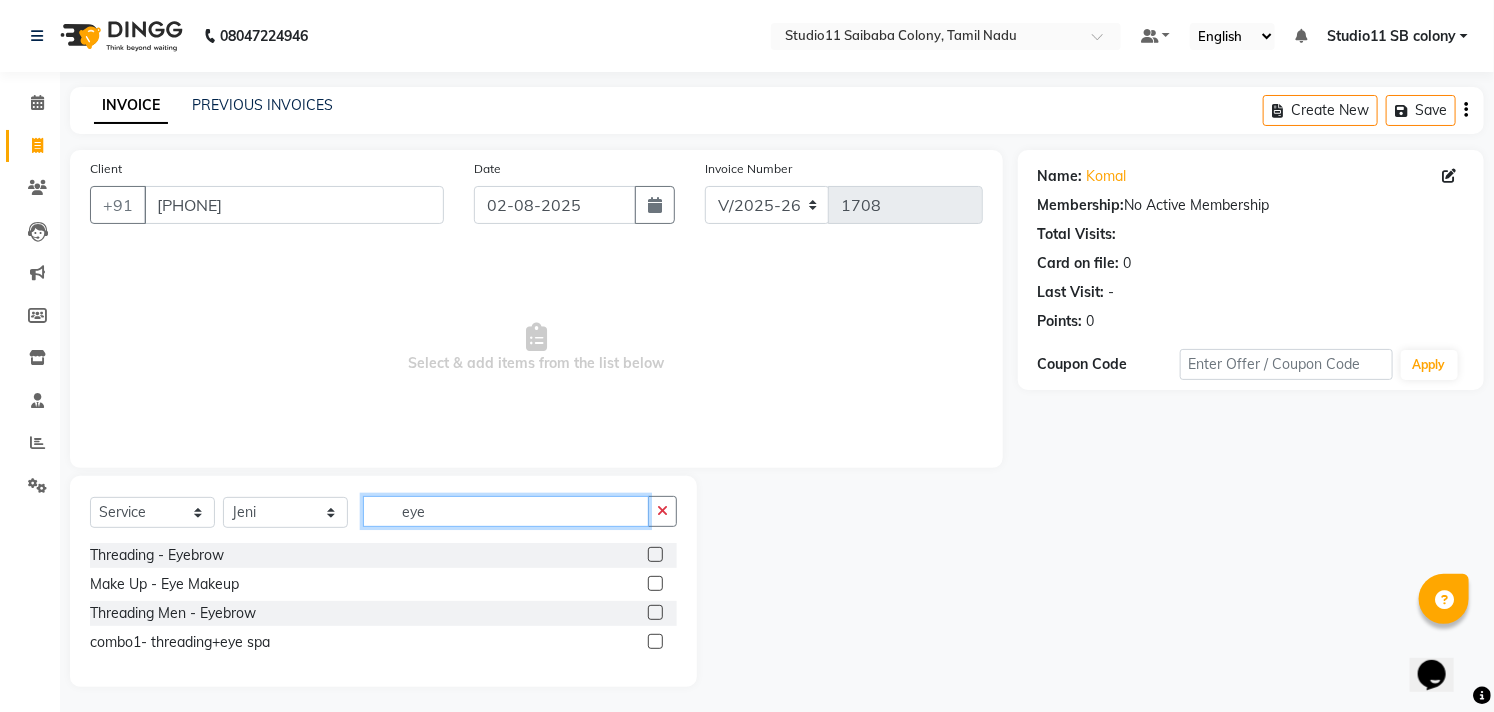 type on "eye" 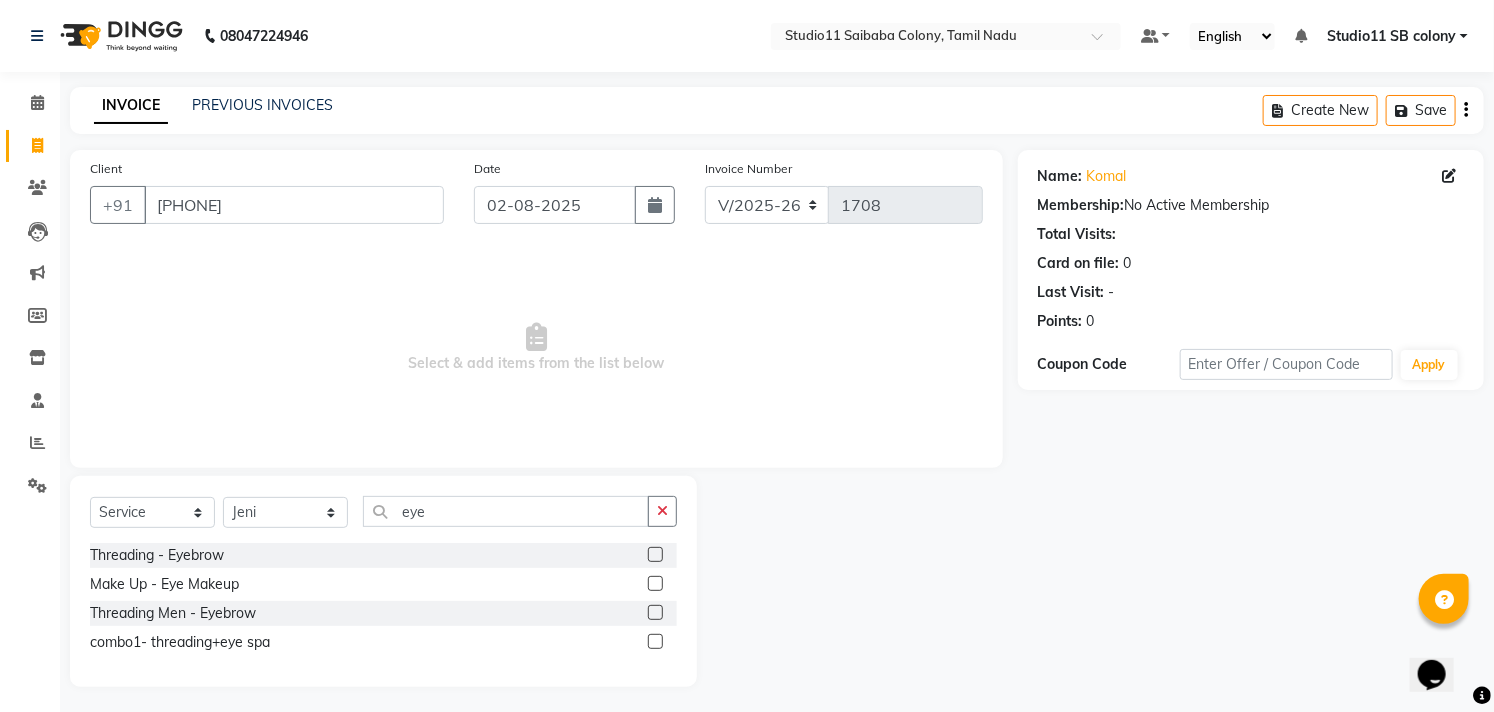 click 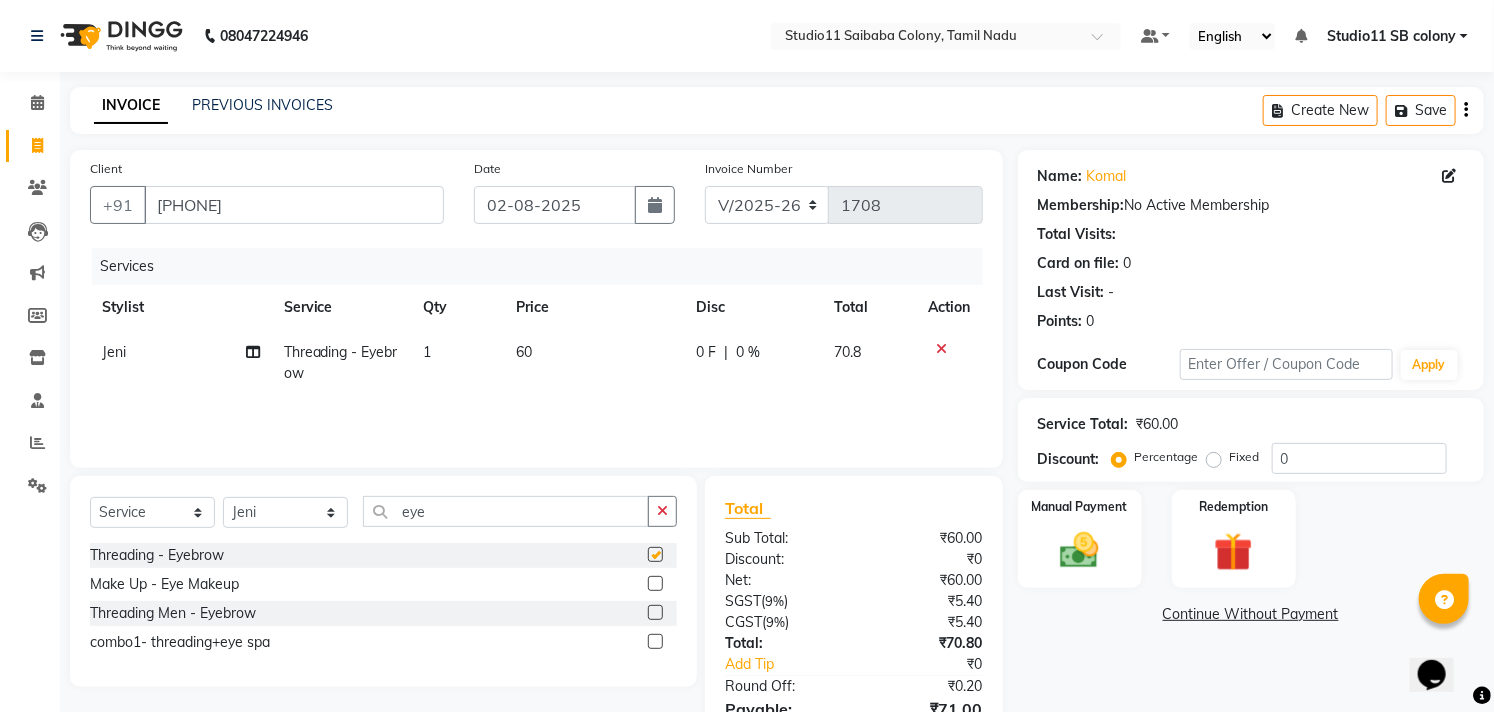 checkbox on "false" 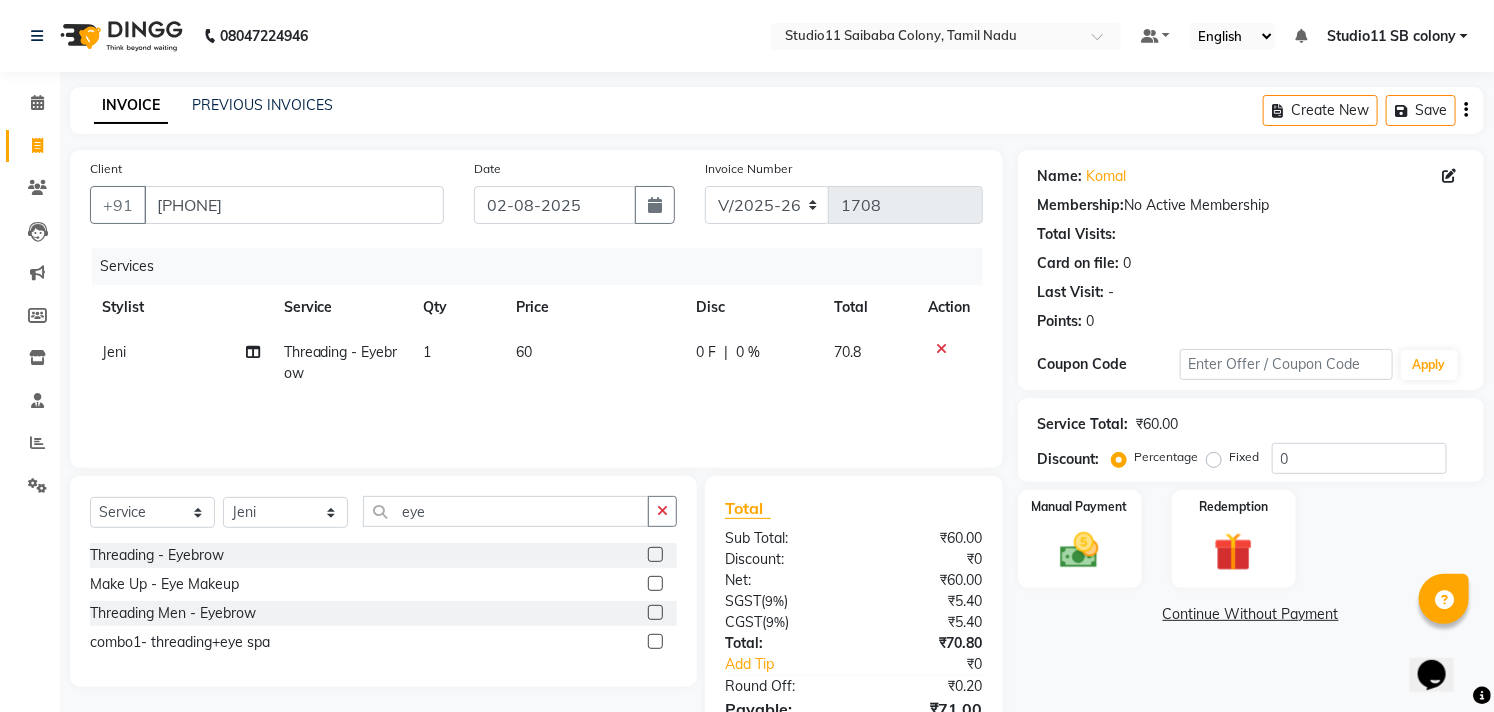 click on "60" 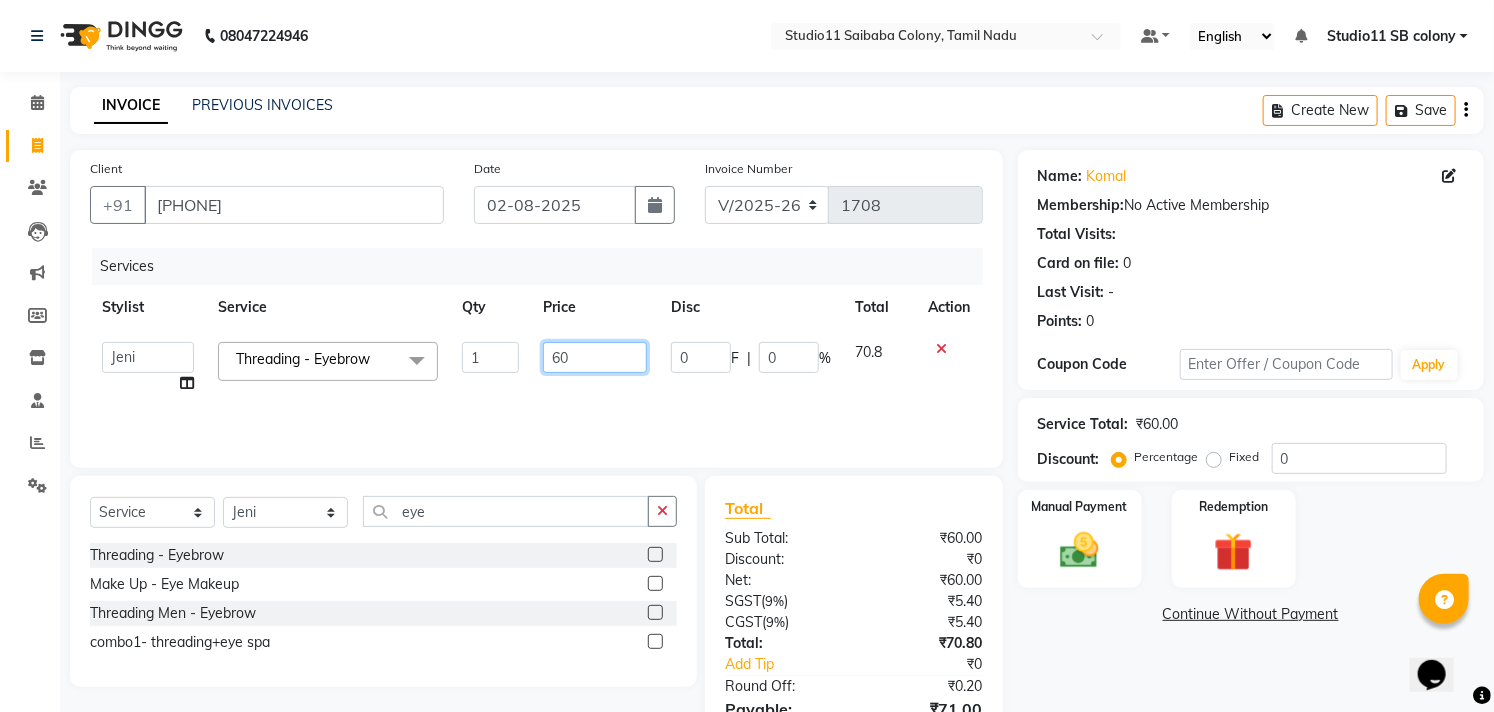 drag, startPoint x: 537, startPoint y: 353, endPoint x: 406, endPoint y: 307, distance: 138.84163 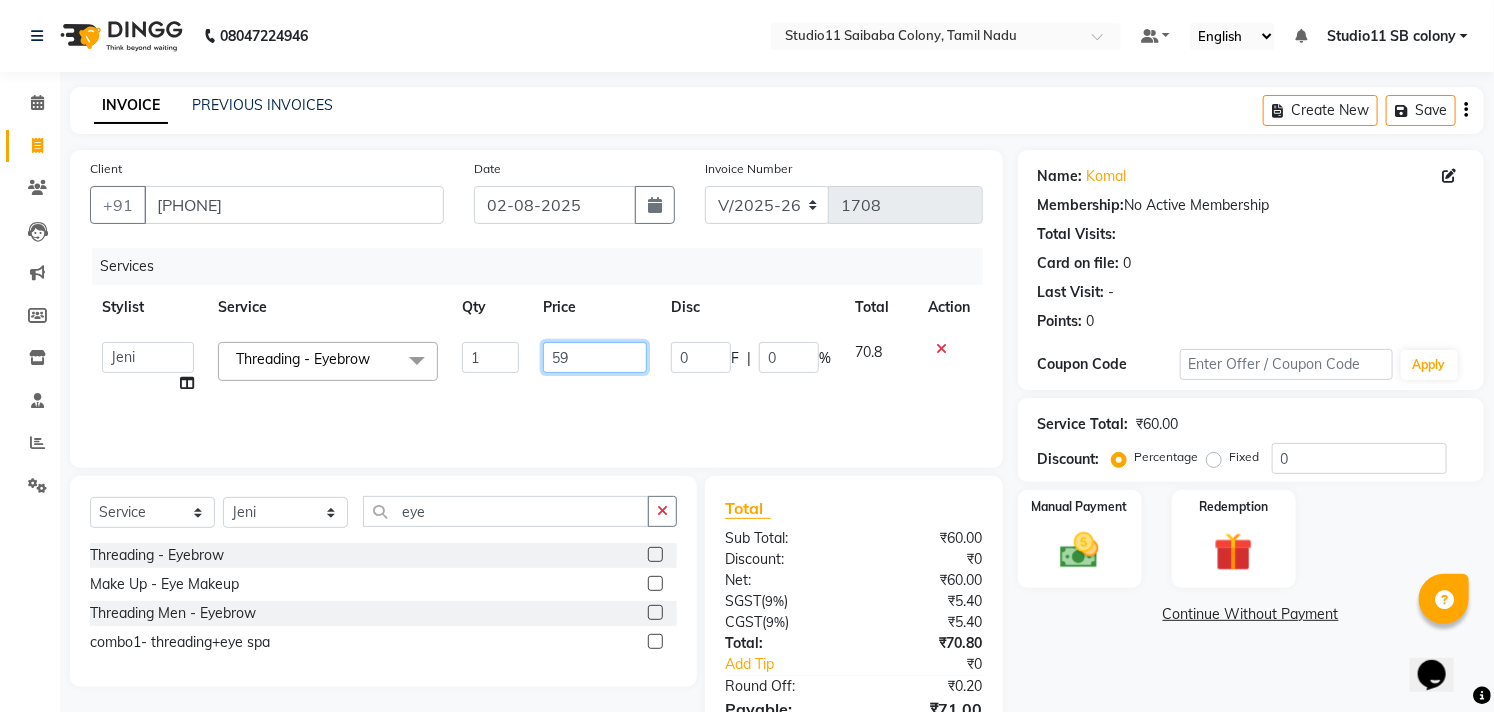 type on "59.4" 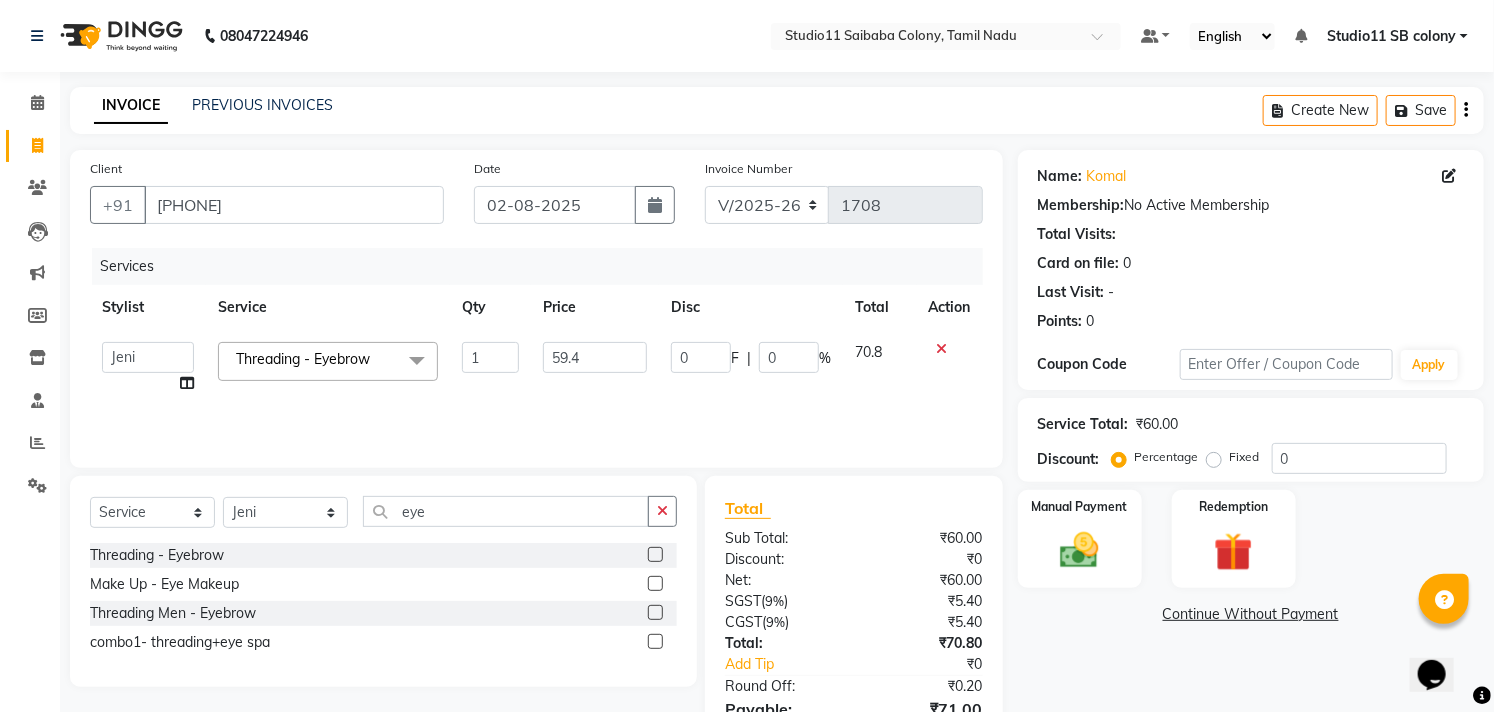 click on "Name: Komal  Membership:  No Active Membership  Total Visits:   Card on file:  0 Last Visit:   - Points:   0  Coupon Code Apply Service Total:  ₹60.00  Discount:  Percentage   Fixed  0 Manual Payment Redemption  Continue Without Payment" 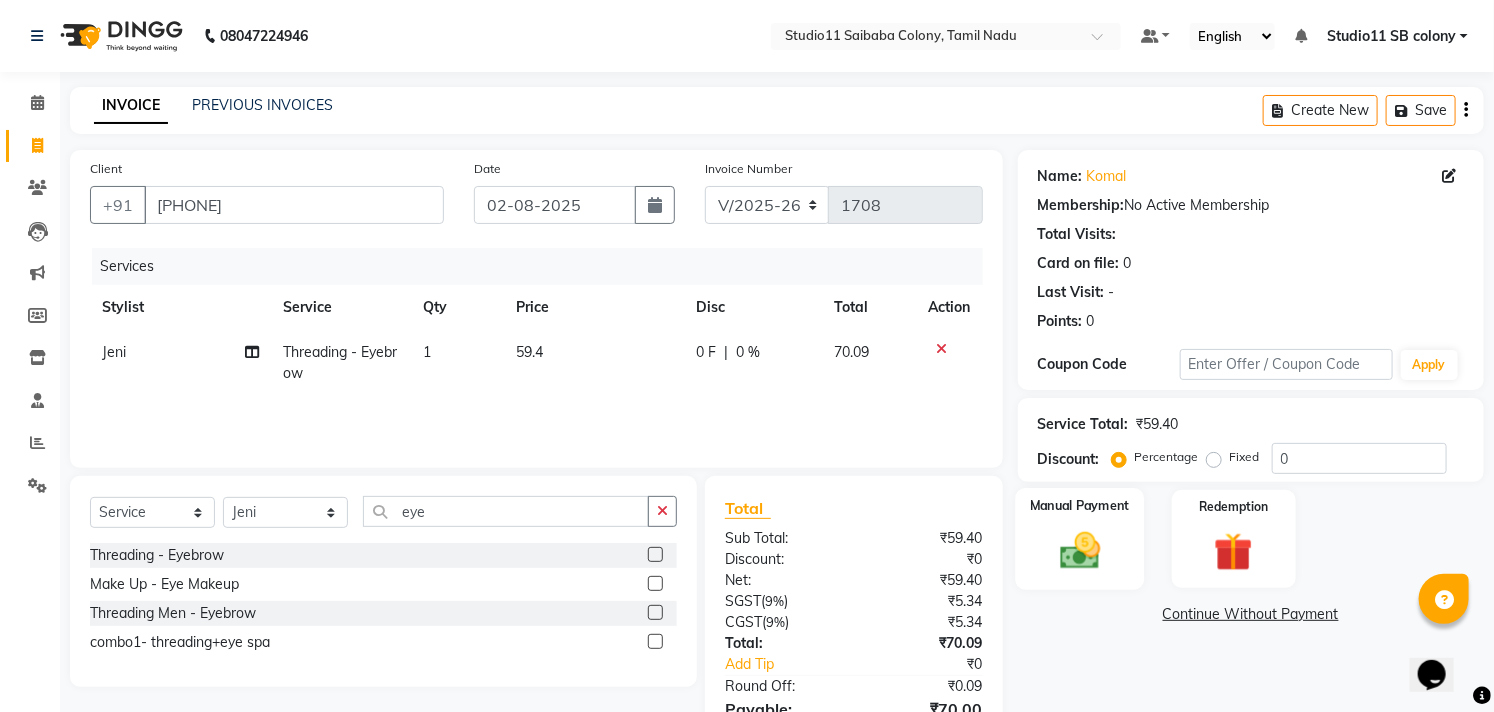 click 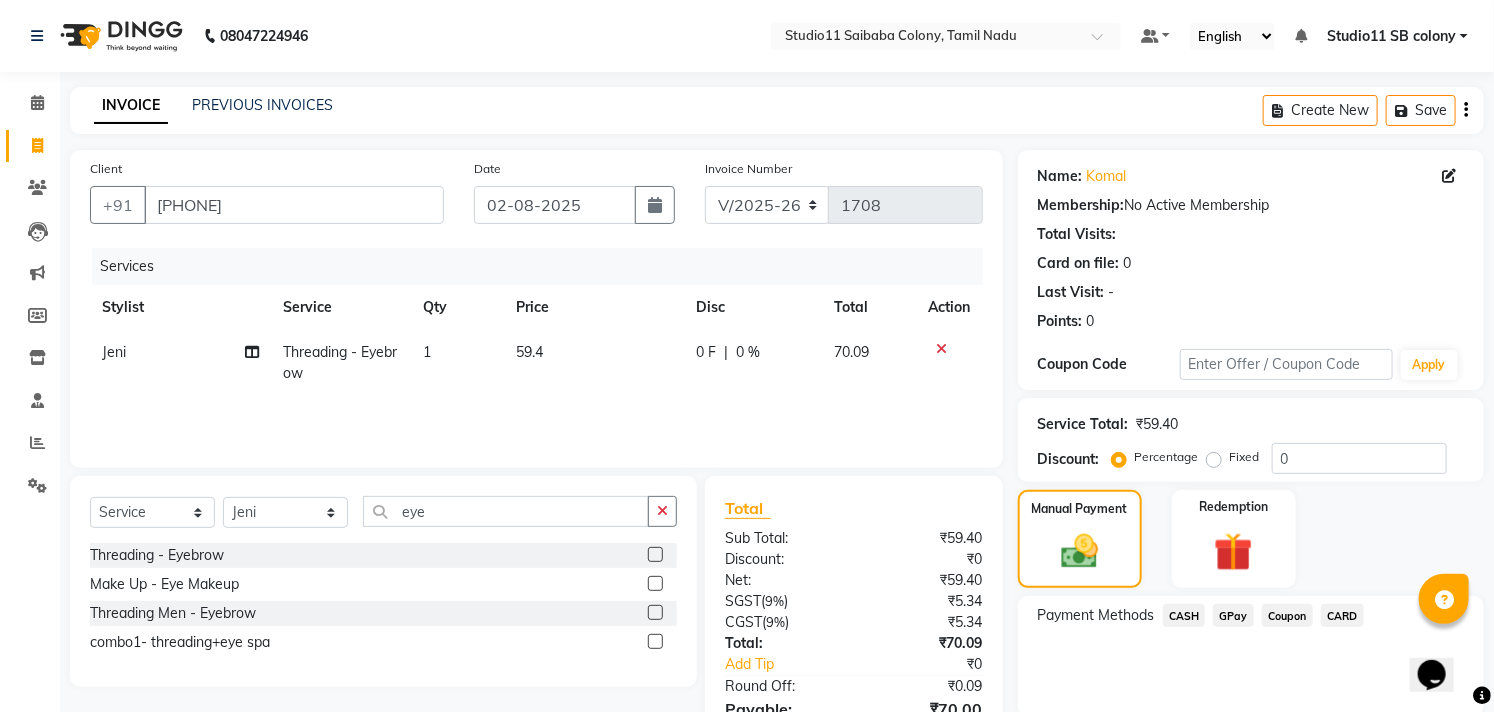 click on "GPay" 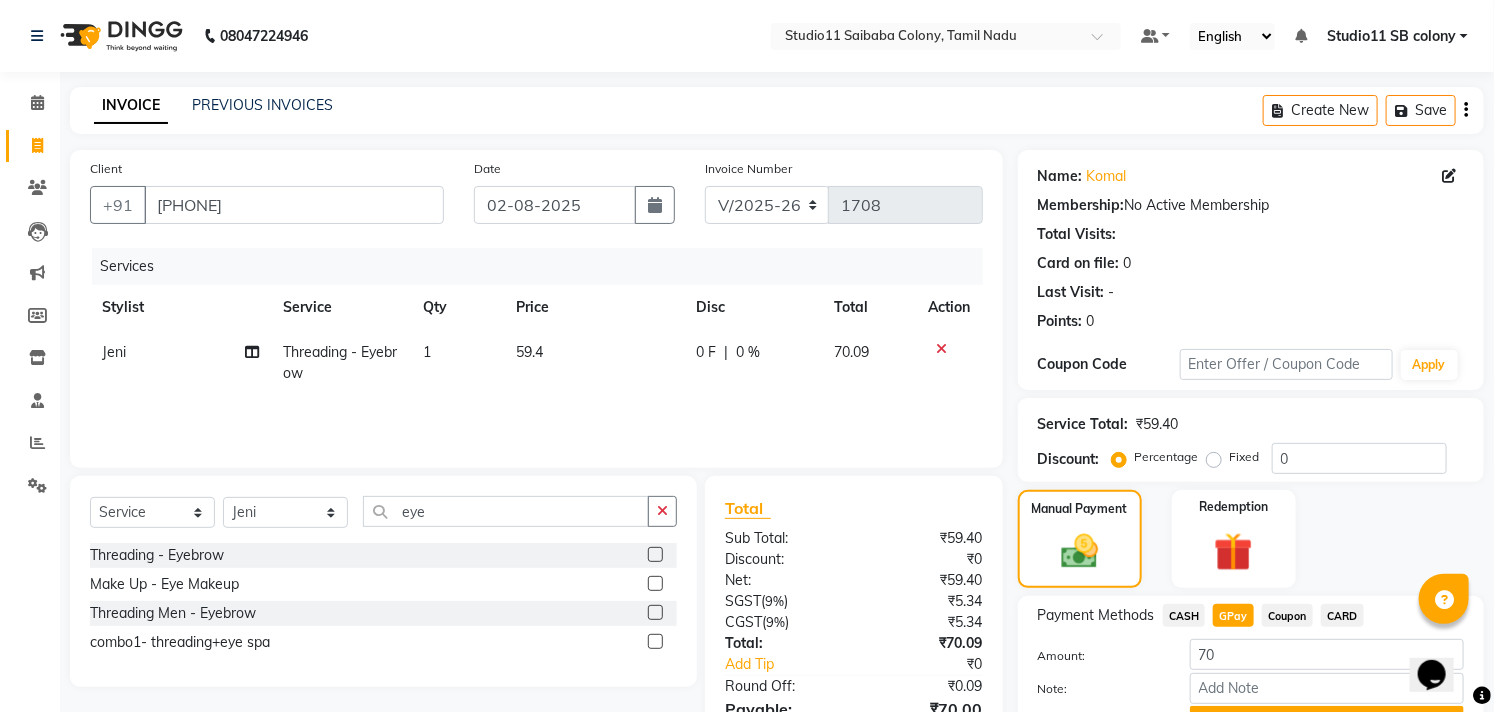scroll, scrollTop: 108, scrollLeft: 0, axis: vertical 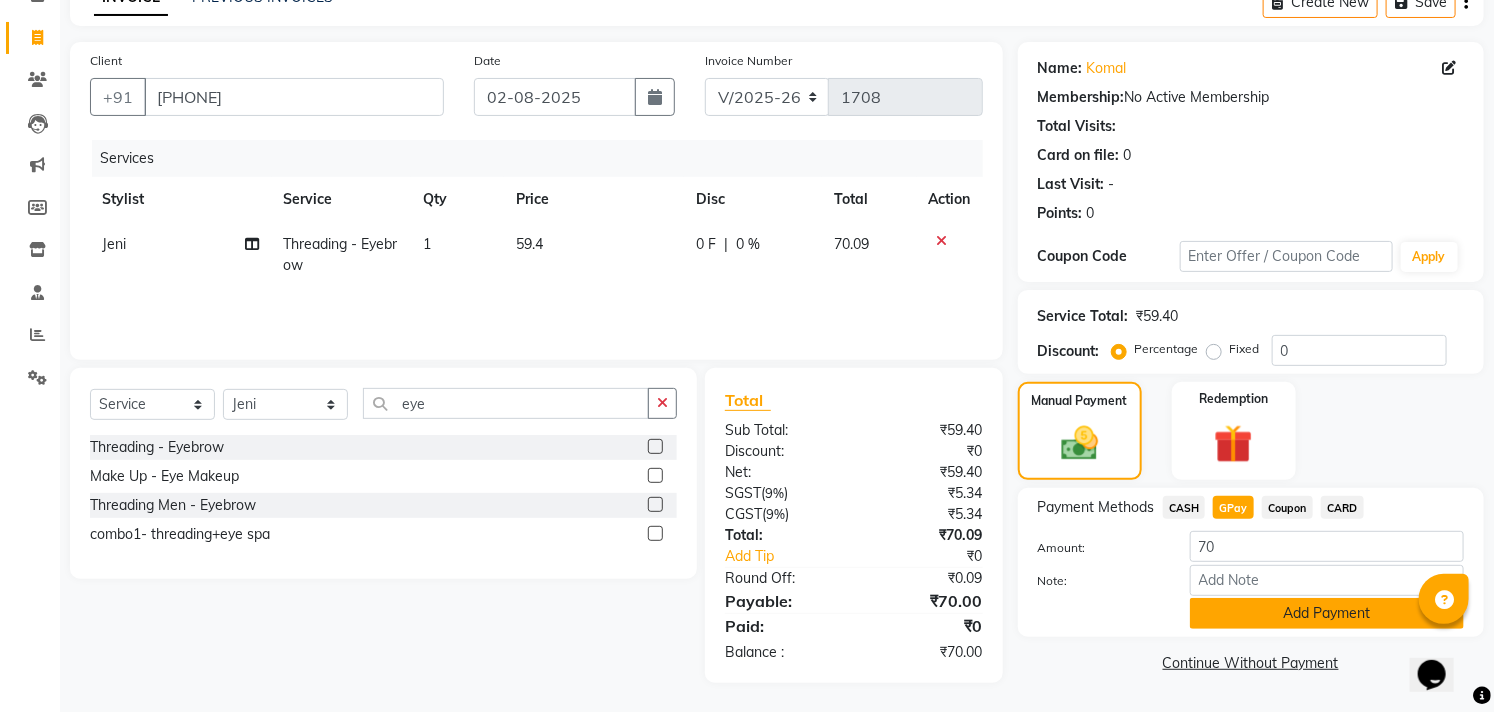 click on "Add Payment" 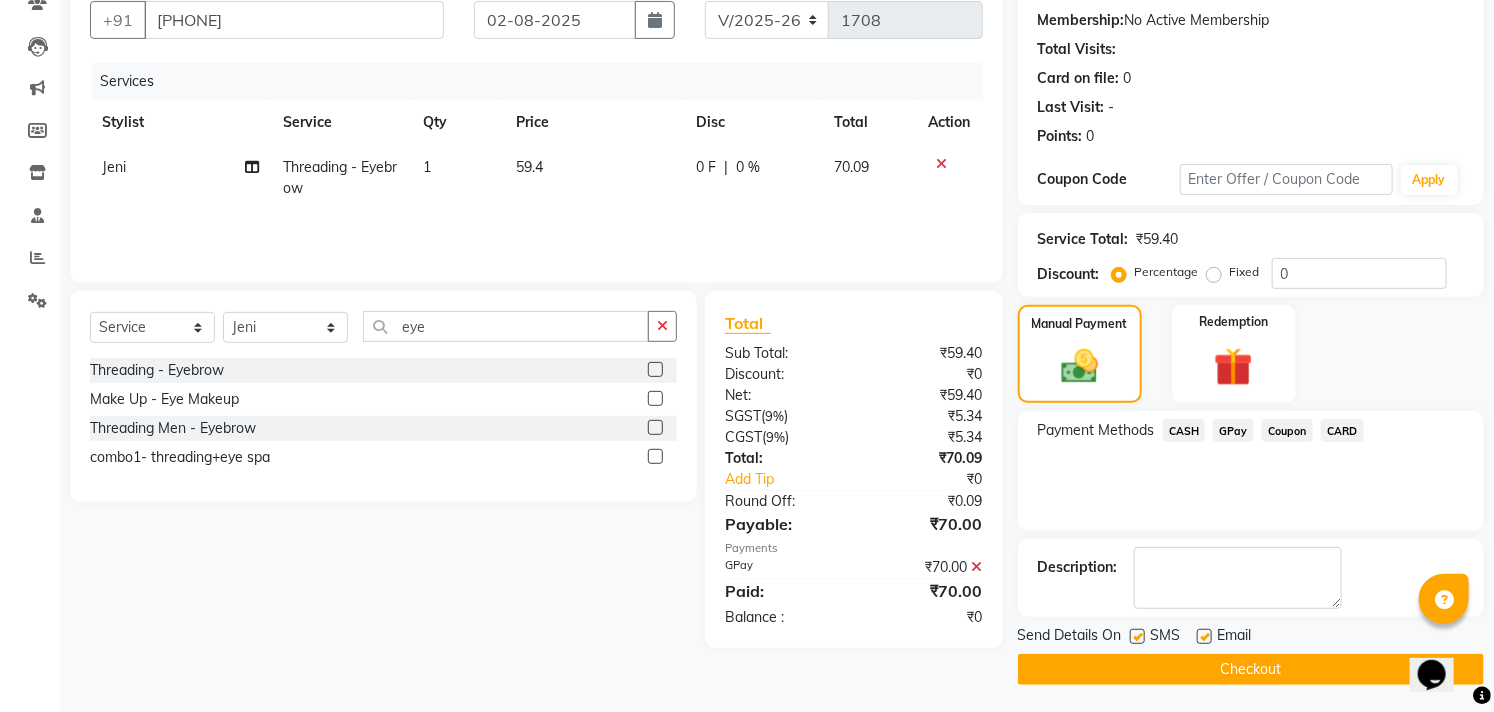 scroll, scrollTop: 187, scrollLeft: 0, axis: vertical 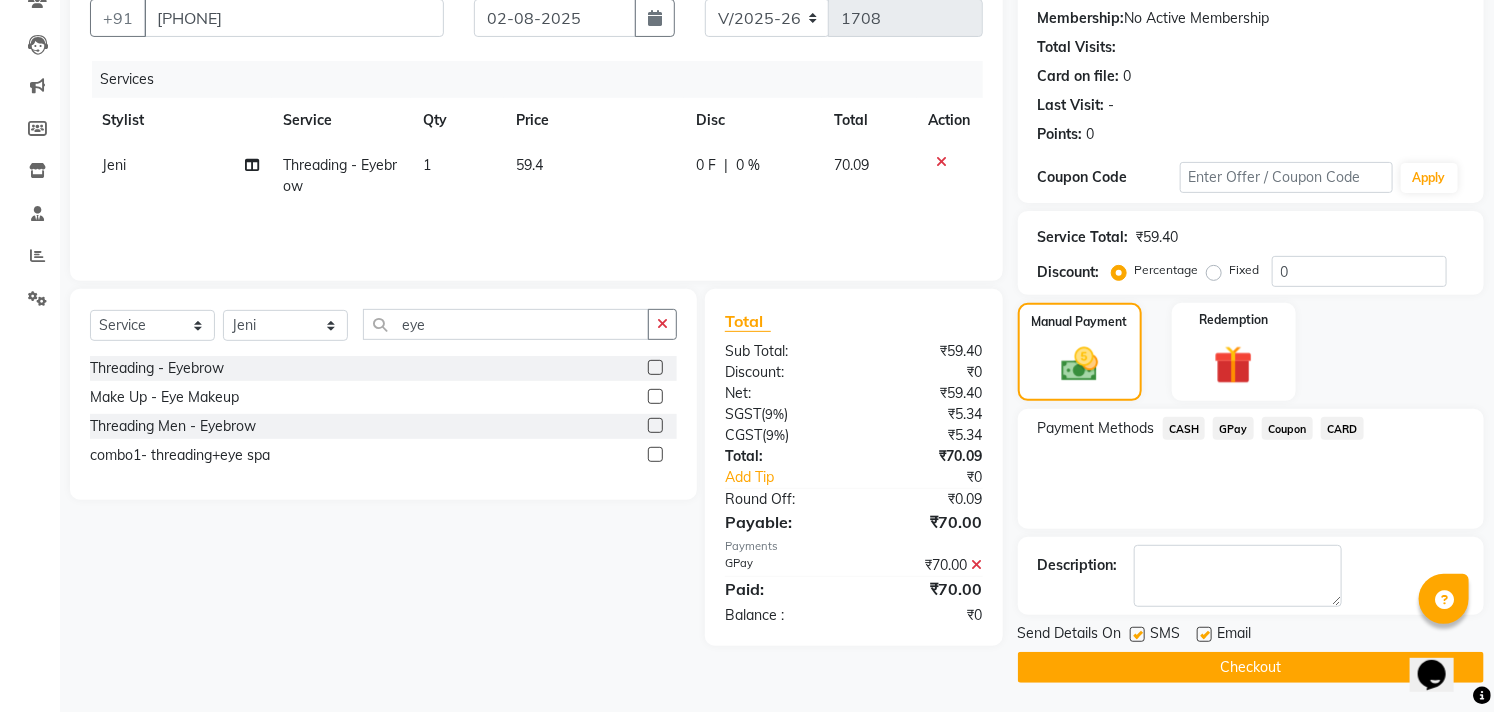 click 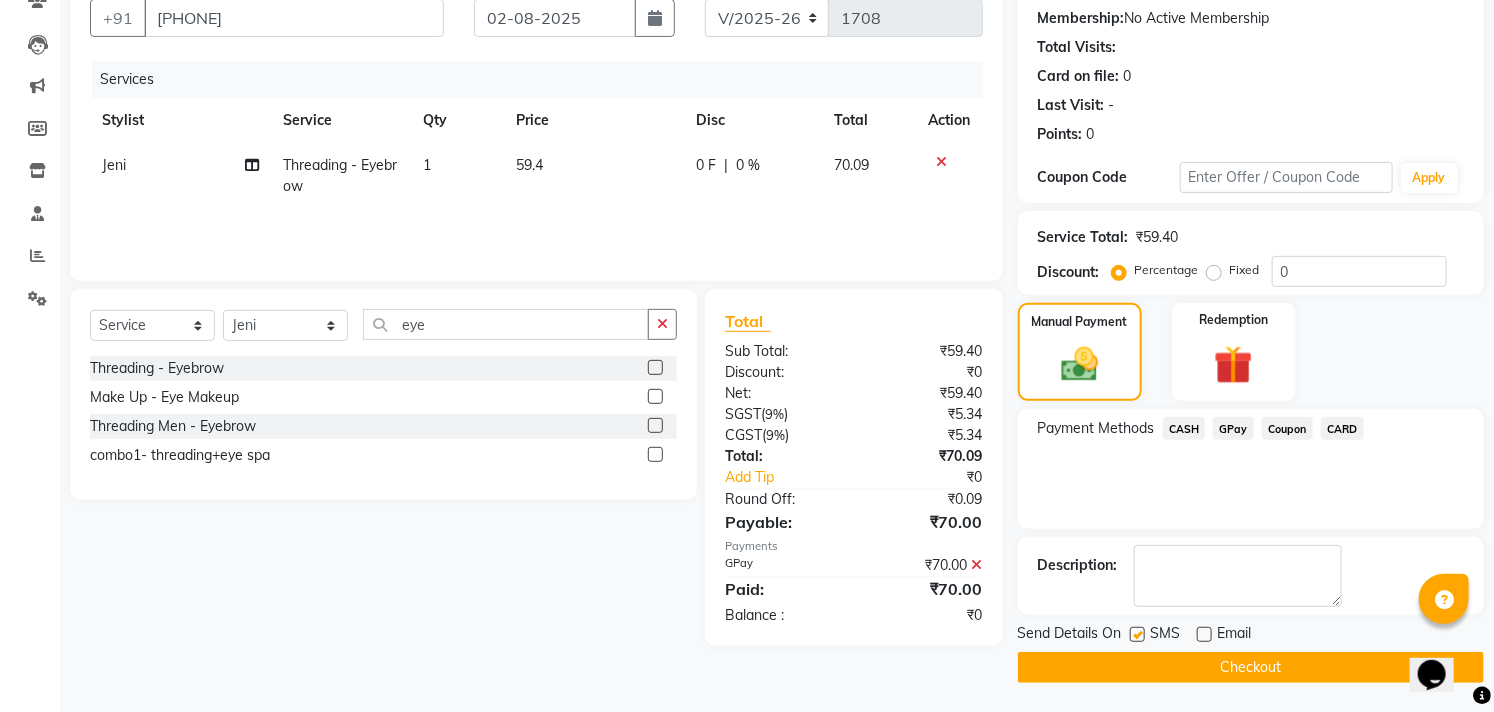 click 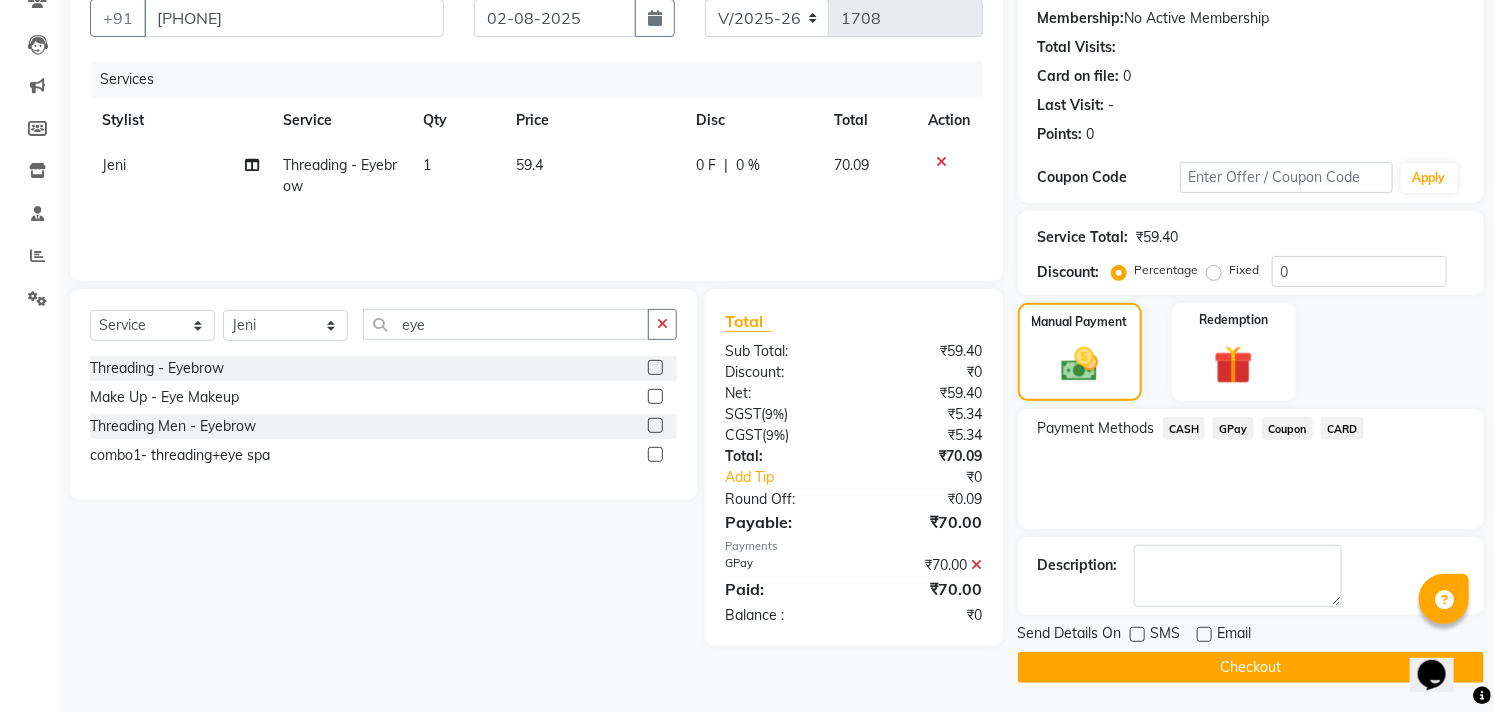 click on "Checkout" 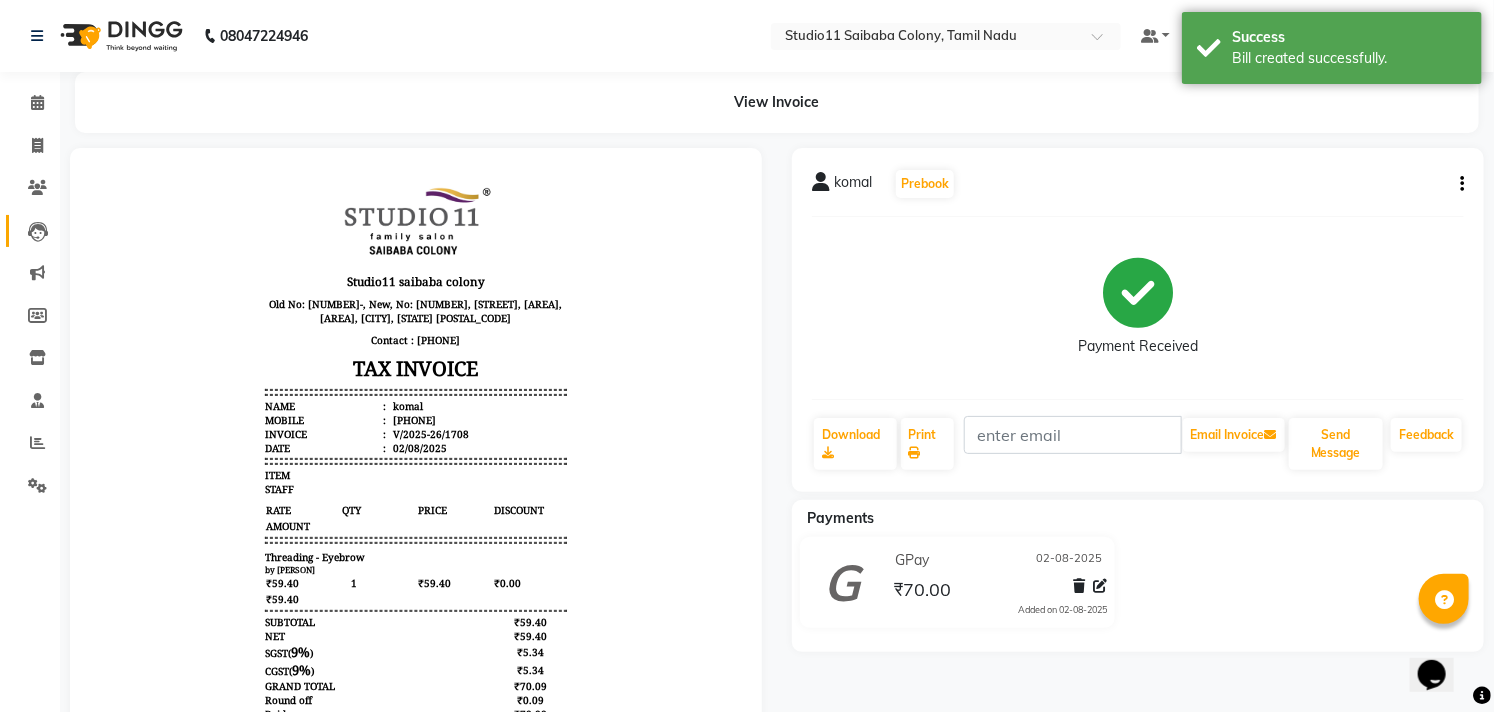 scroll, scrollTop: 0, scrollLeft: 0, axis: both 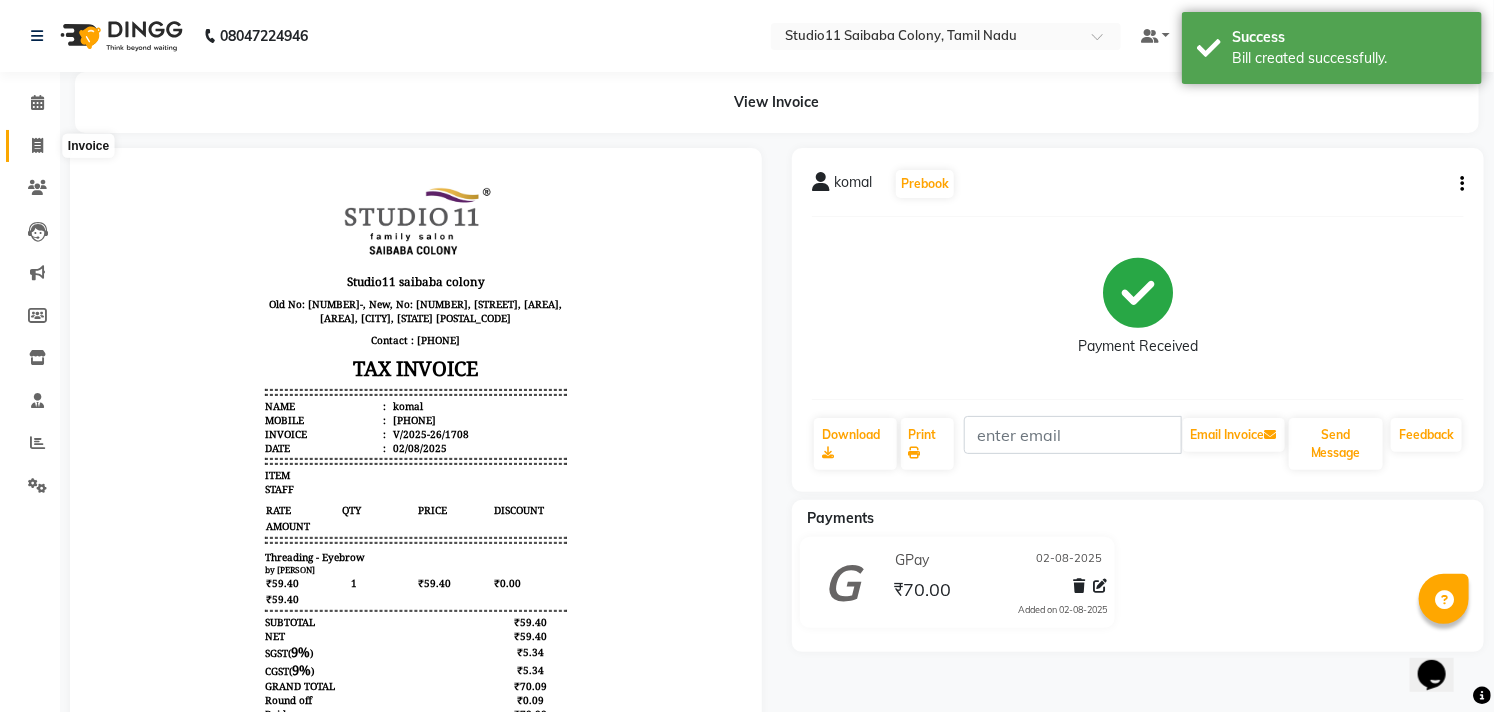 click 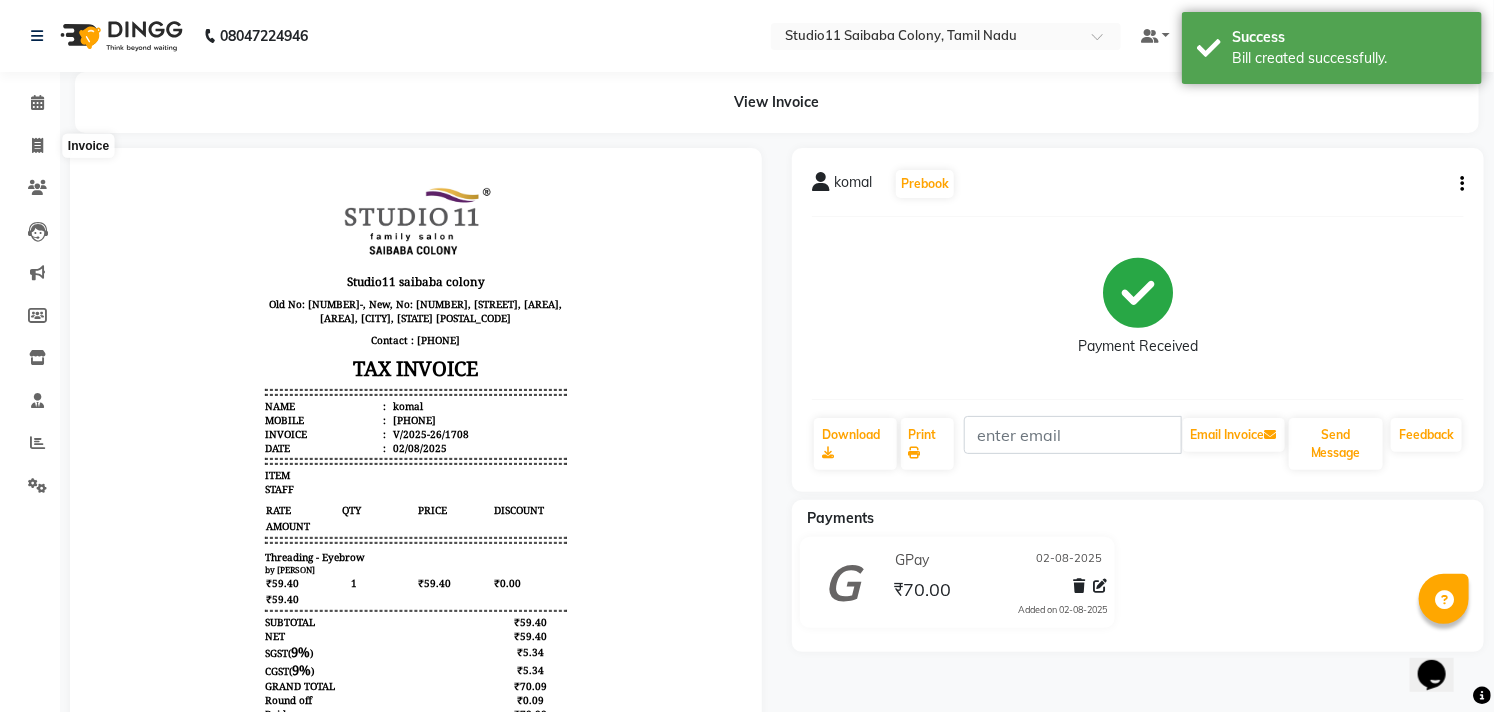 select on "service" 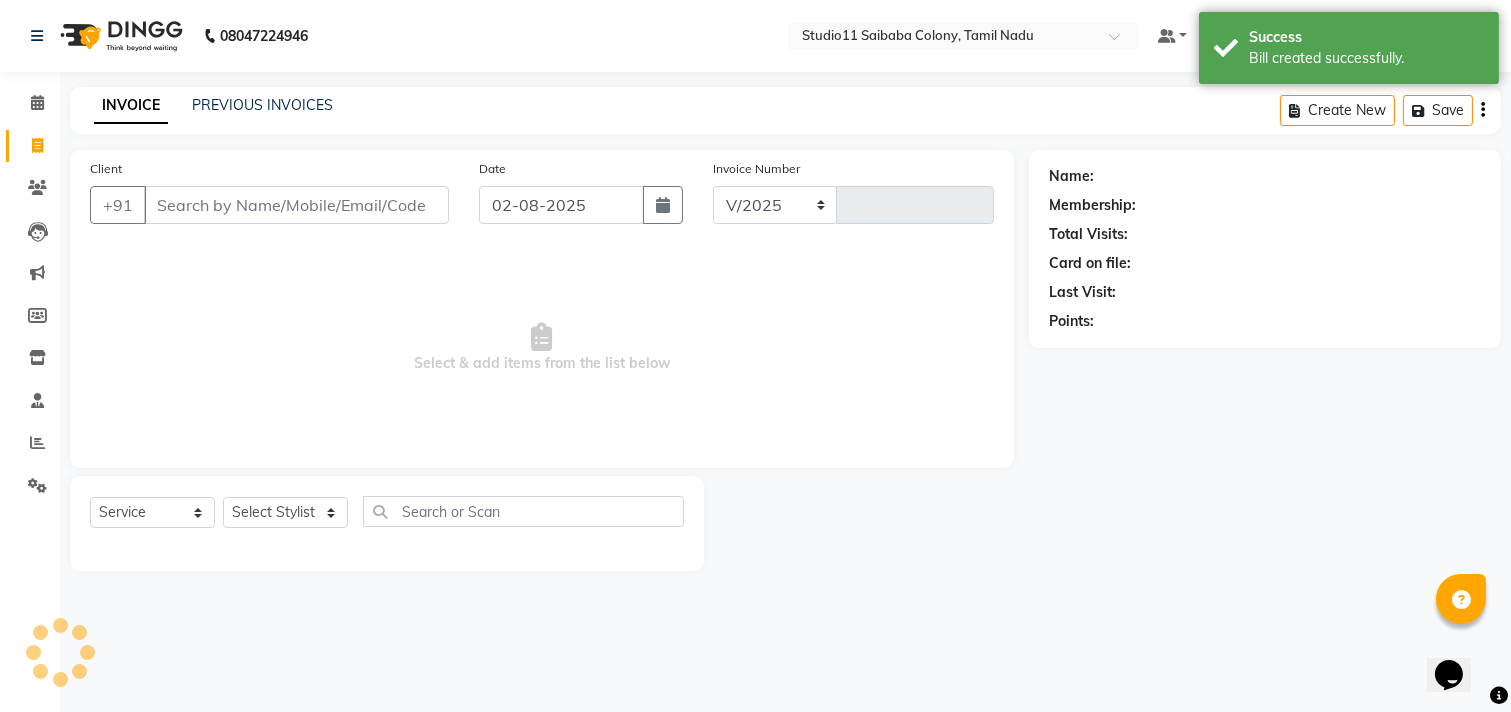 select on "7717" 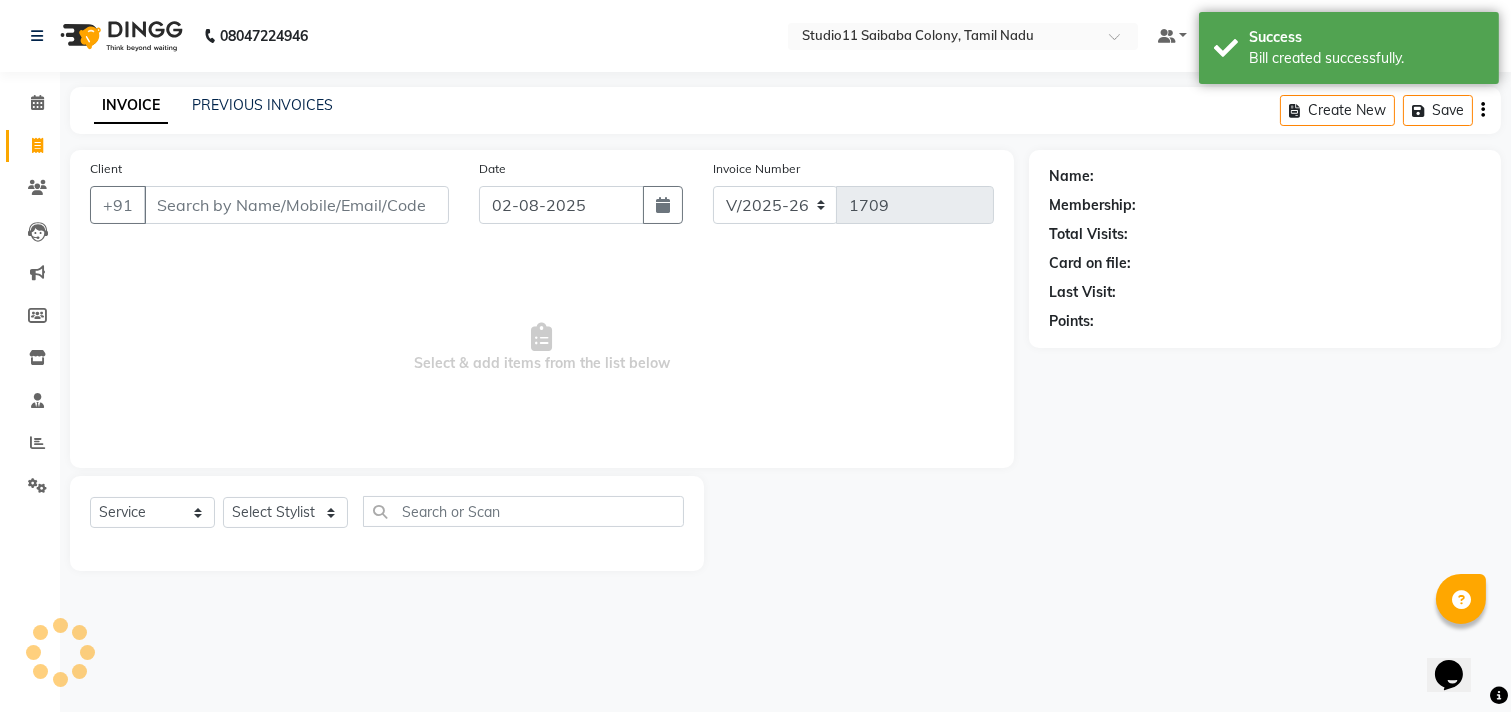 drag, startPoint x: 212, startPoint y: 85, endPoint x: 212, endPoint y: 97, distance: 12 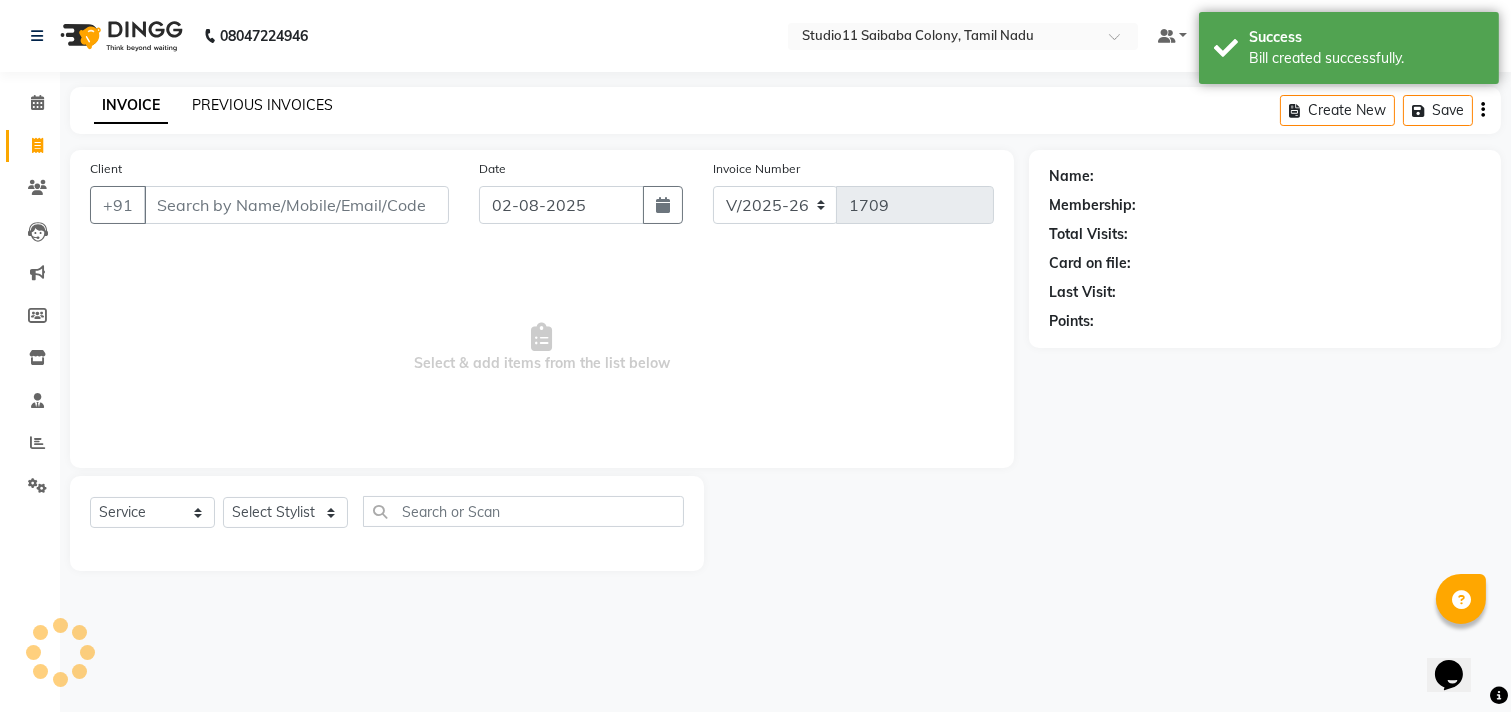 click on "08047224946 Select Location × Studio11 Saibaba Colony, Tamil Nadu Default Panel My Panel English ENGLISH Español العربية मराठी हिंदी ગુજરાતી தமிழ் 中文 Notifications nothing to show Studio11 SB colony Manage Profile Change Password Sign out  Version:3.15.11  ☀ Studio11 saibaba colony, Tamil Nadu  Calendar  Invoice  Clients  Leads   Marketing  Members  Inventory  Staff  Reports  Settings Completed InProgress Upcoming Dropped Tentative Check-In Confirm Bookings Generate Report Segments Page Builder INVOICE PREVIOUS INVOICES Create New   Save  Client +91 Date 02-08-2025 Invoice Number V/2025 V/2025-26 1709  Select & add items from the list below  Select  Service  Product  Membership  Package Voucher Prepaid Gift Card  Select Stylist Name: Membership: Total Visits: Card on file: Last Visit:  Points:" at bounding box center [755, 356] 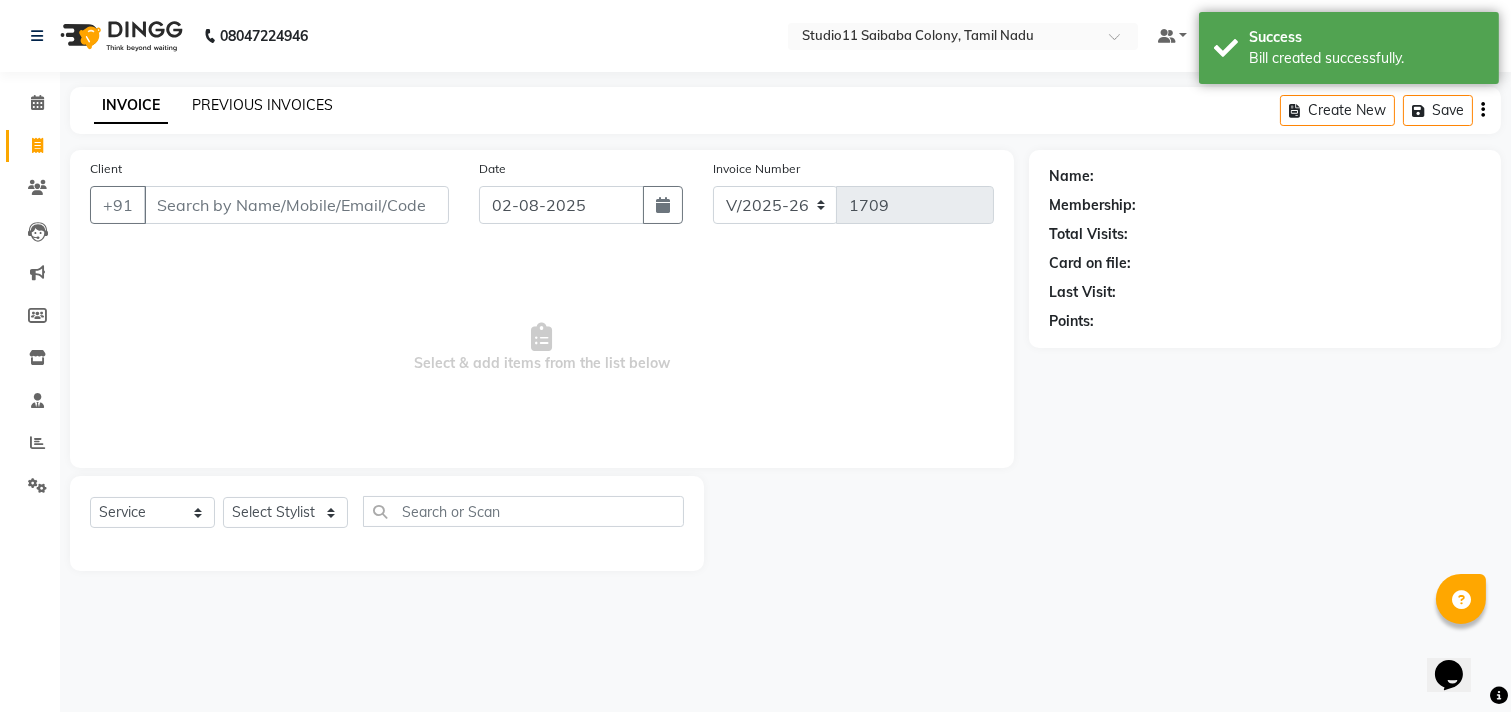 click on "PREVIOUS INVOICES" 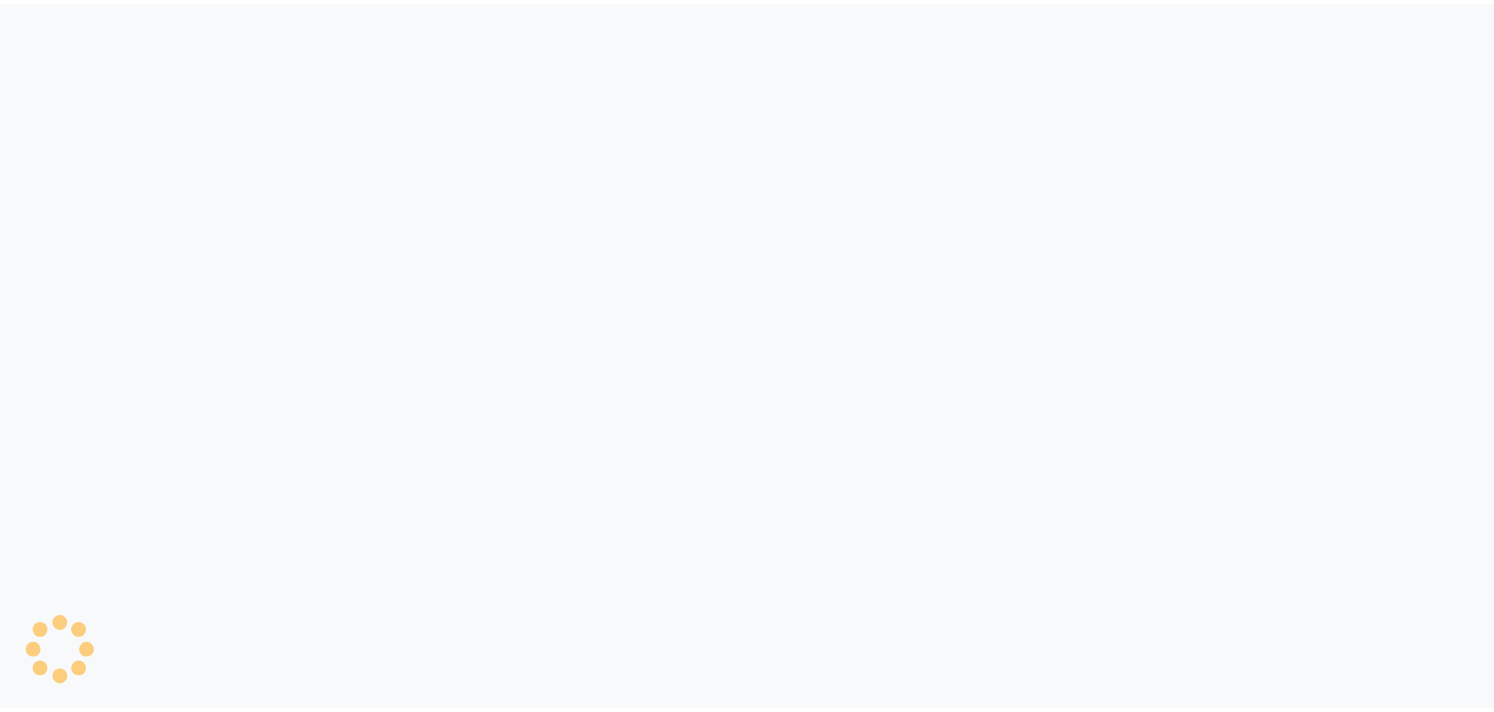 scroll, scrollTop: 0, scrollLeft: 0, axis: both 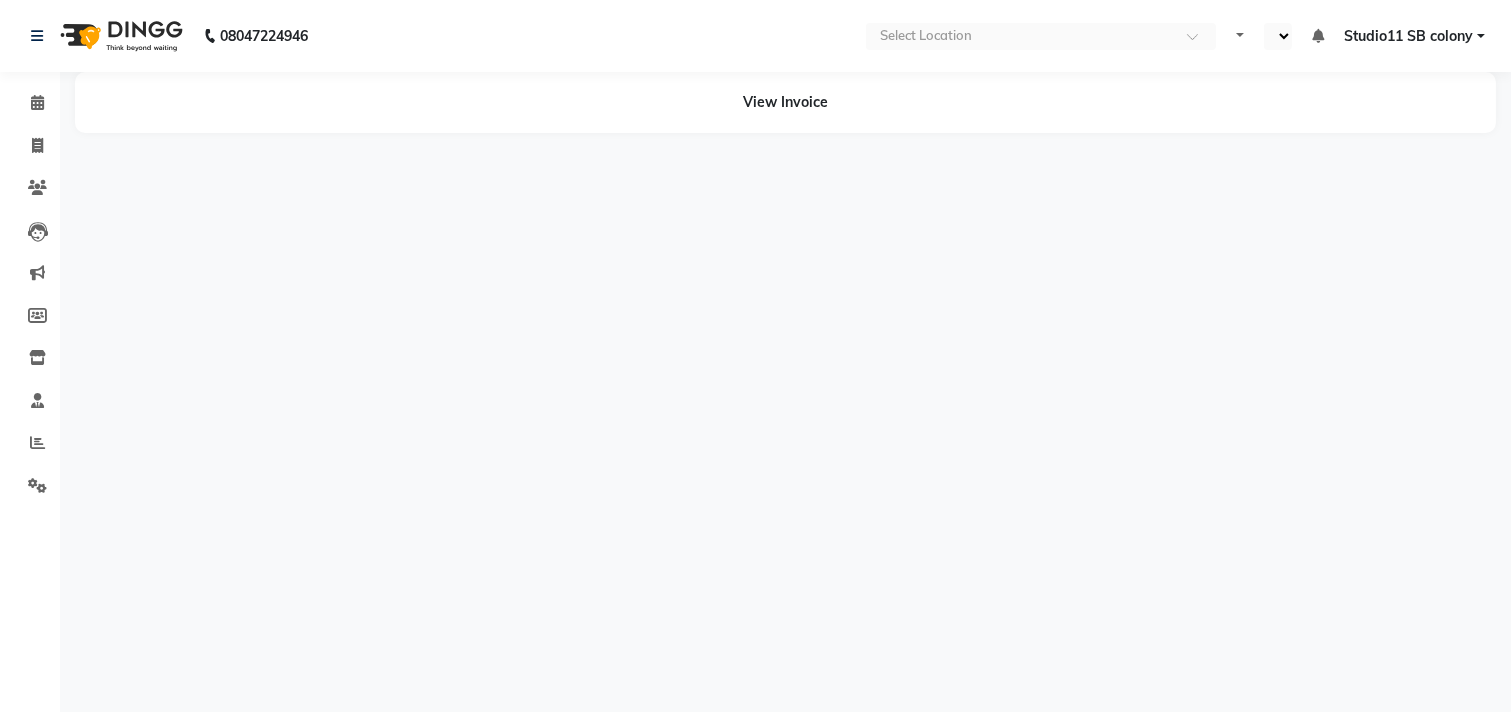select on "en" 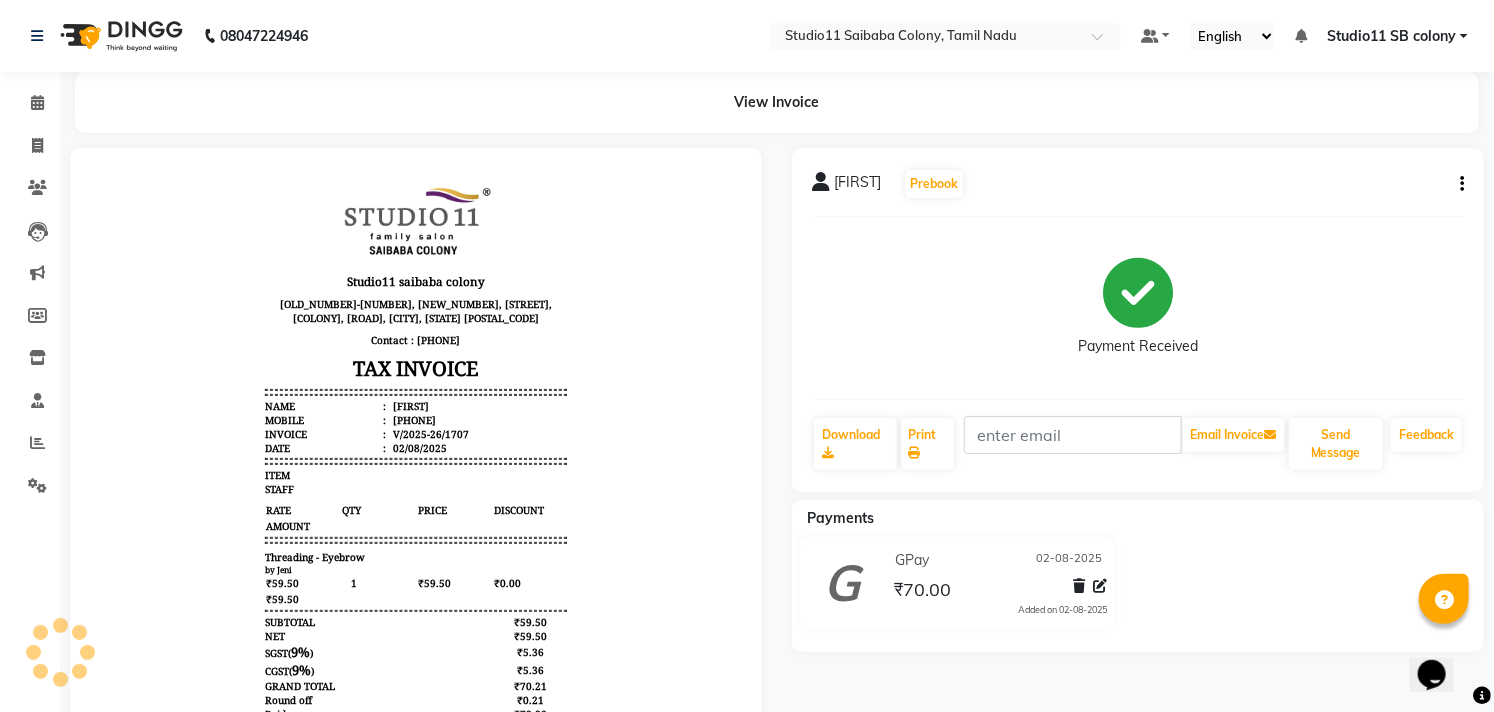 scroll, scrollTop: 0, scrollLeft: 0, axis: both 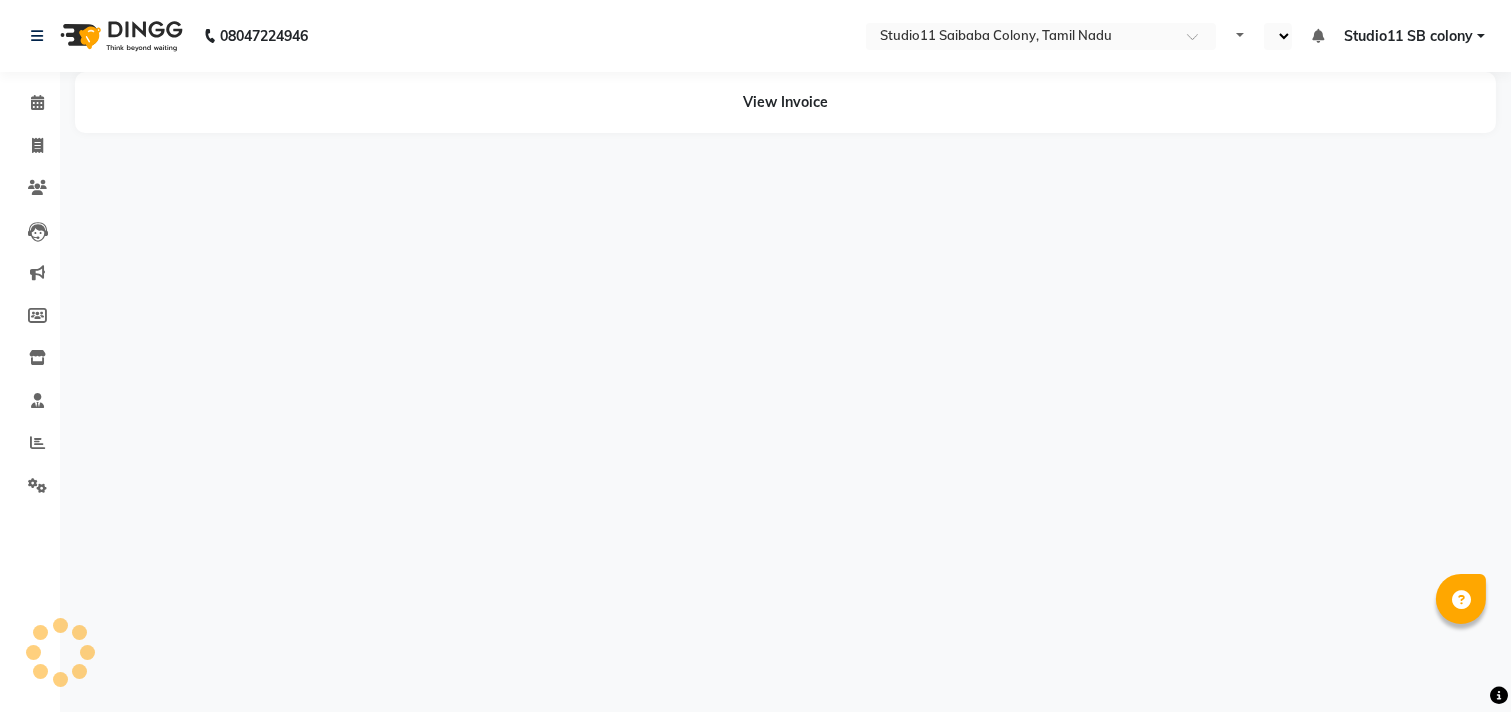 select on "en" 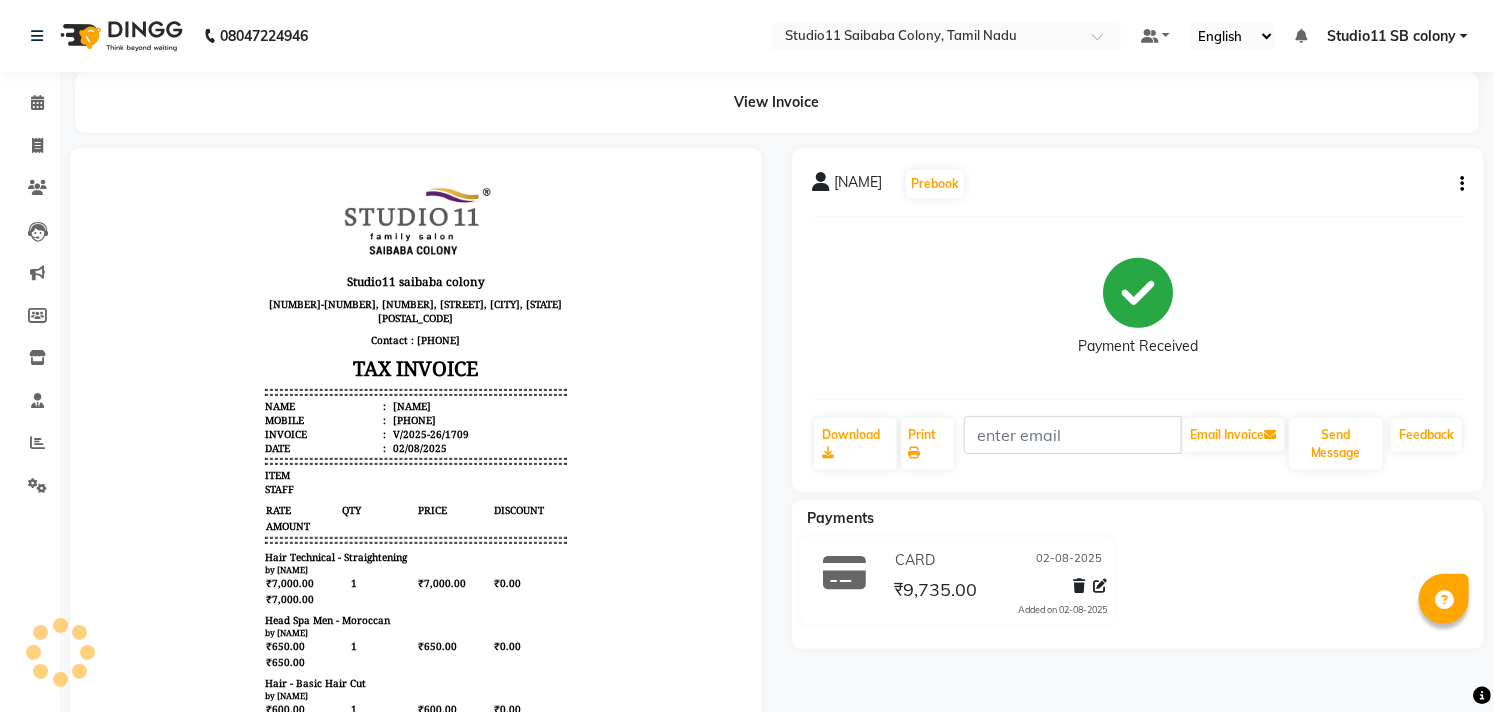 scroll, scrollTop: 0, scrollLeft: 0, axis: both 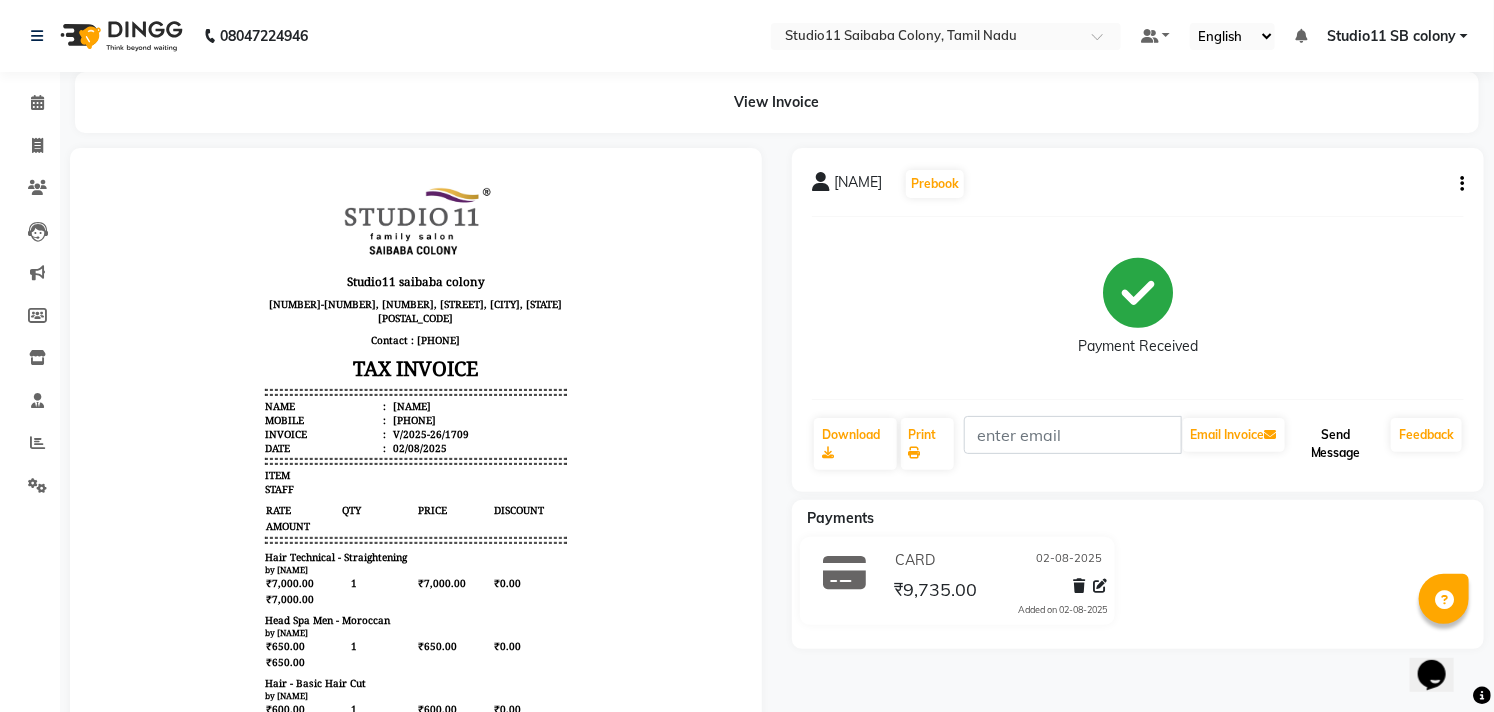 click on "Send Message" 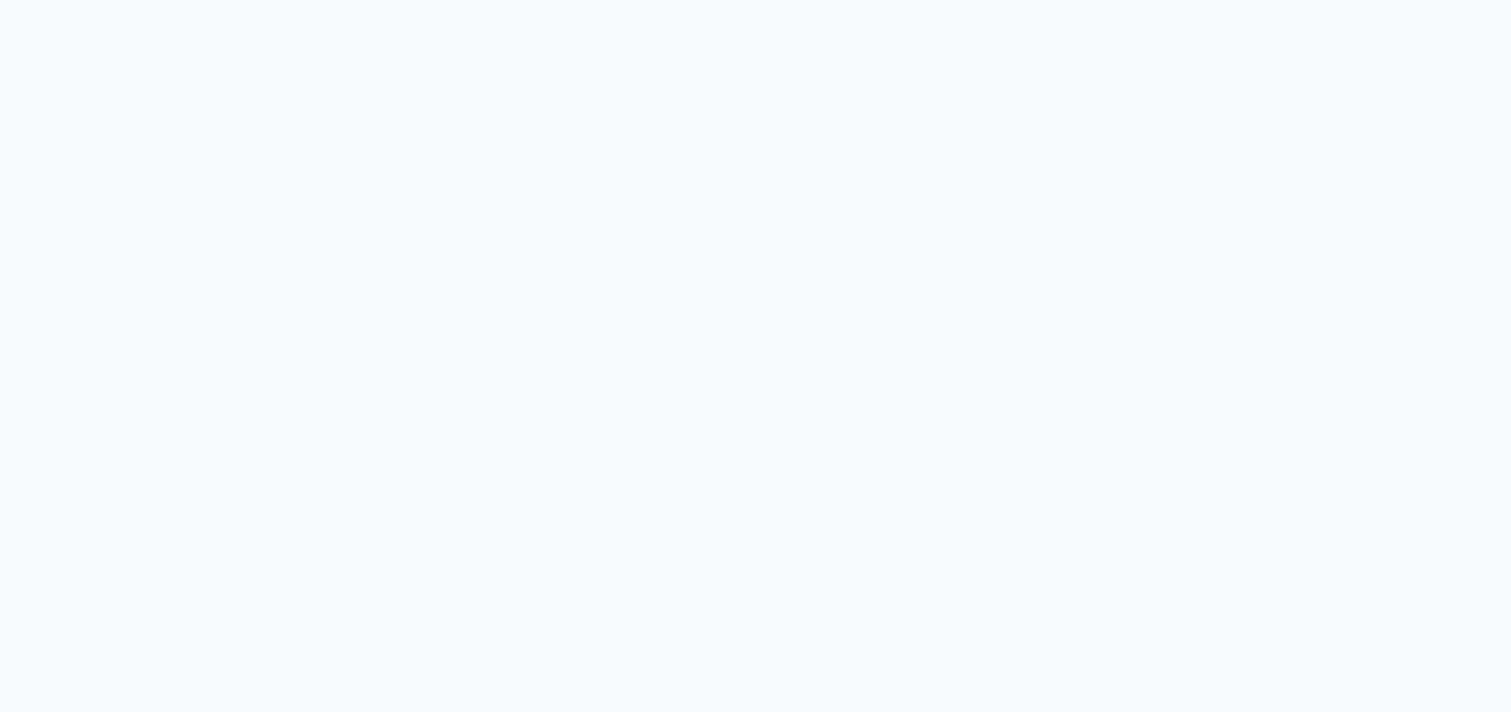 scroll, scrollTop: 0, scrollLeft: 0, axis: both 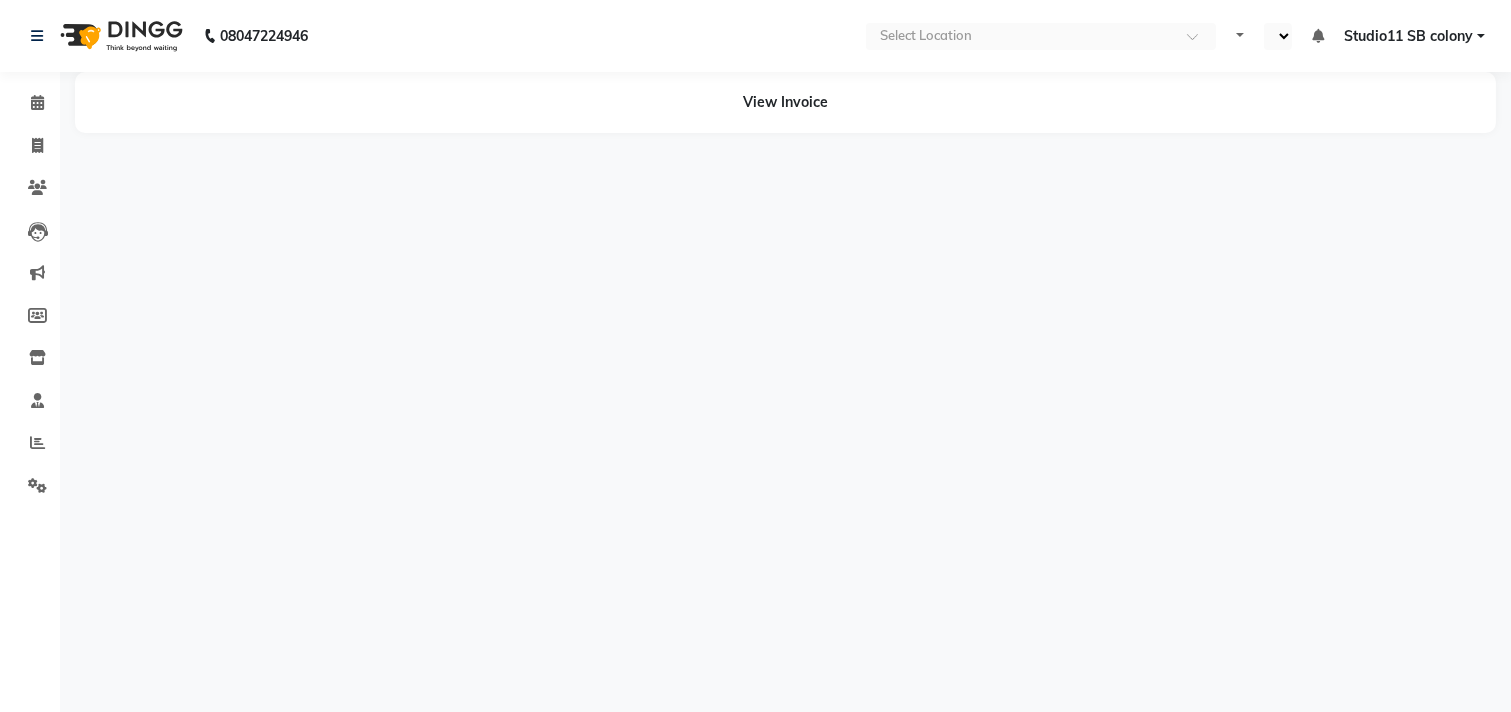 select on "en" 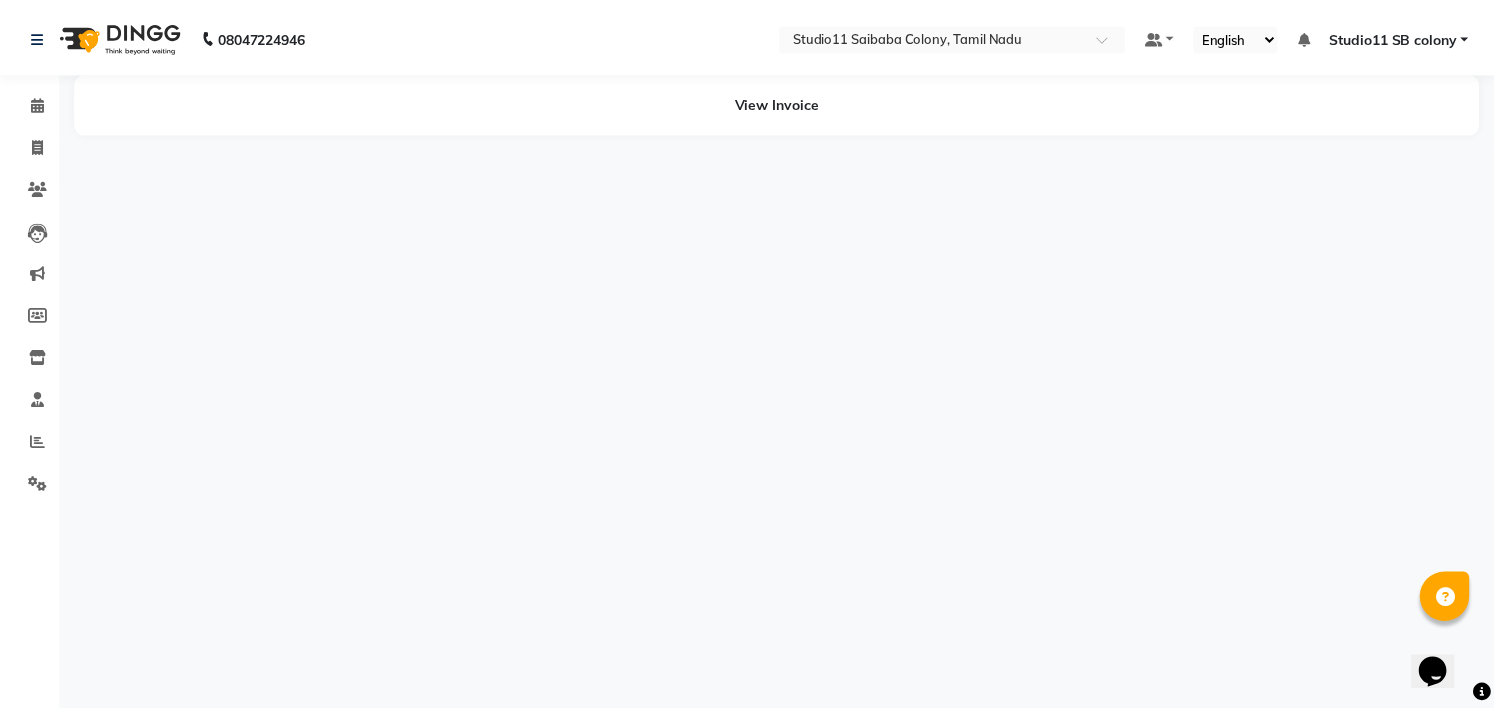 scroll, scrollTop: 0, scrollLeft: 0, axis: both 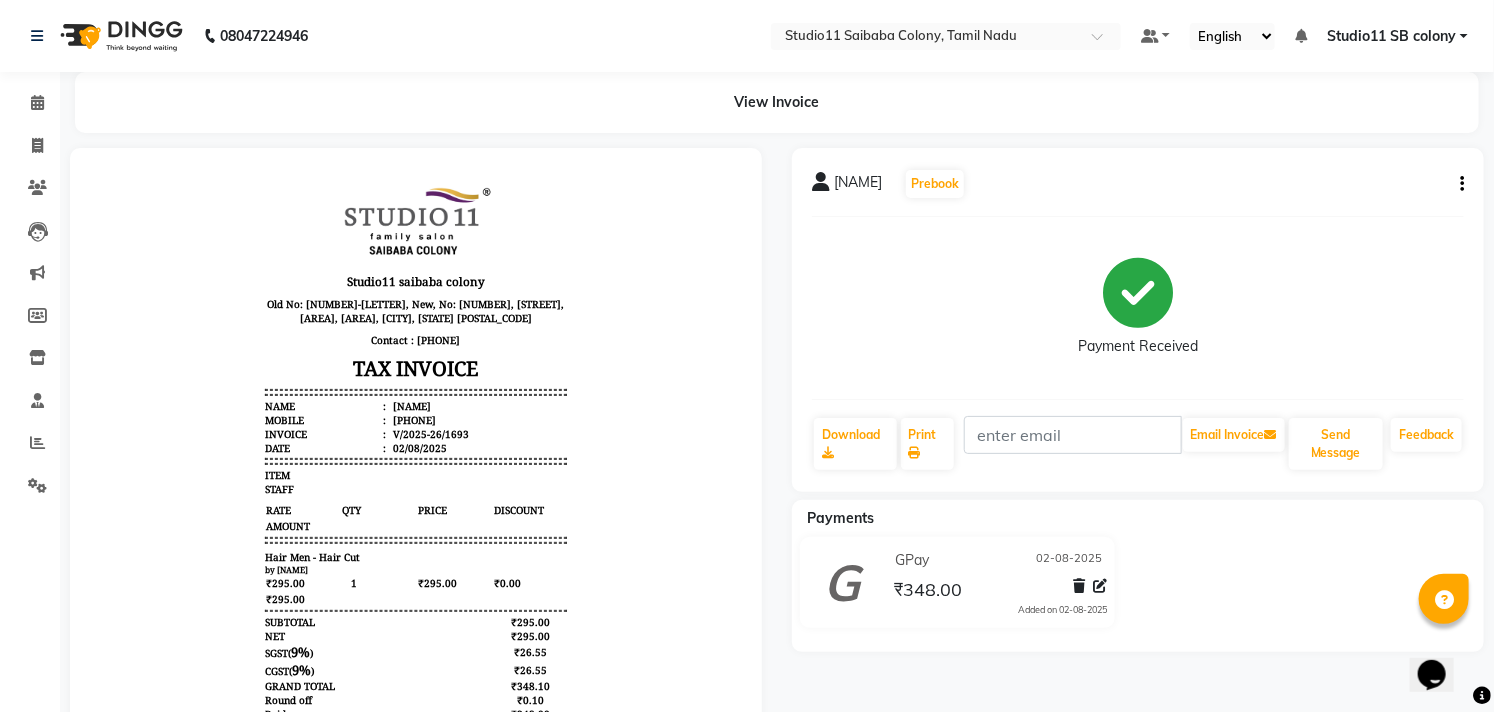 click 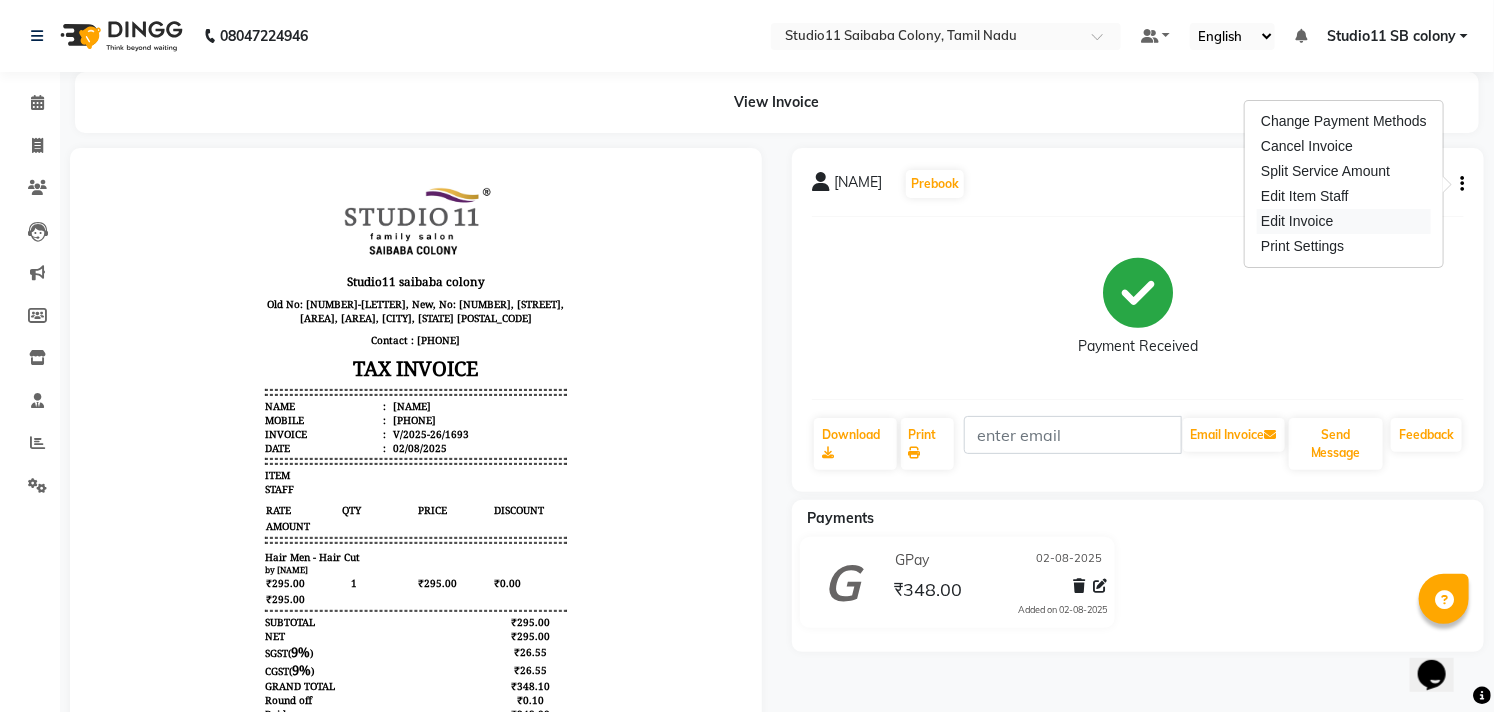 click on "Edit Invoice" at bounding box center [1344, 221] 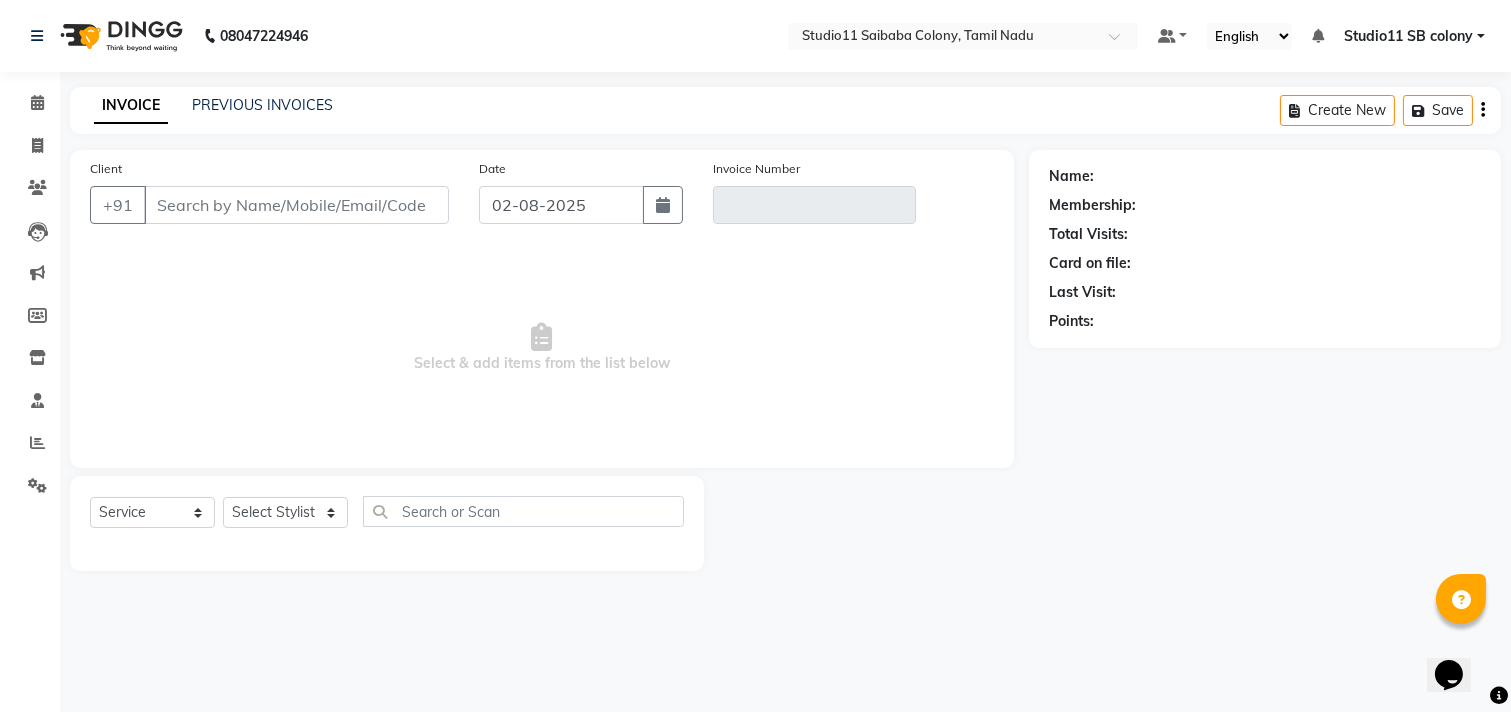 type on "[PHONE]" 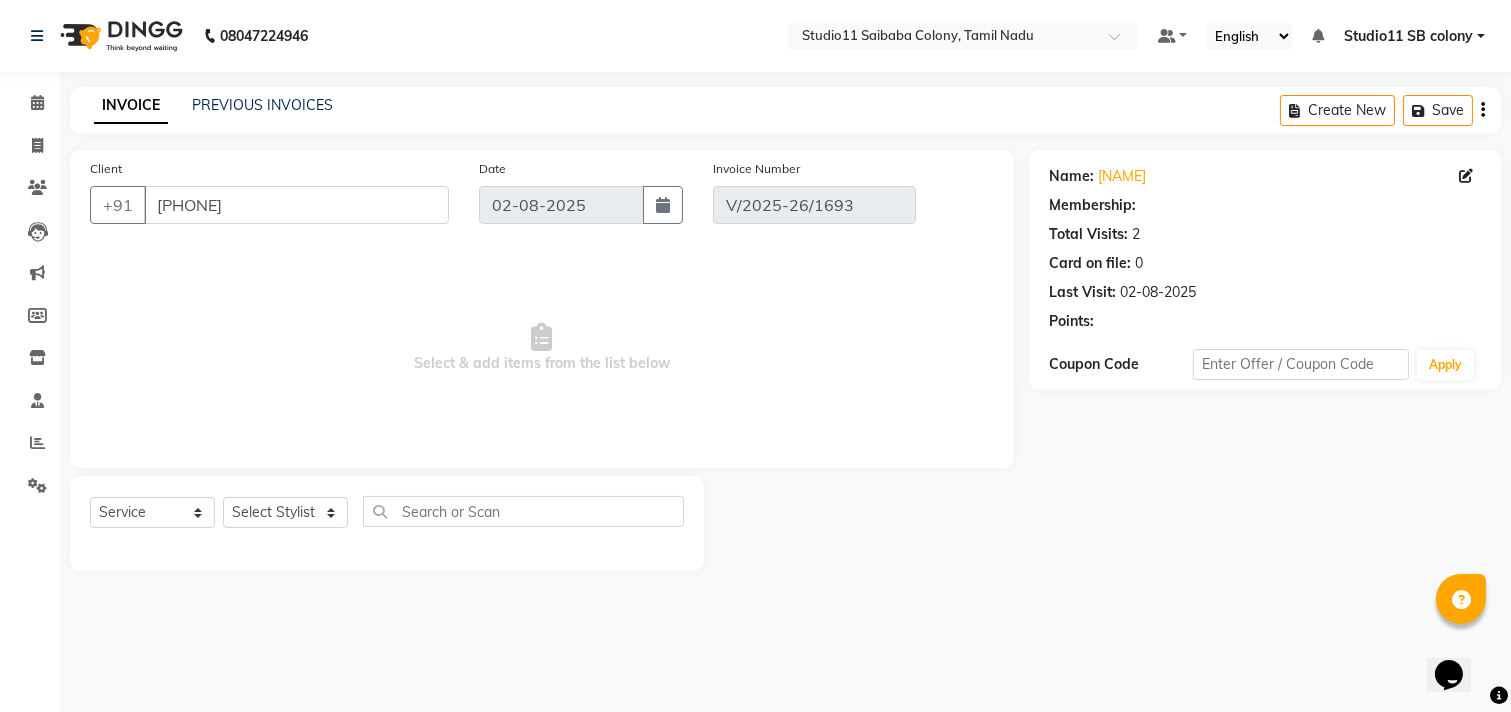 select on "select" 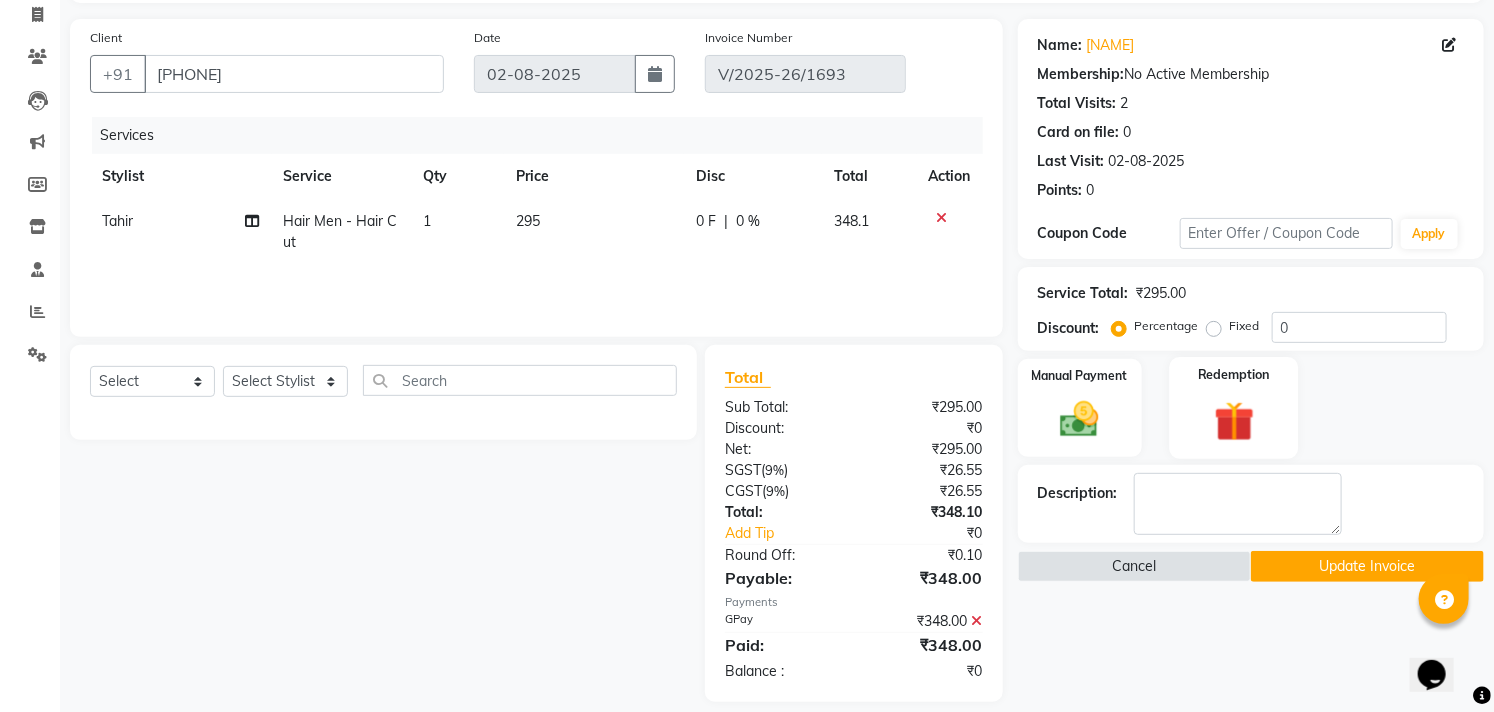 scroll, scrollTop: 151, scrollLeft: 0, axis: vertical 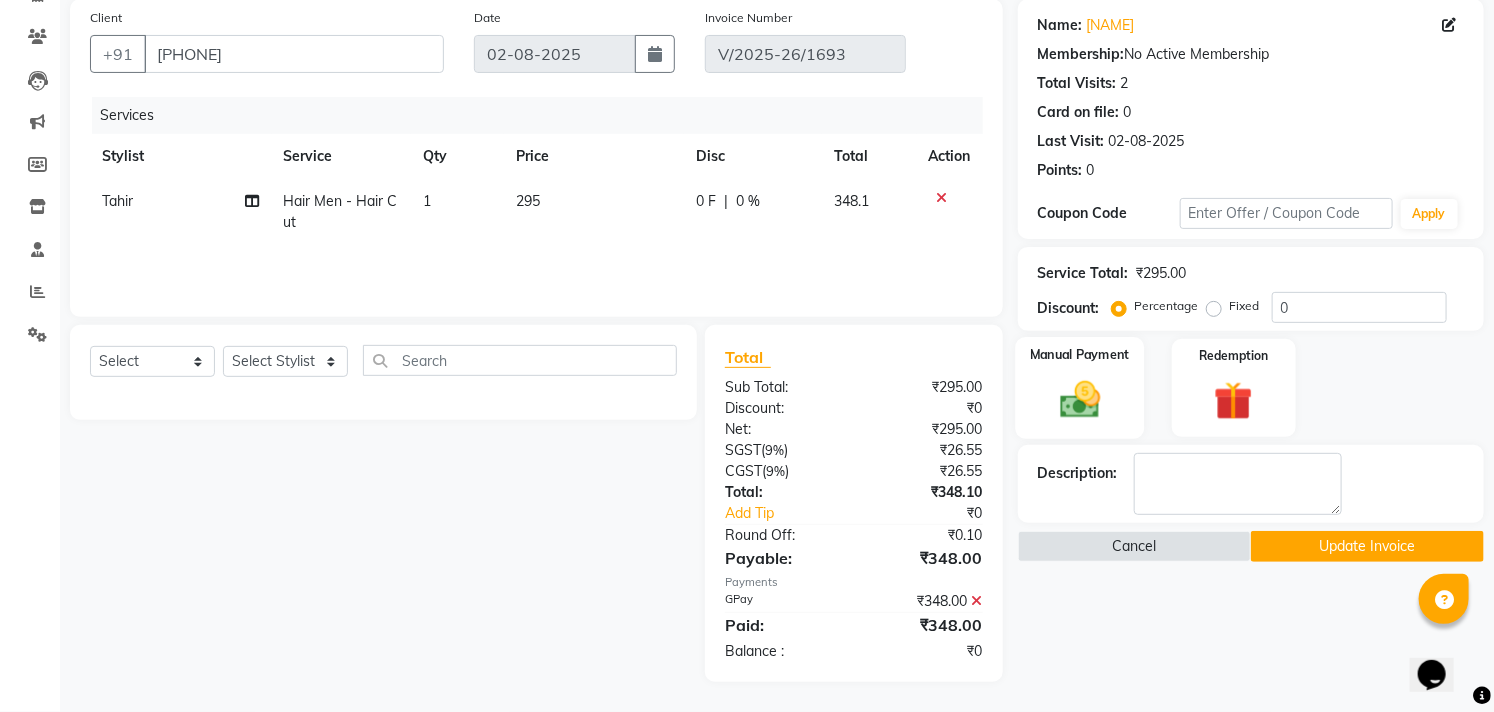 click 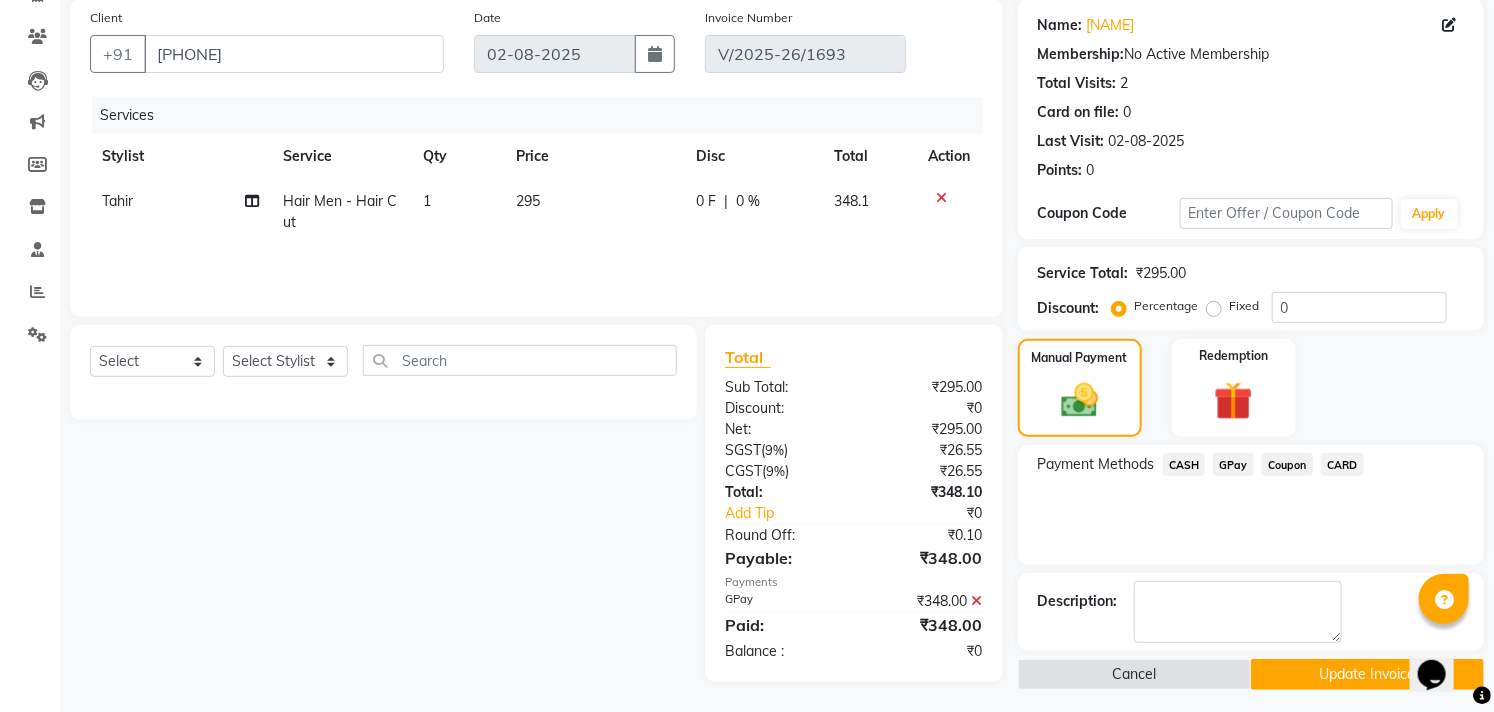 click on "CASH" 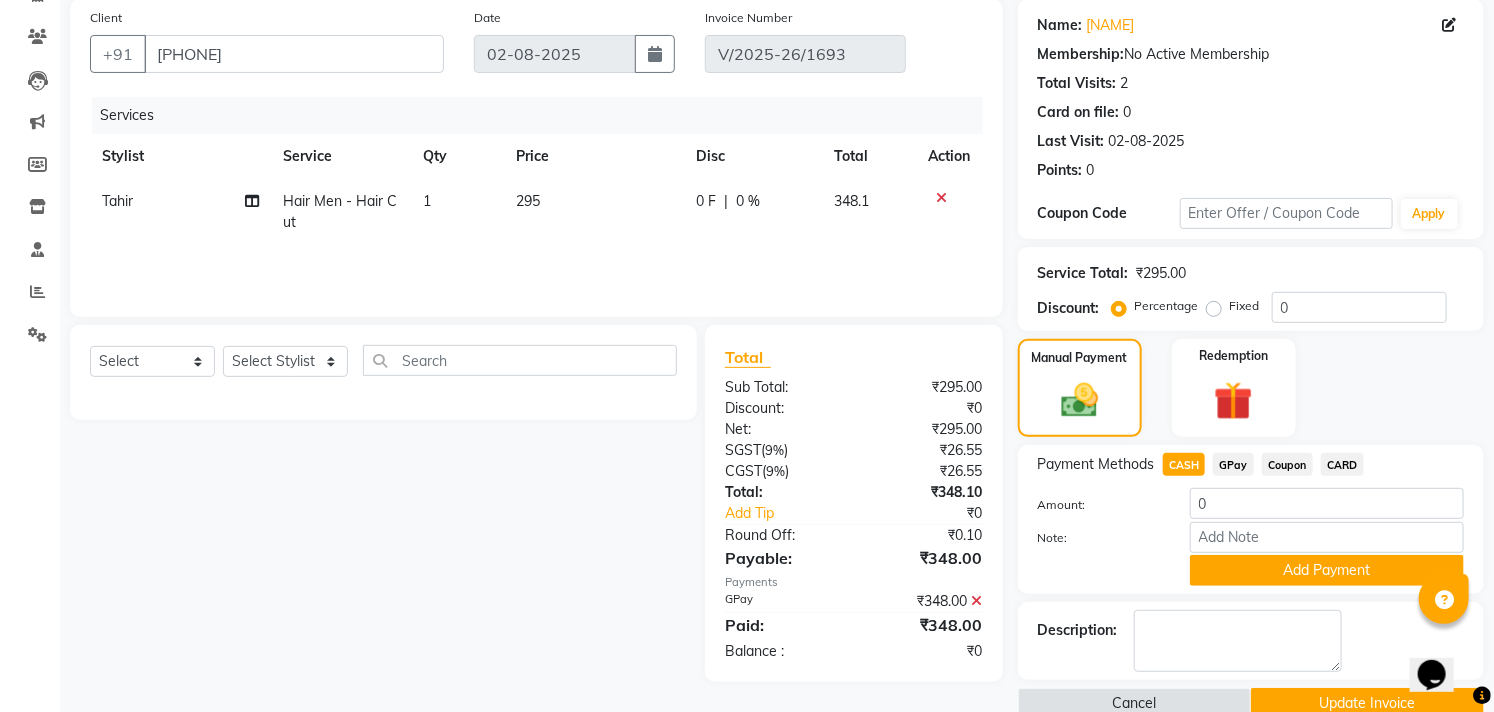 click 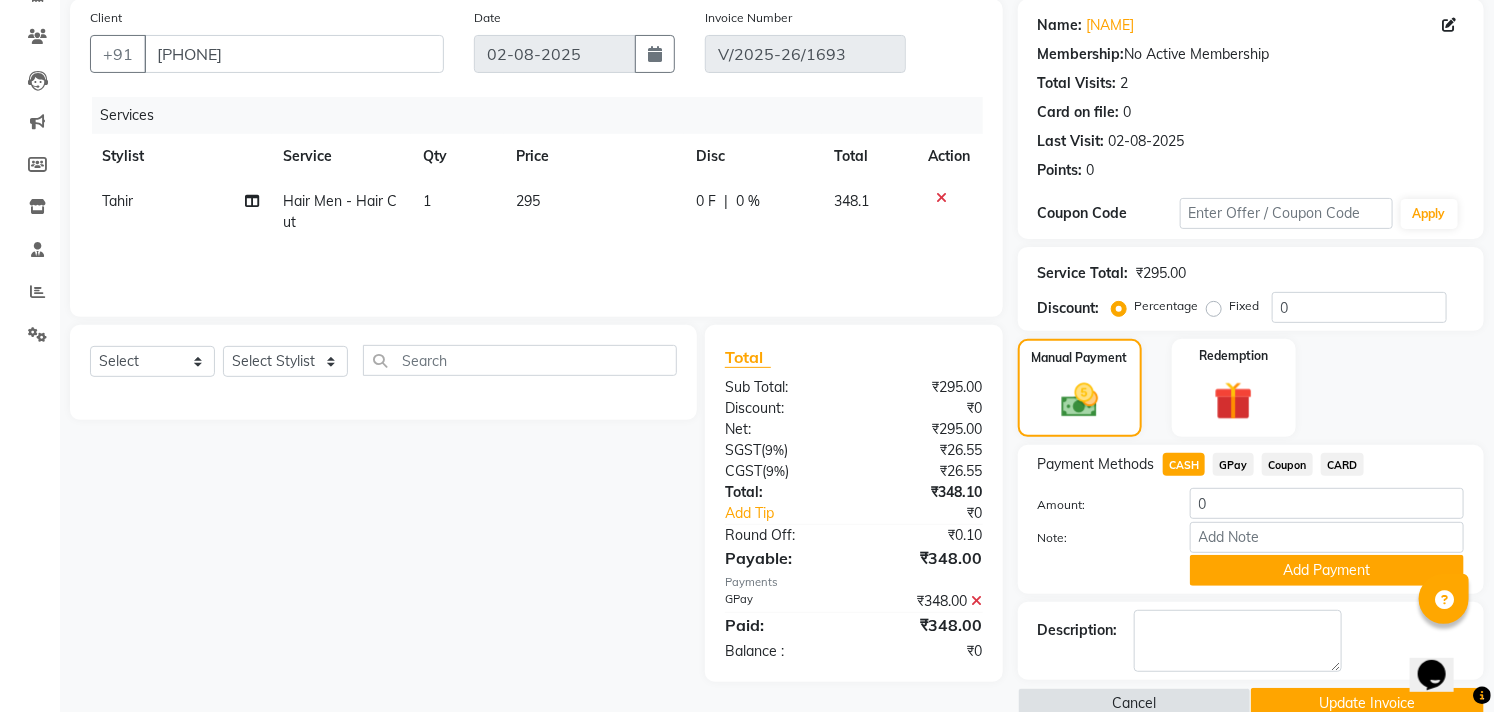 scroll, scrollTop: 108, scrollLeft: 0, axis: vertical 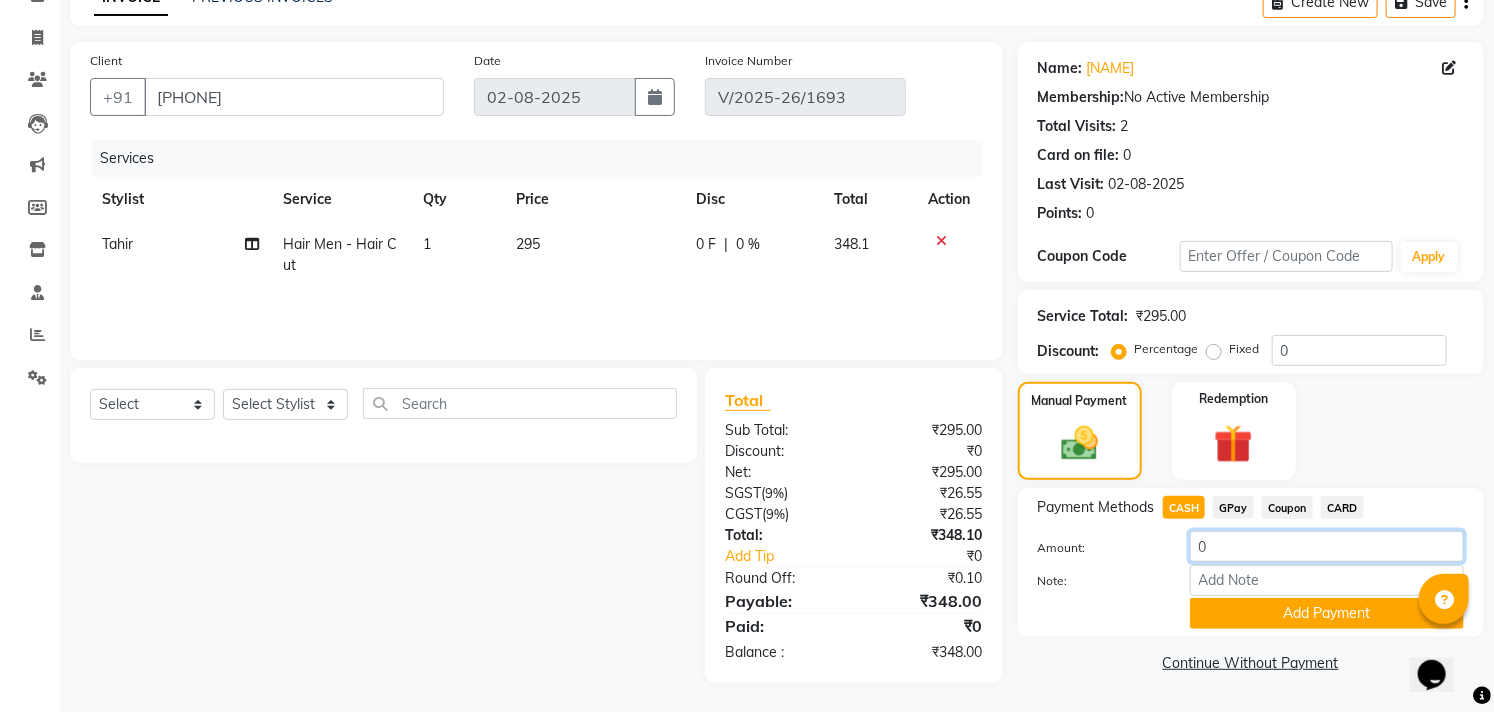 drag, startPoint x: 1224, startPoint y: 547, endPoint x: 941, endPoint y: 595, distance: 287.0418 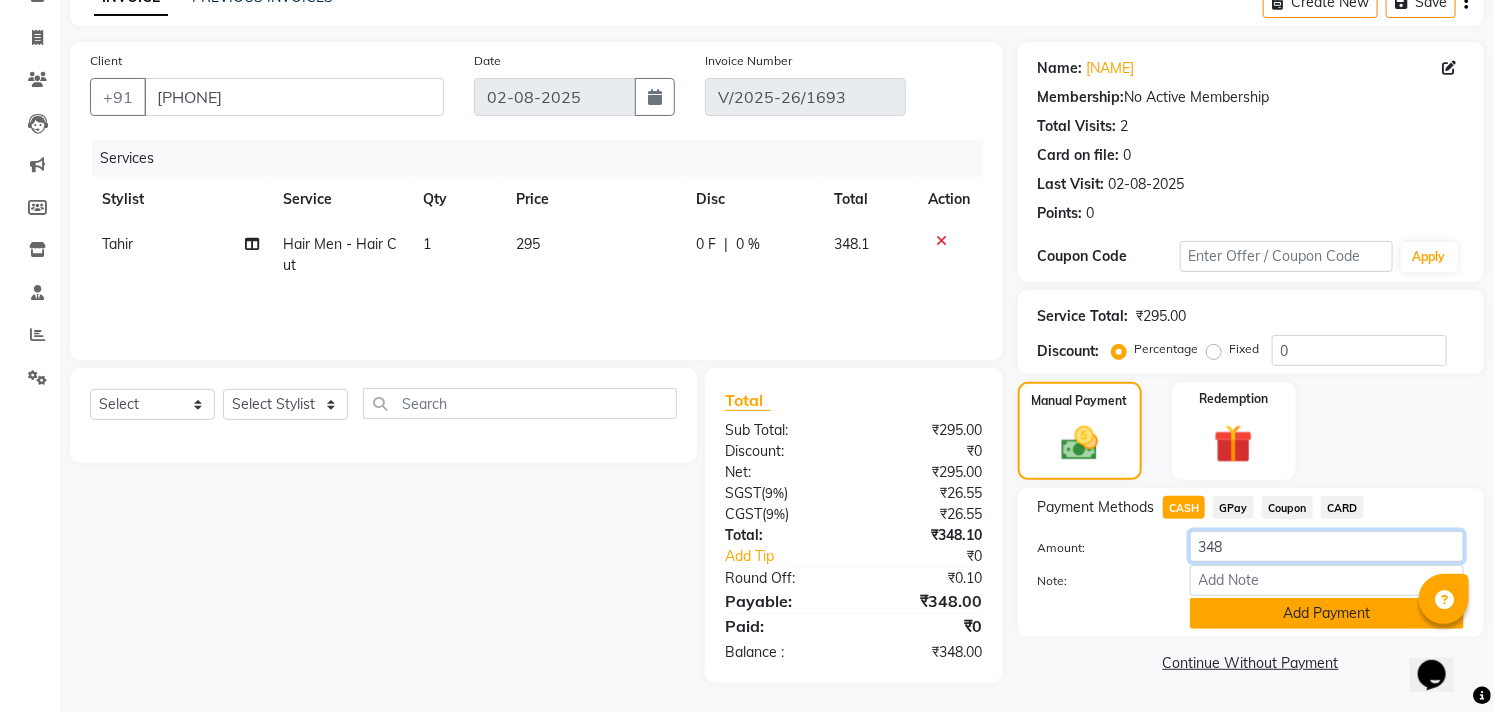 type on "348" 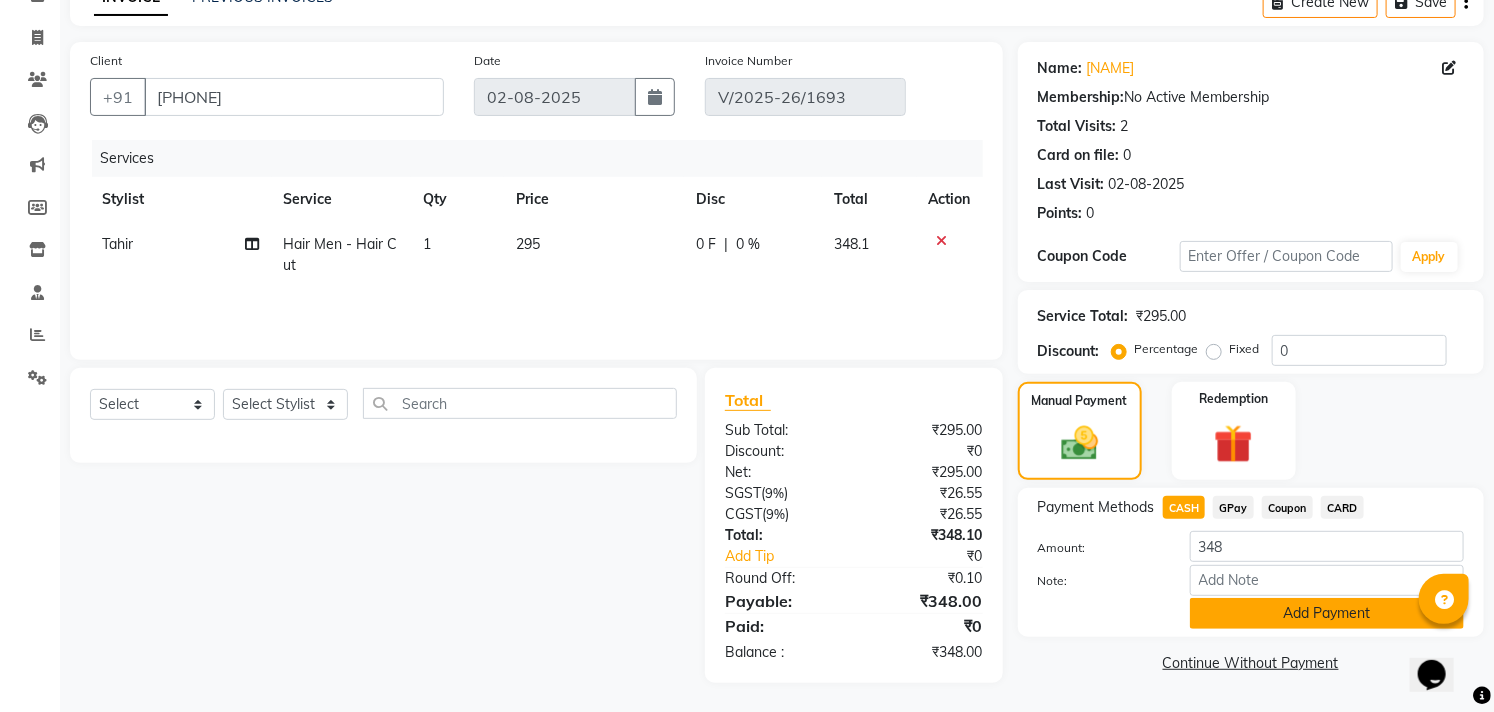 click on "Add Payment" 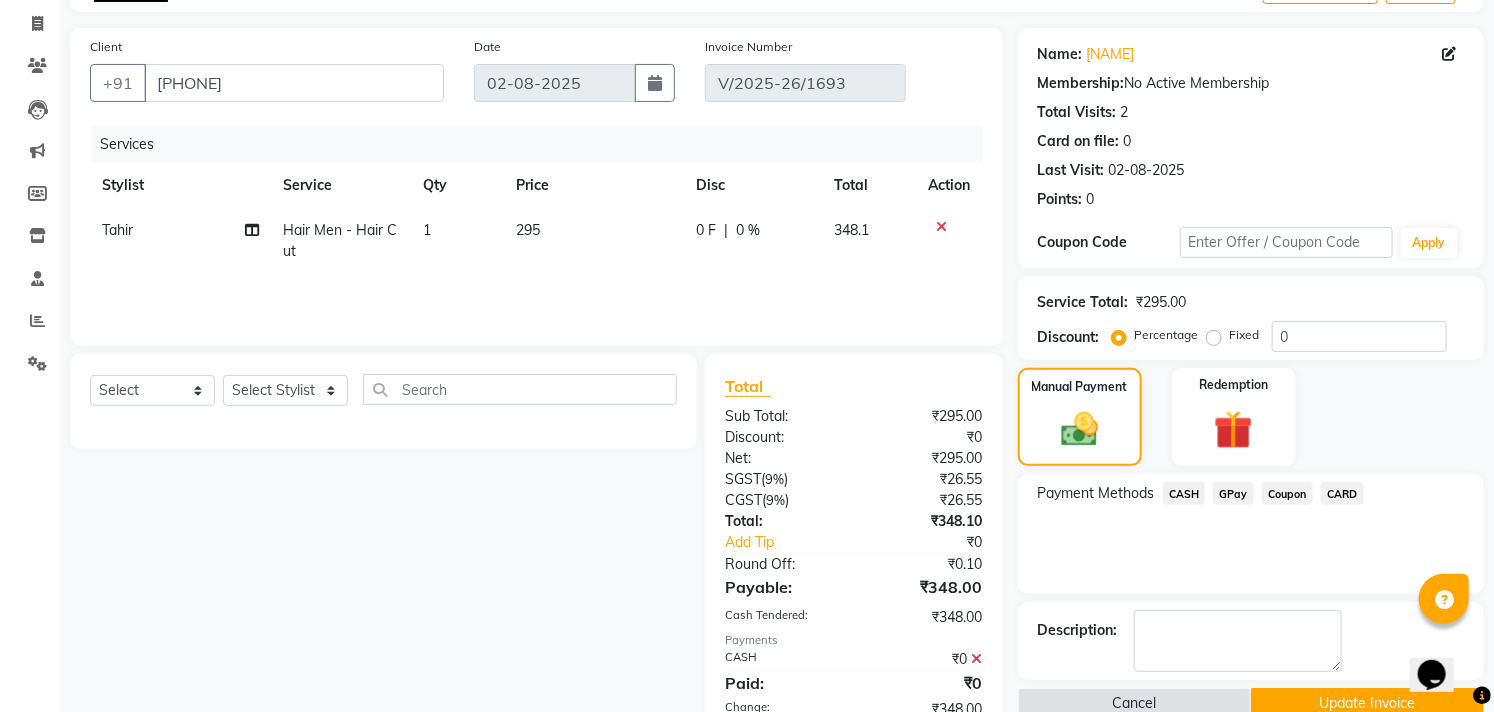scroll, scrollTop: 222, scrollLeft: 0, axis: vertical 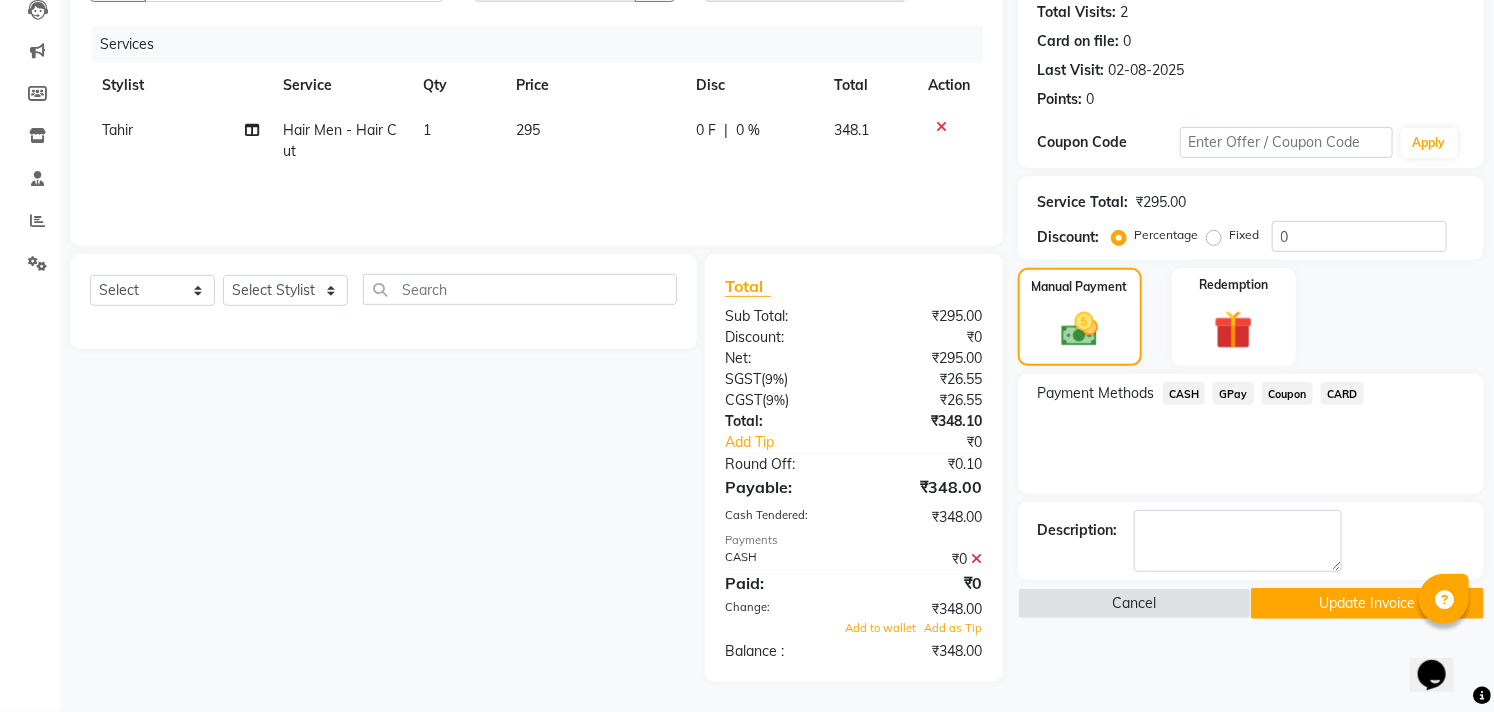 click on "Update Invoice" 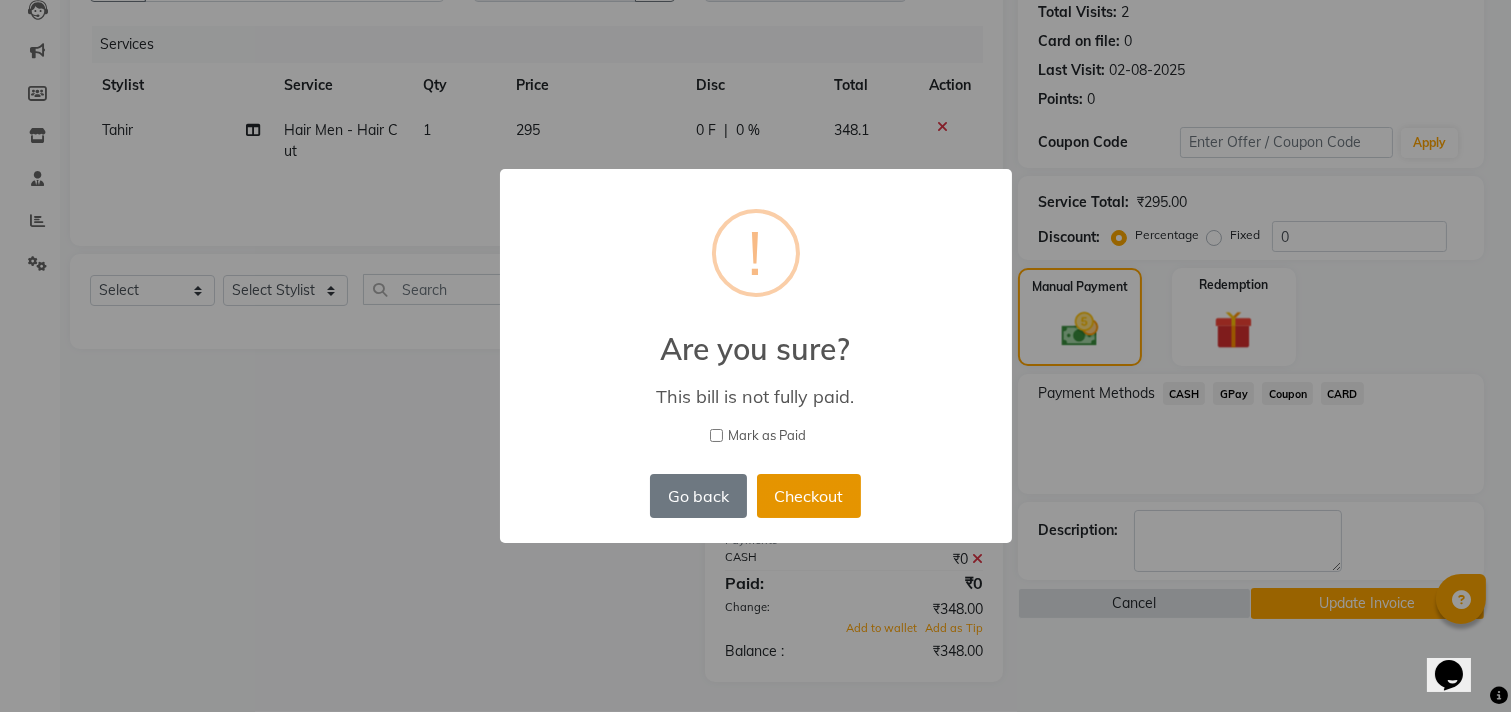 click on "Checkout" at bounding box center [809, 496] 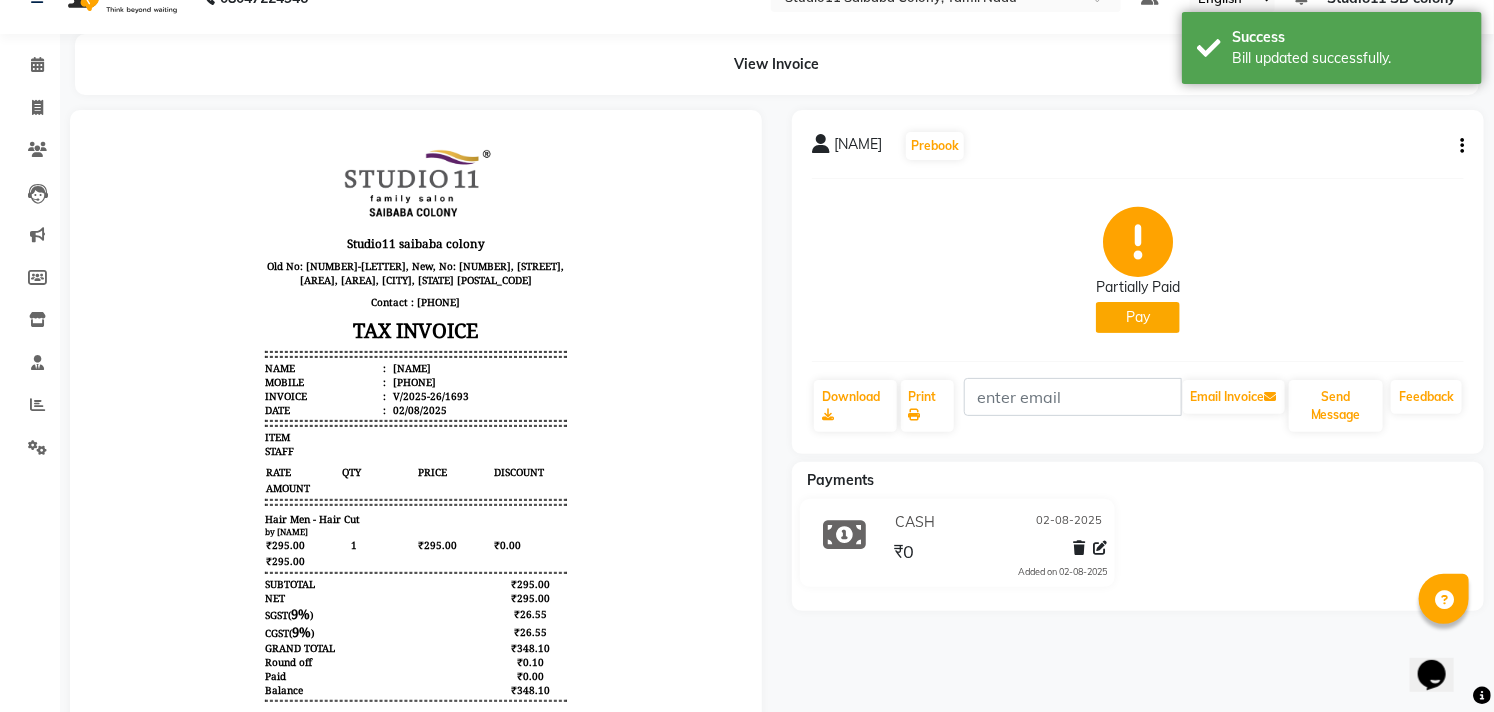 scroll, scrollTop: 0, scrollLeft: 0, axis: both 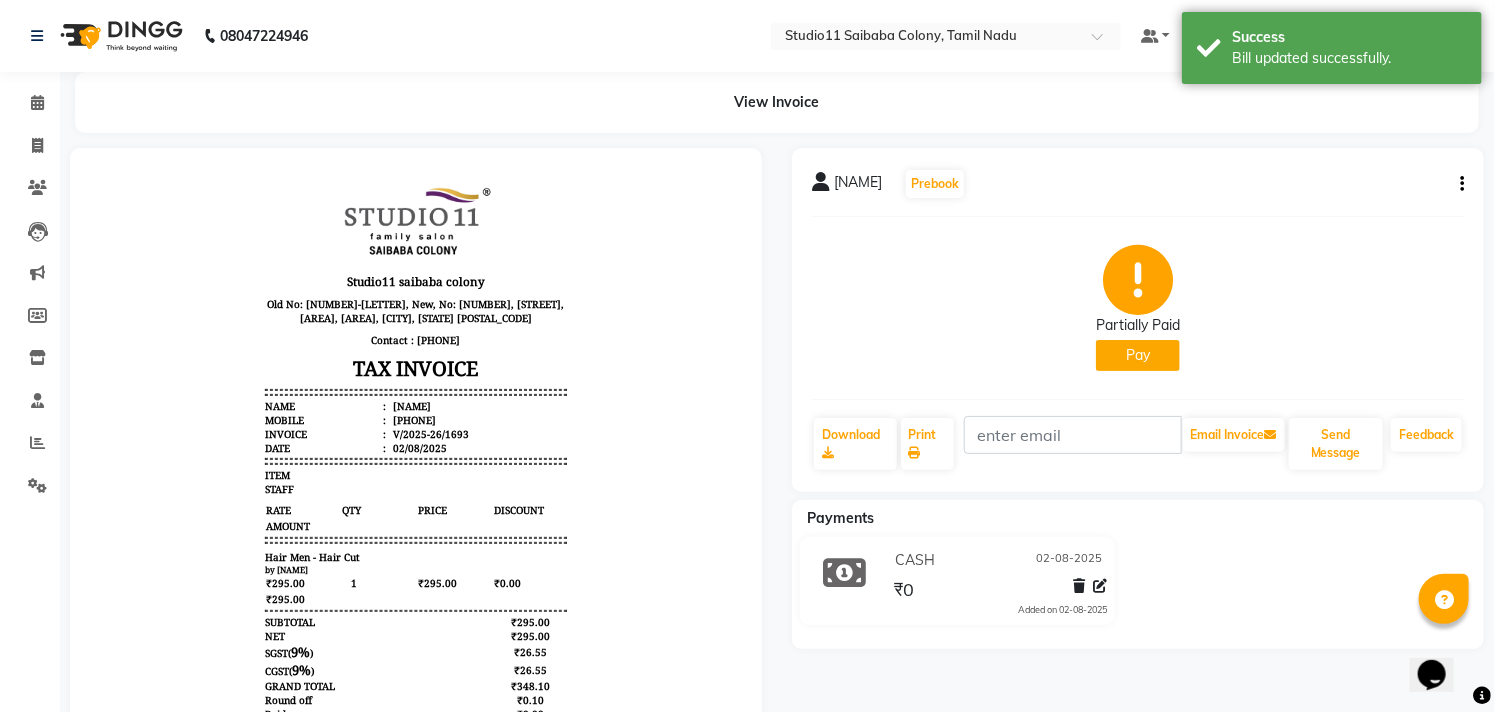 click on "AADHARSH   Prebook" 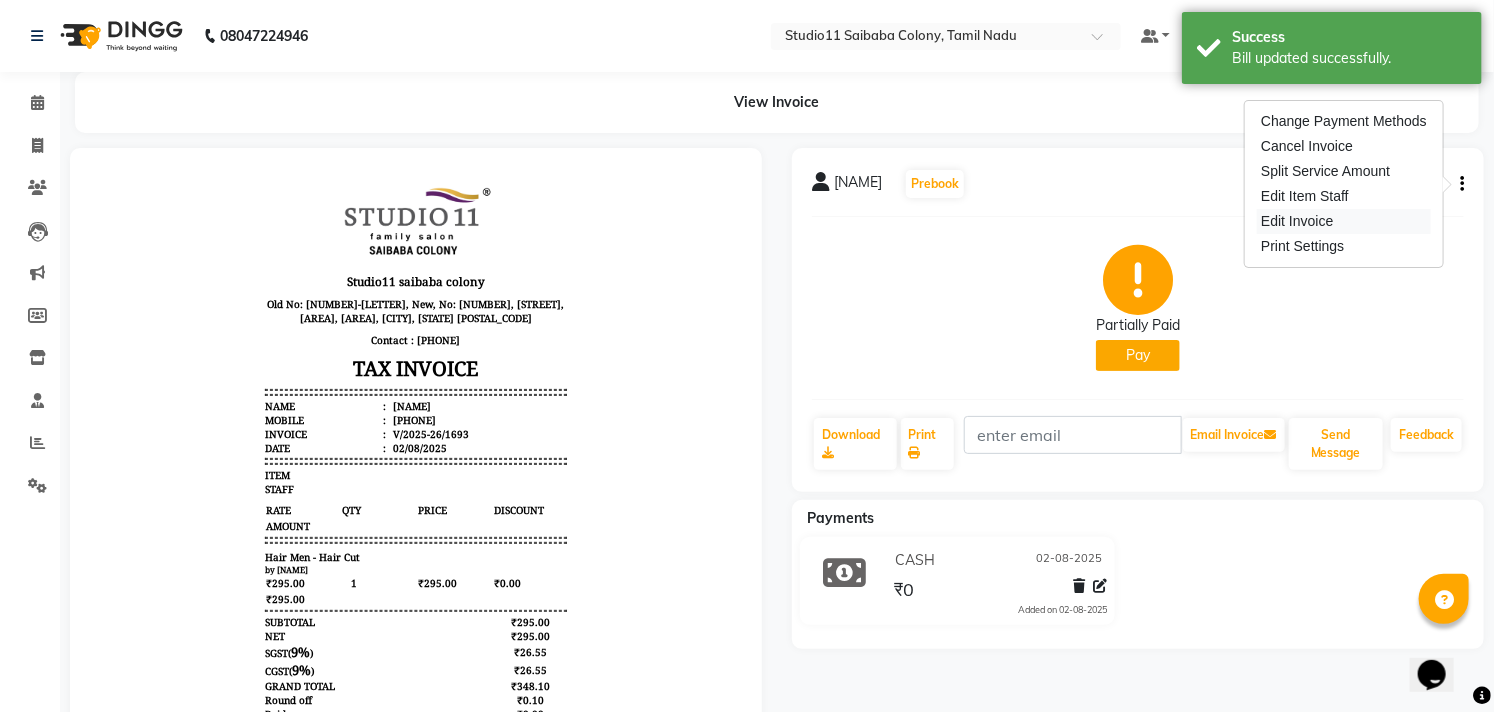 click on "Edit Invoice" at bounding box center [1344, 221] 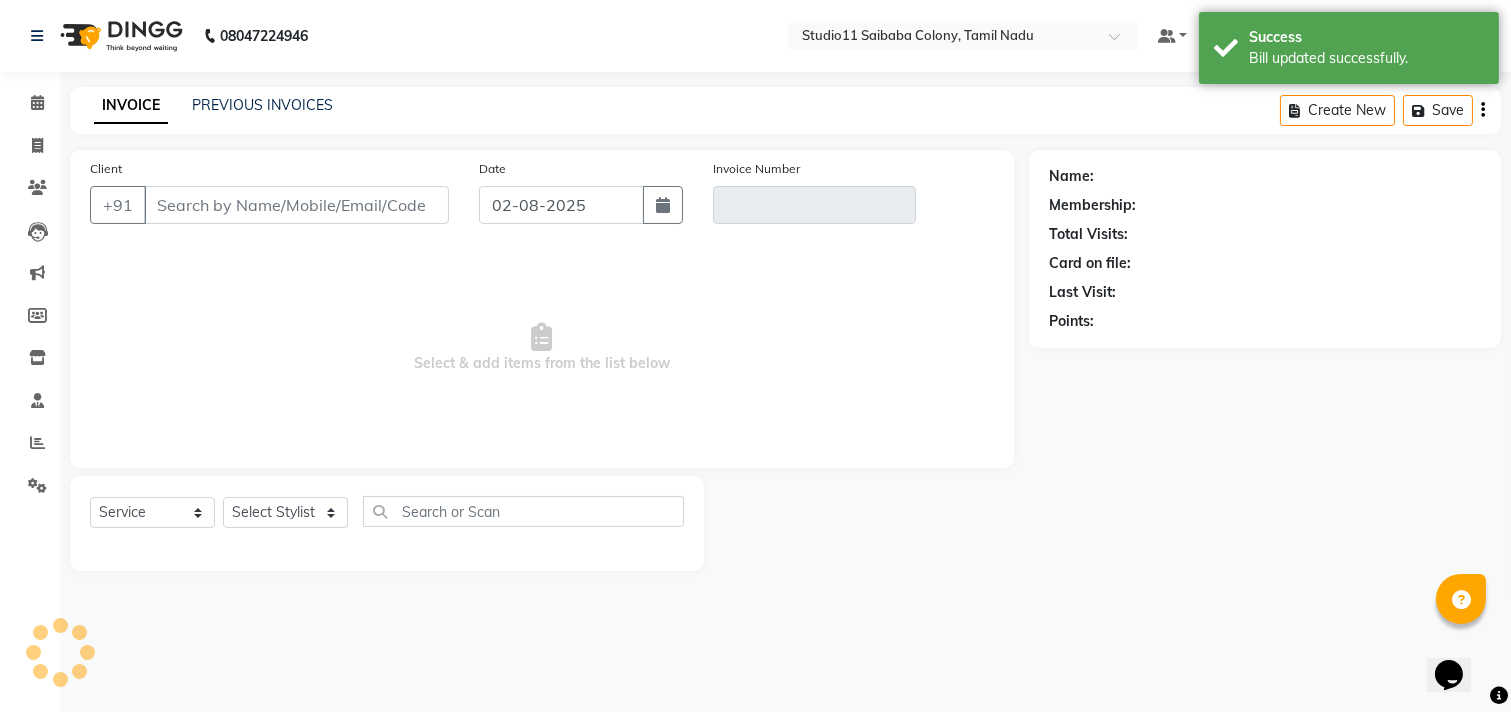 type on "[PHONE]" 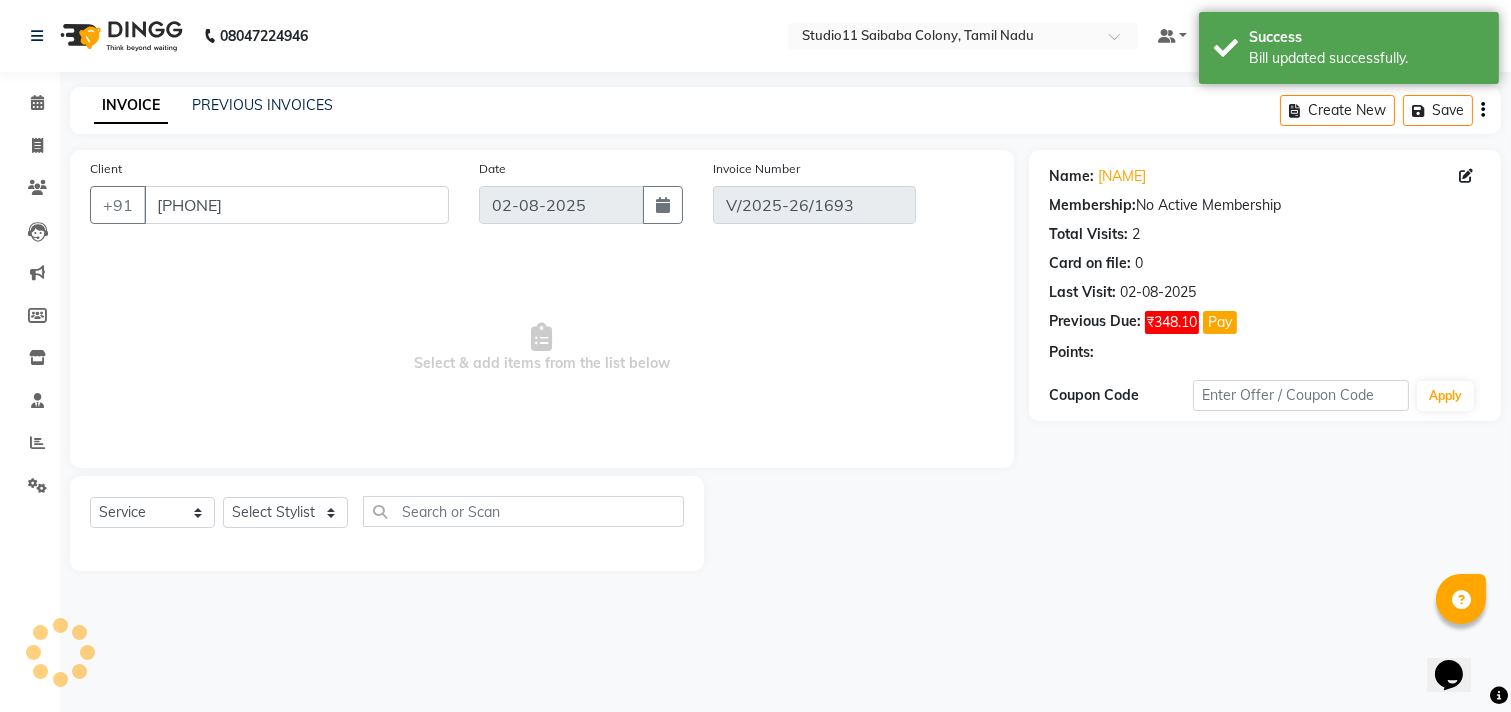 select on "select" 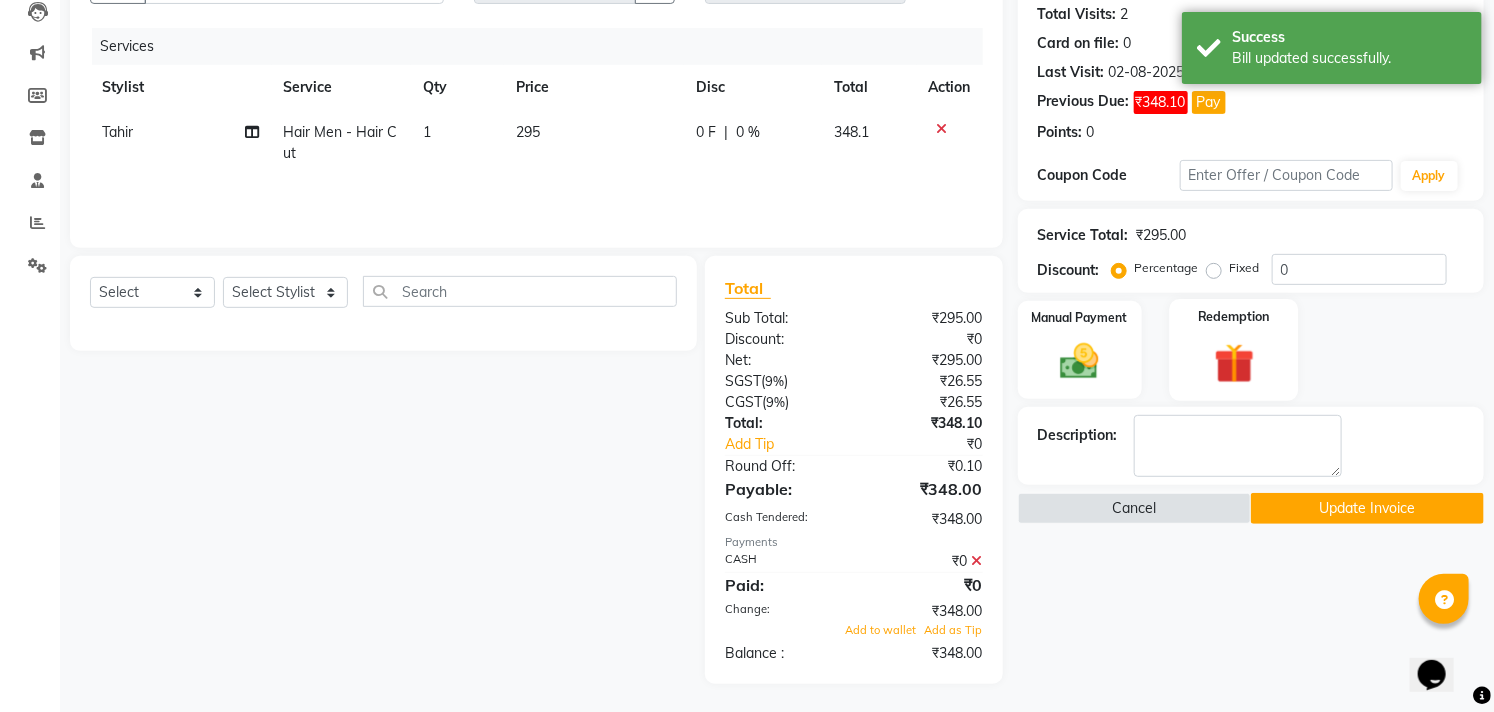 scroll, scrollTop: 222, scrollLeft: 0, axis: vertical 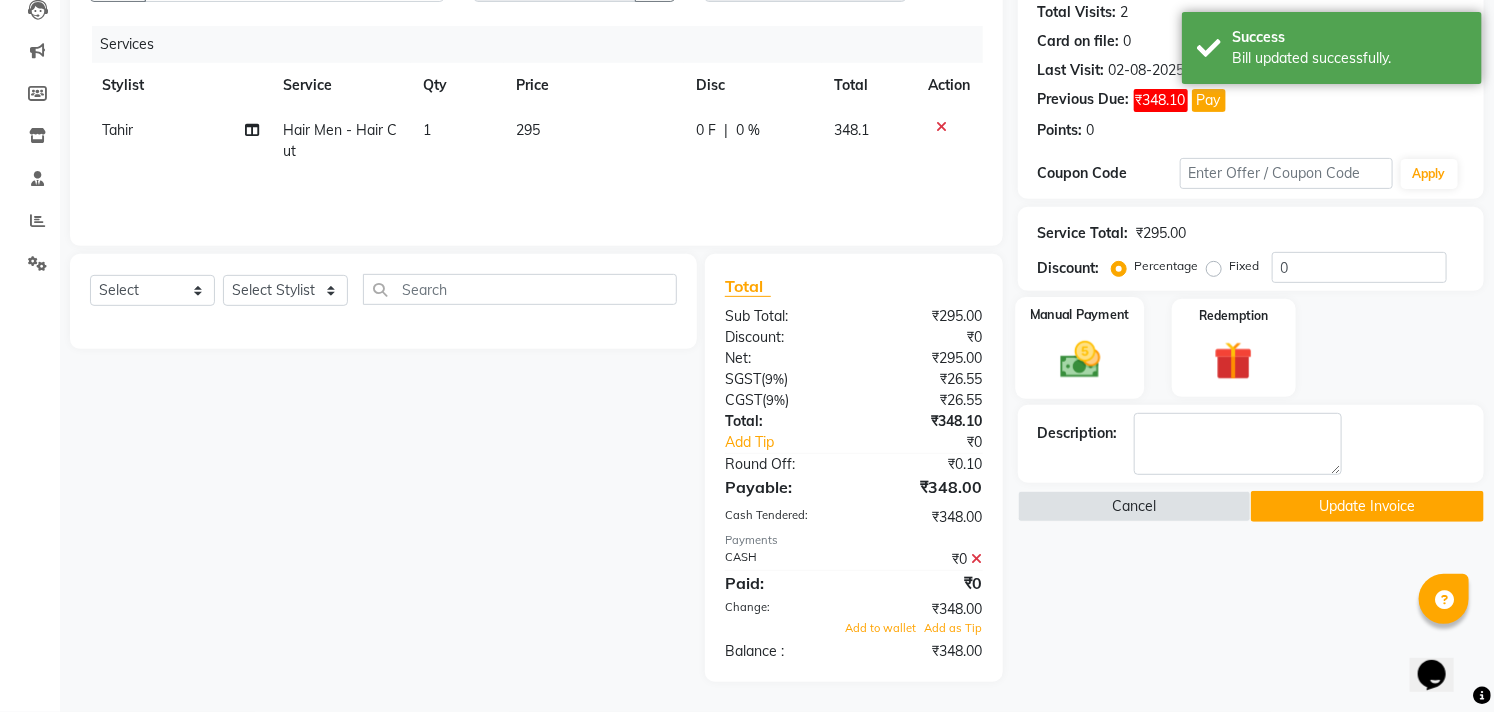 click 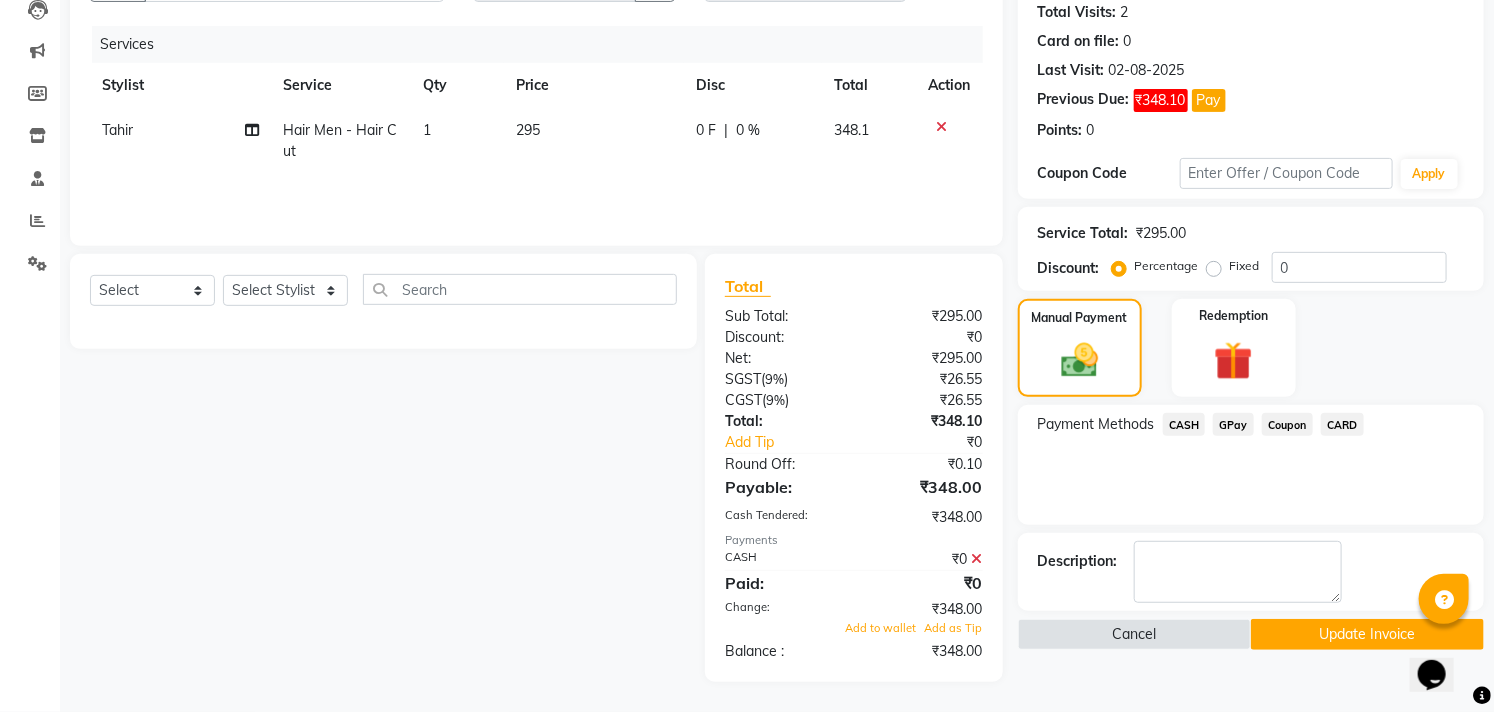 click 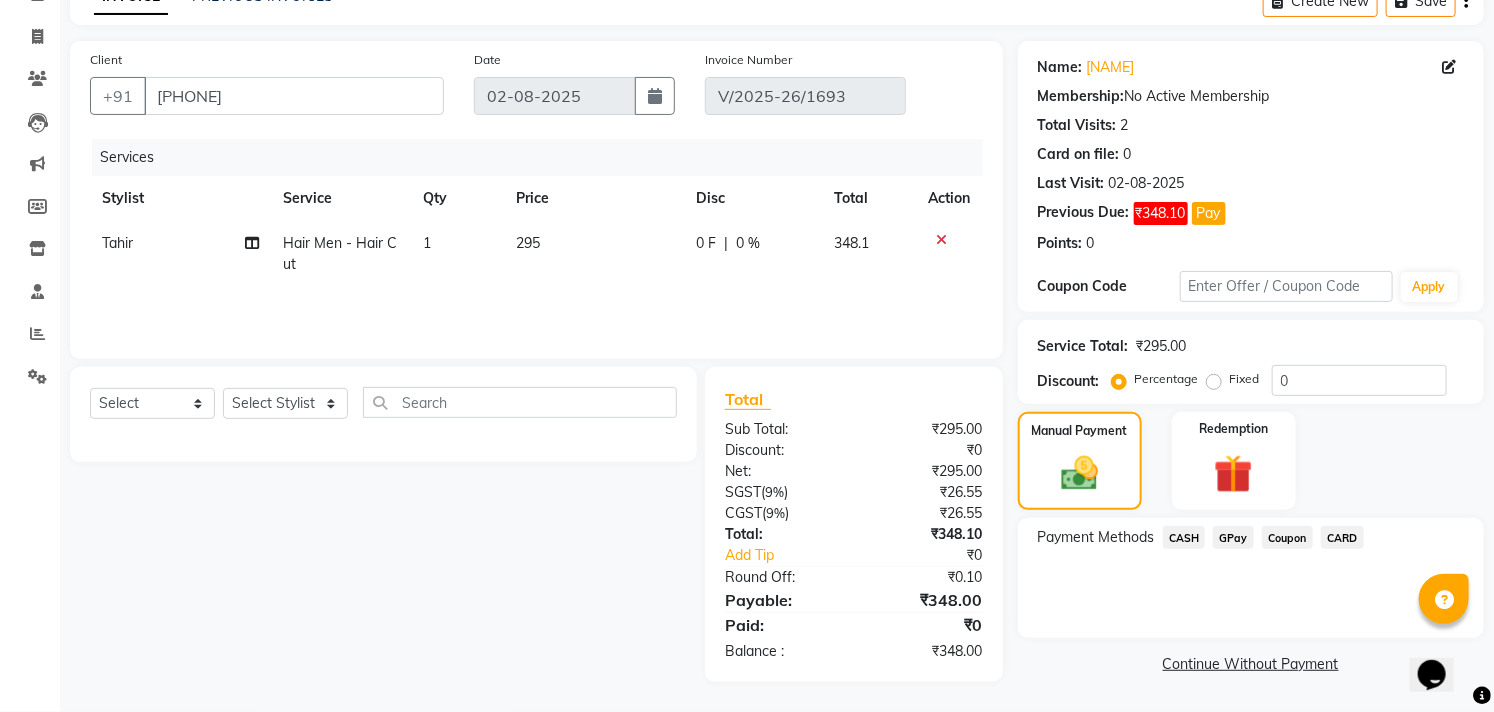 scroll, scrollTop: 108, scrollLeft: 0, axis: vertical 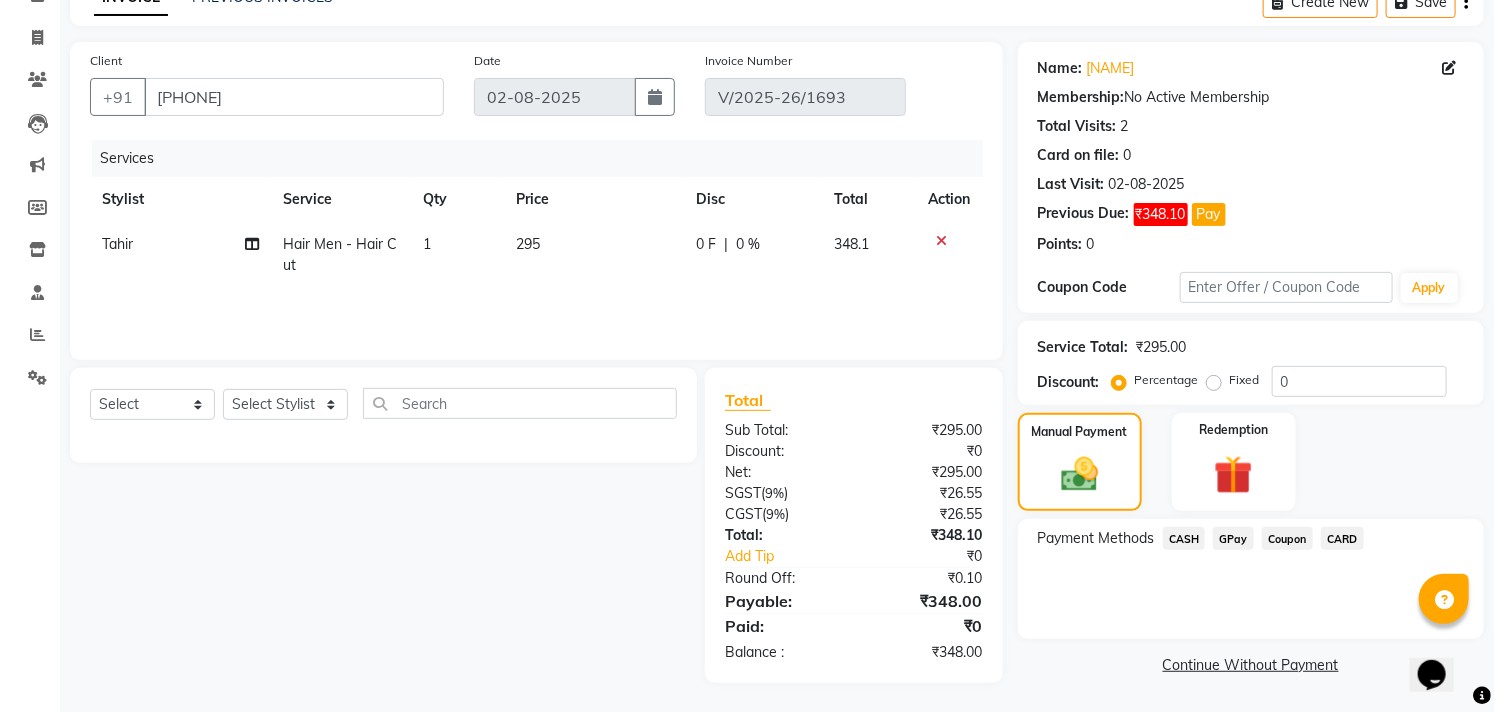 click on "CASH" 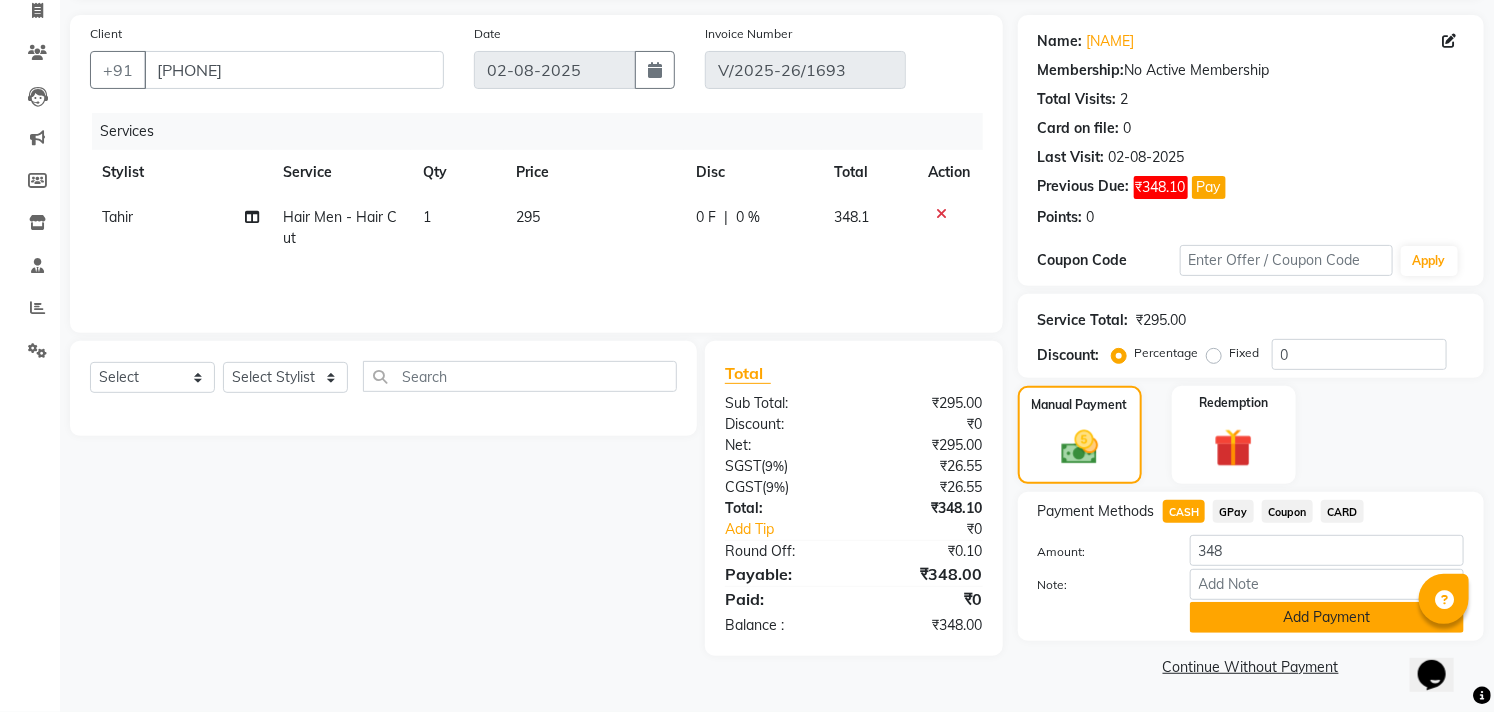 click on "Add Payment" 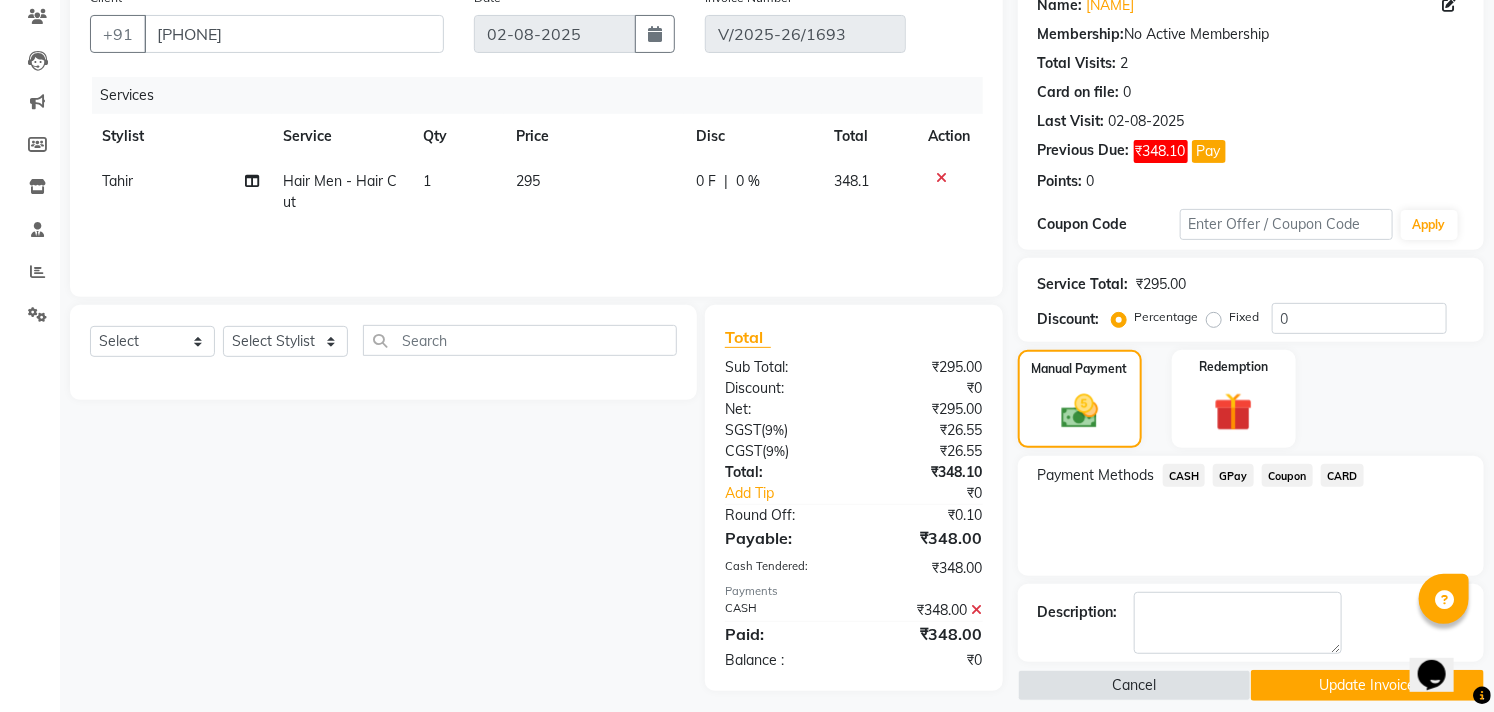 scroll, scrollTop: 190, scrollLeft: 0, axis: vertical 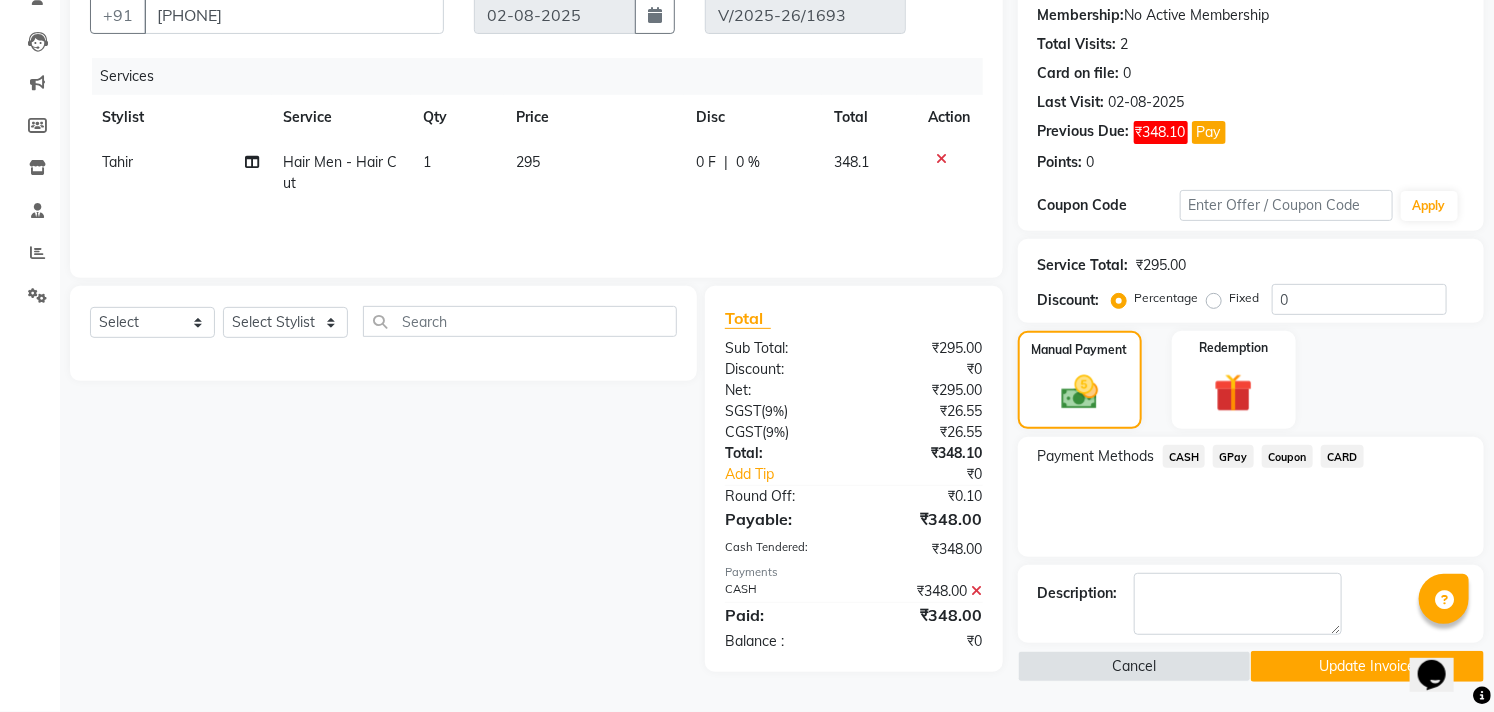 click on "Update Invoice" 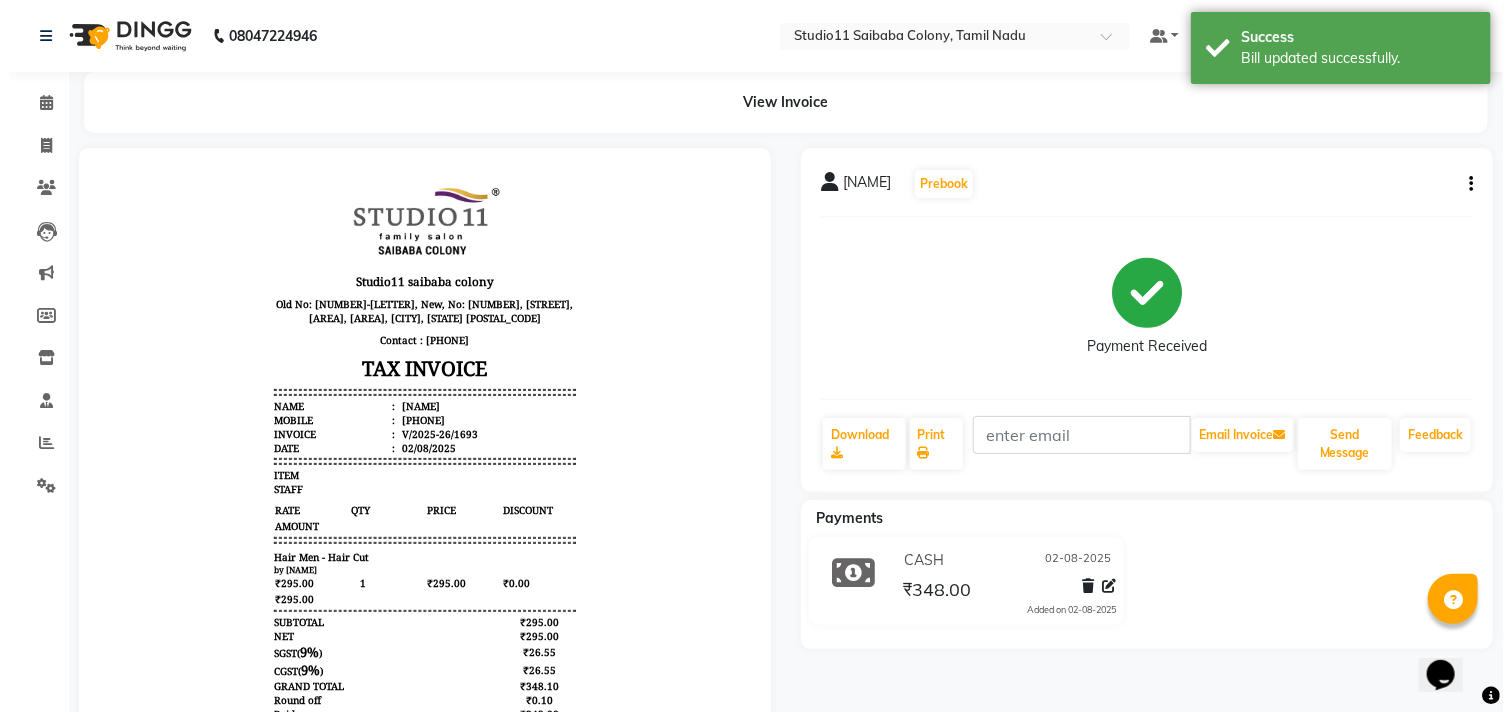 scroll, scrollTop: 0, scrollLeft: 0, axis: both 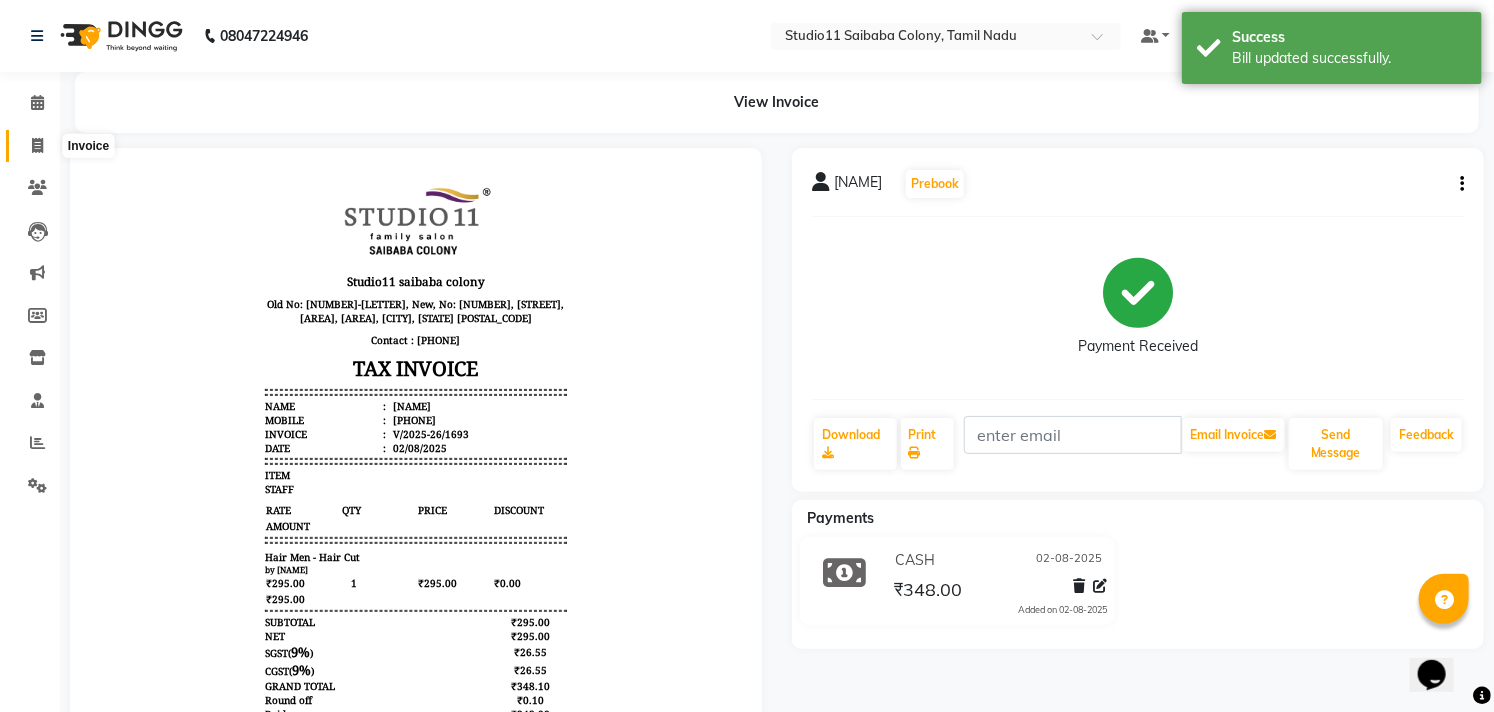 click 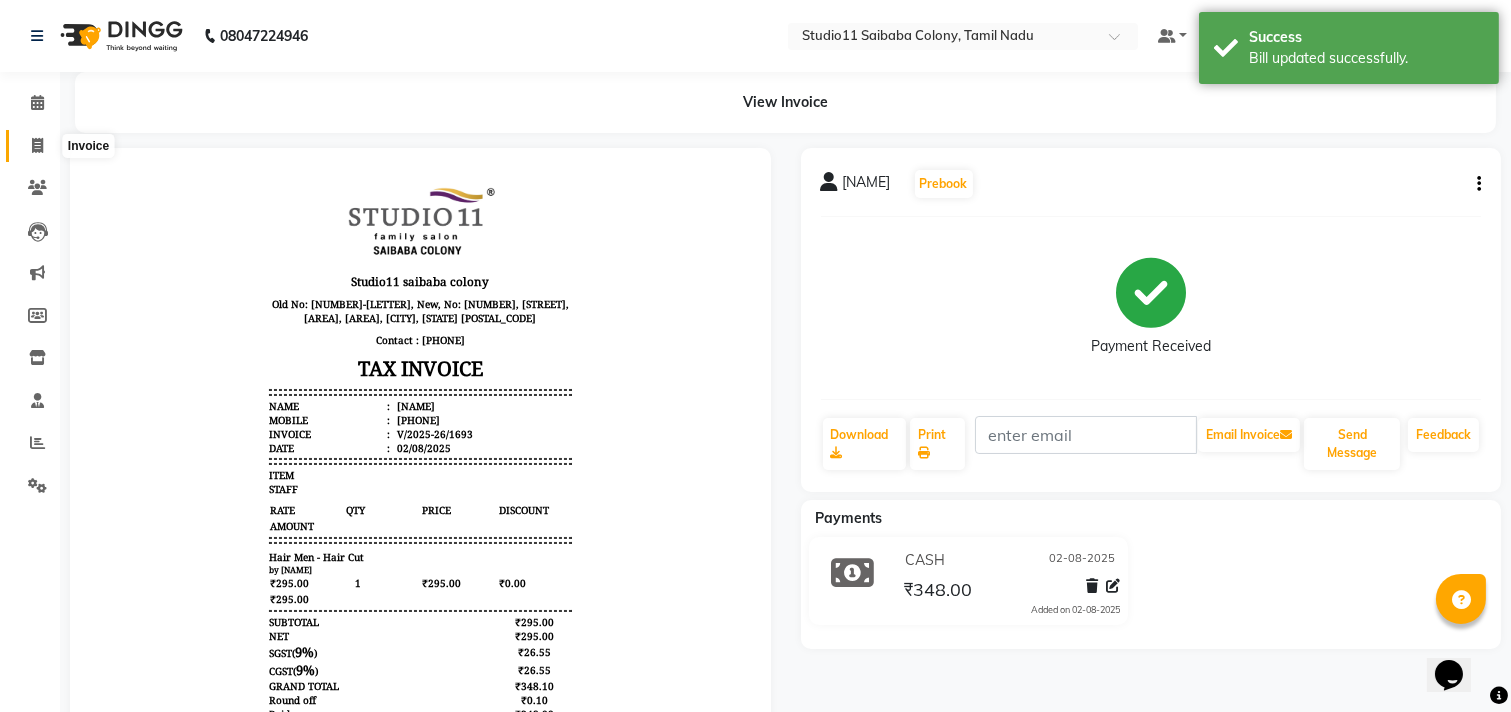 select on "service" 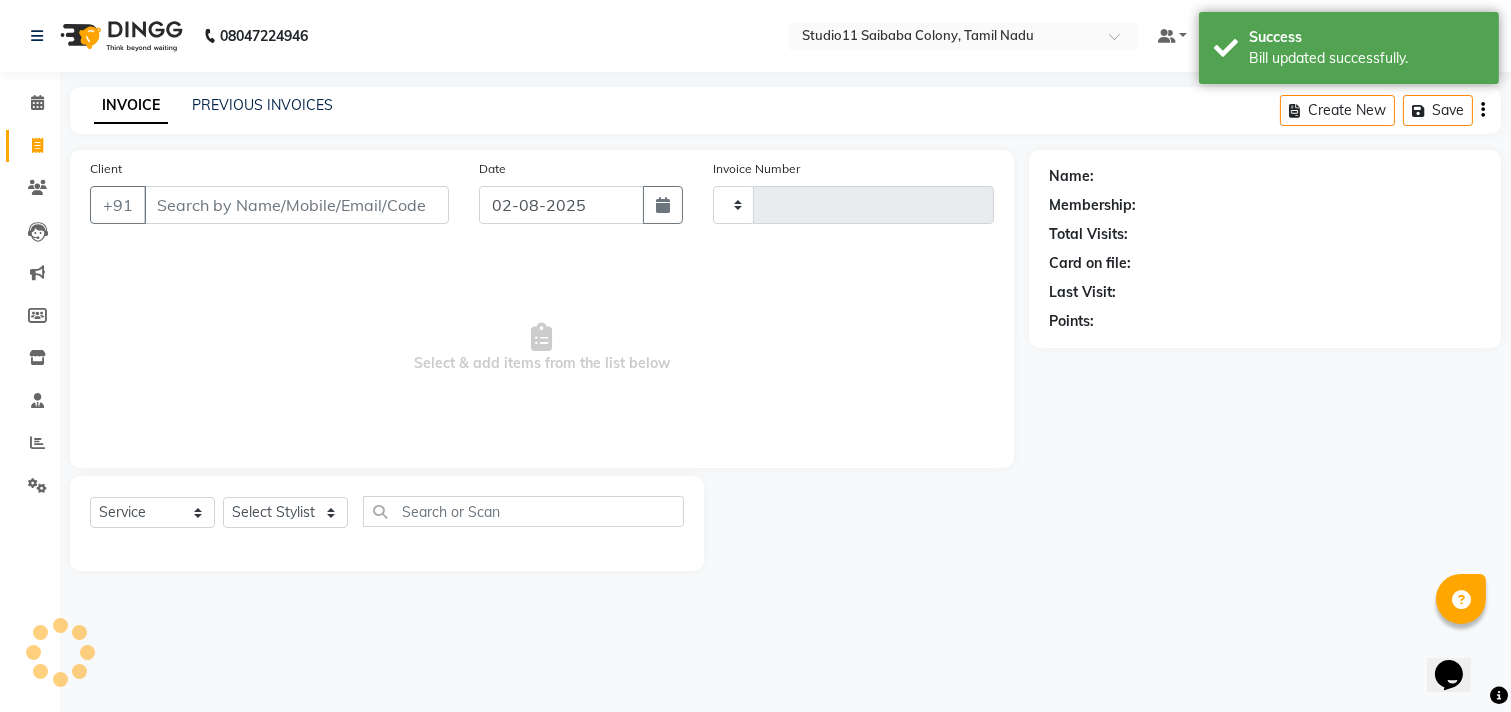 type on "1710" 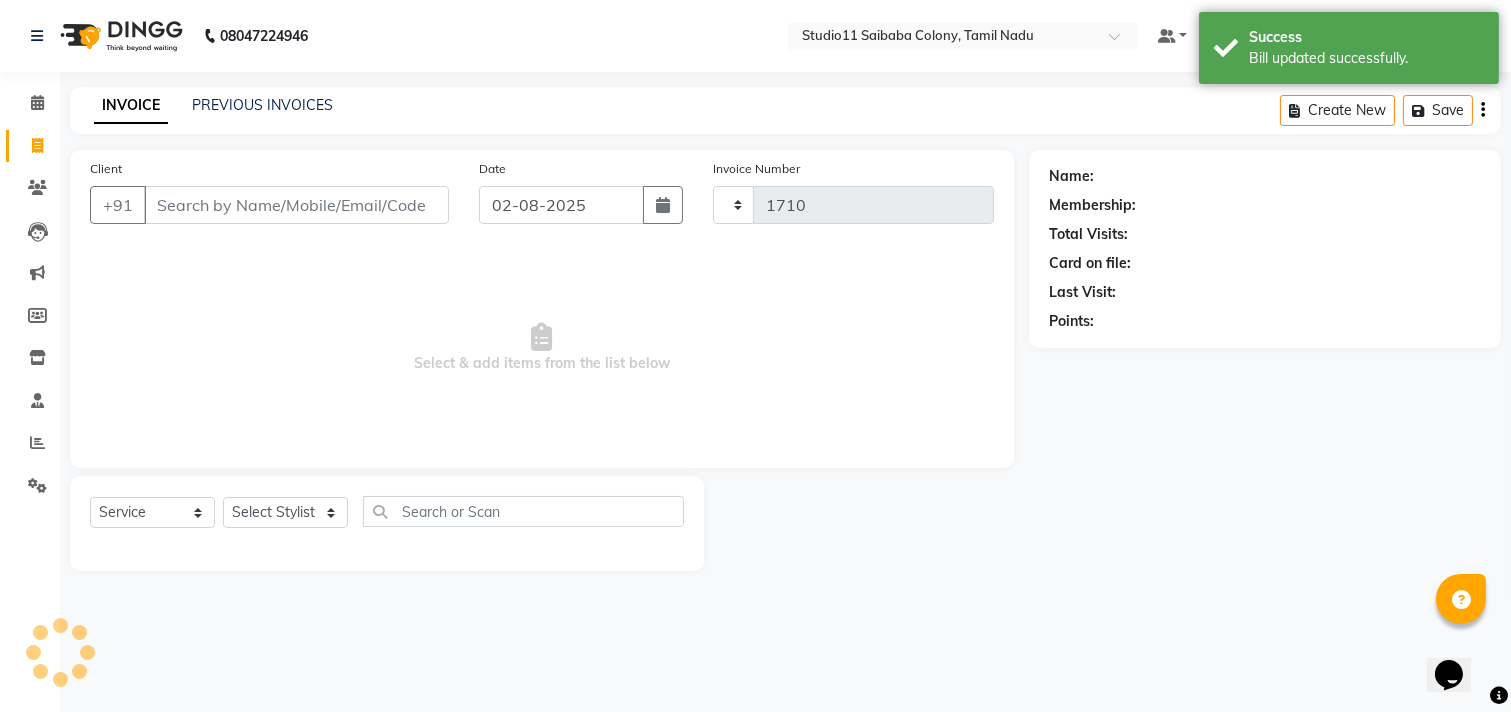 select on "7717" 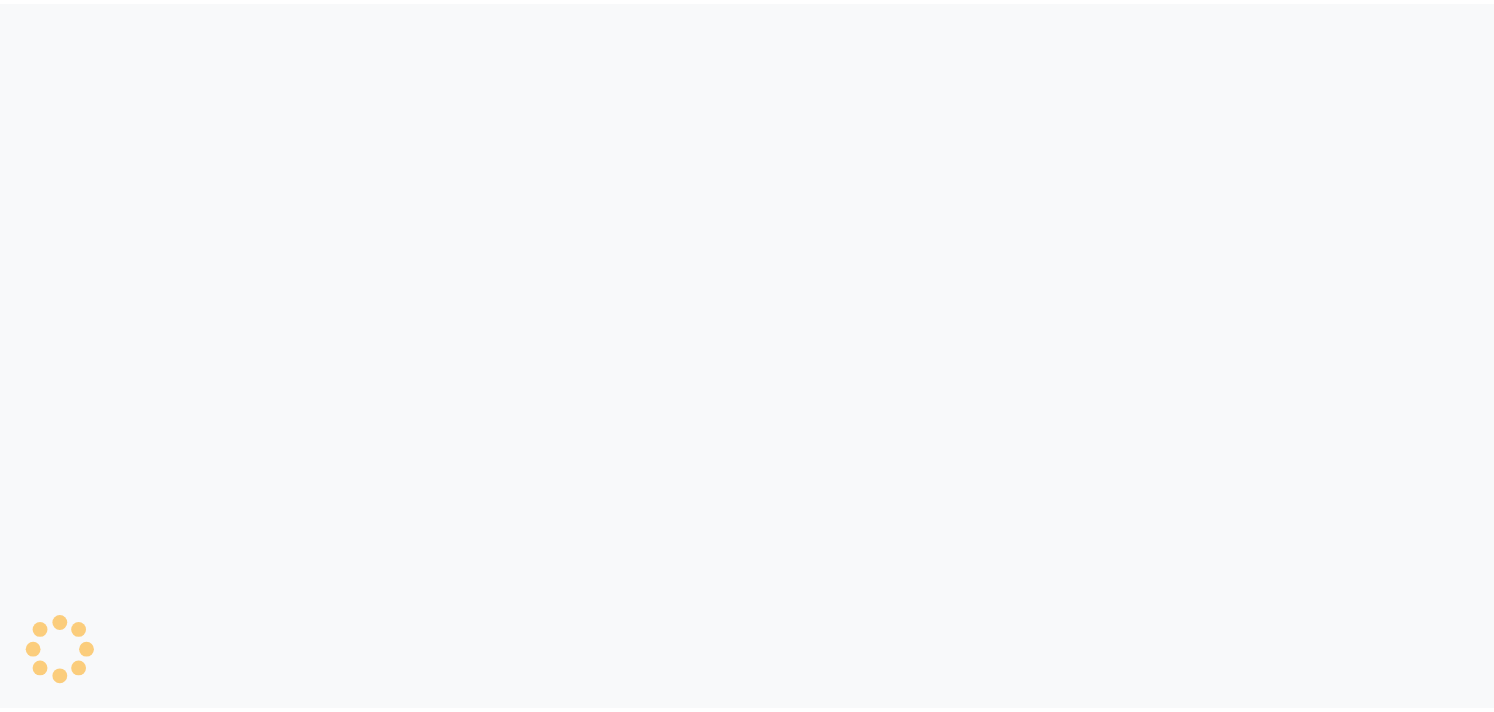 scroll, scrollTop: 0, scrollLeft: 0, axis: both 